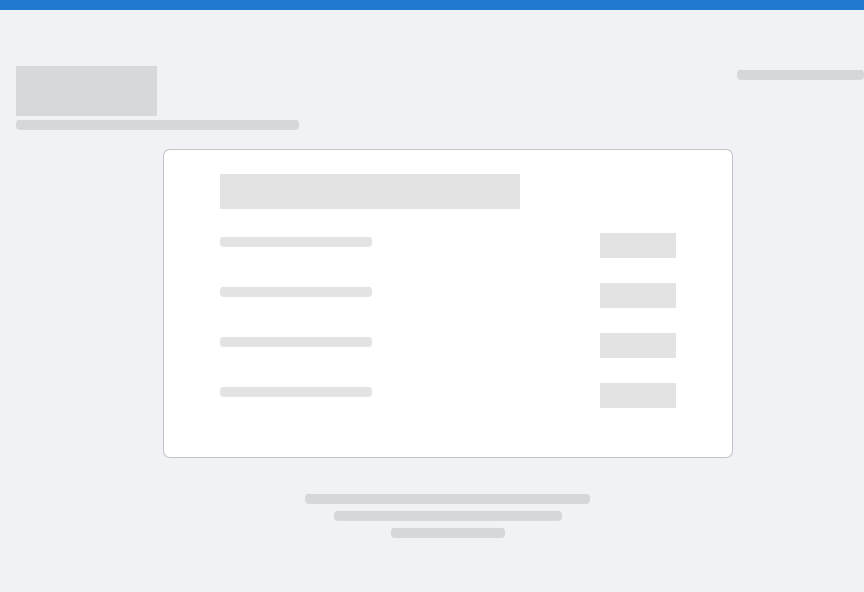 scroll, scrollTop: 0, scrollLeft: 0, axis: both 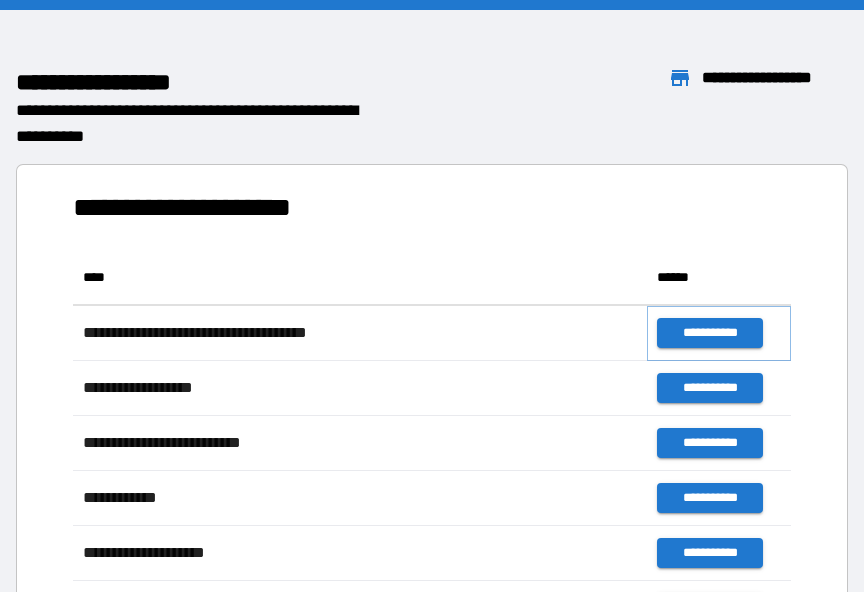 click on "**********" at bounding box center [709, 333] 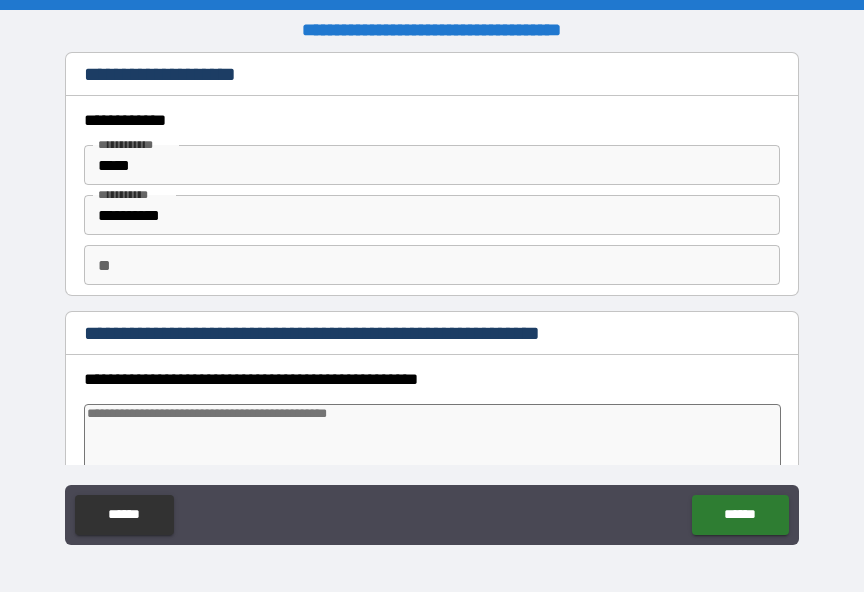 type on "*" 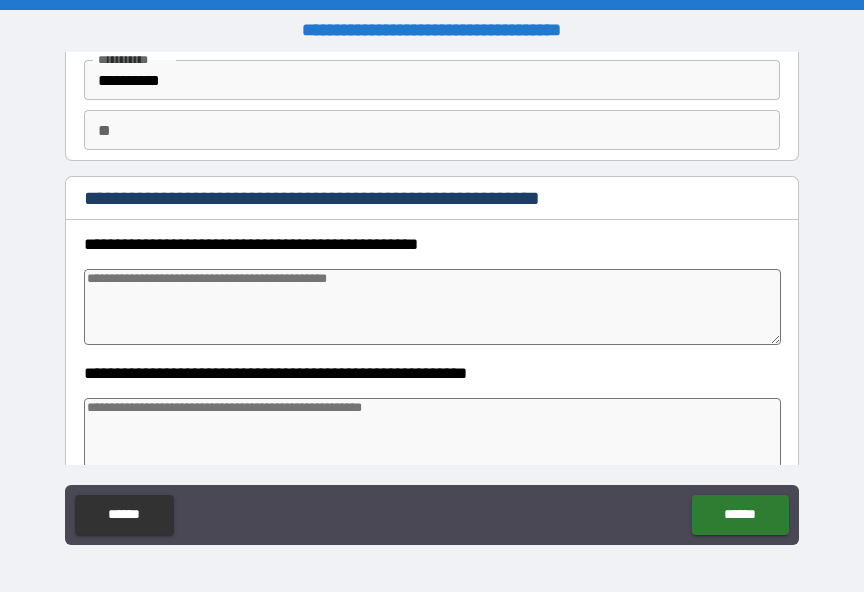 scroll, scrollTop: 139, scrollLeft: 0, axis: vertical 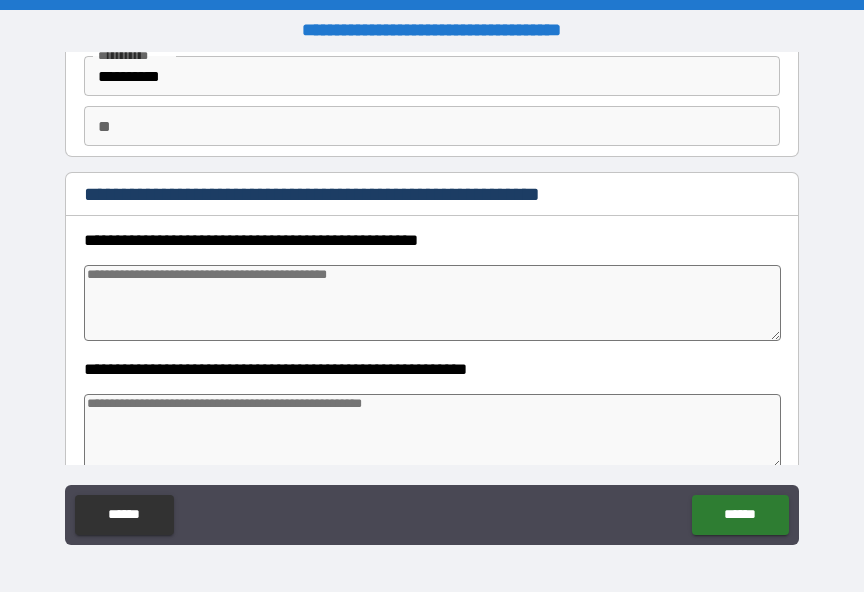 click at bounding box center [432, 303] 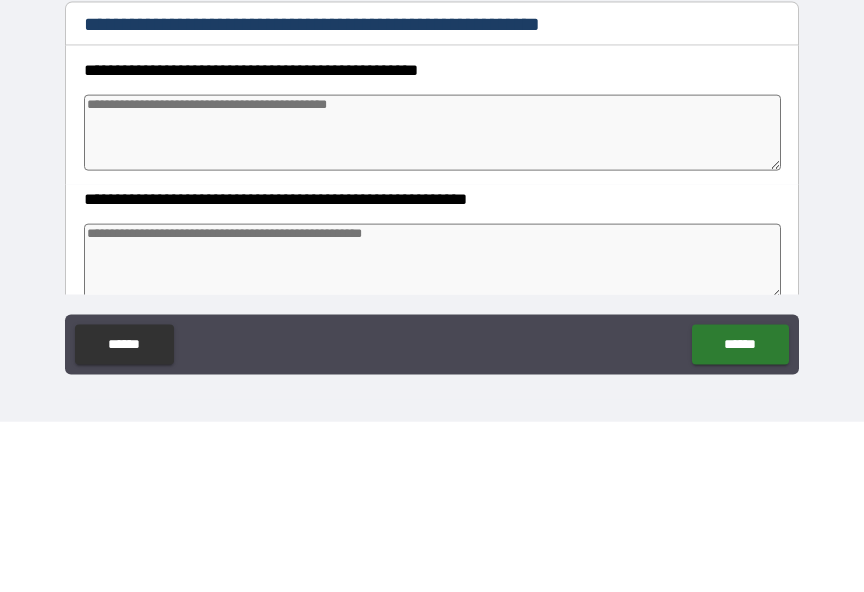 type on "*" 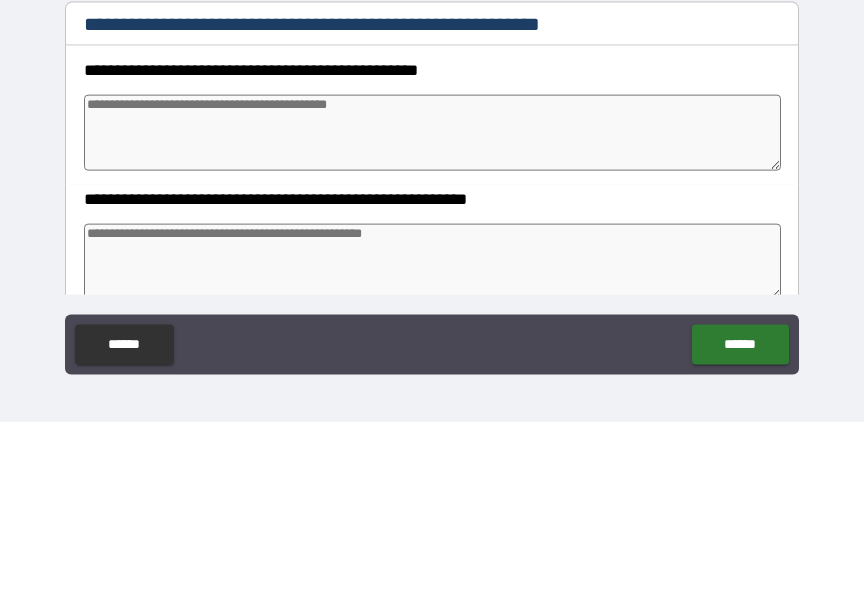 type on "*" 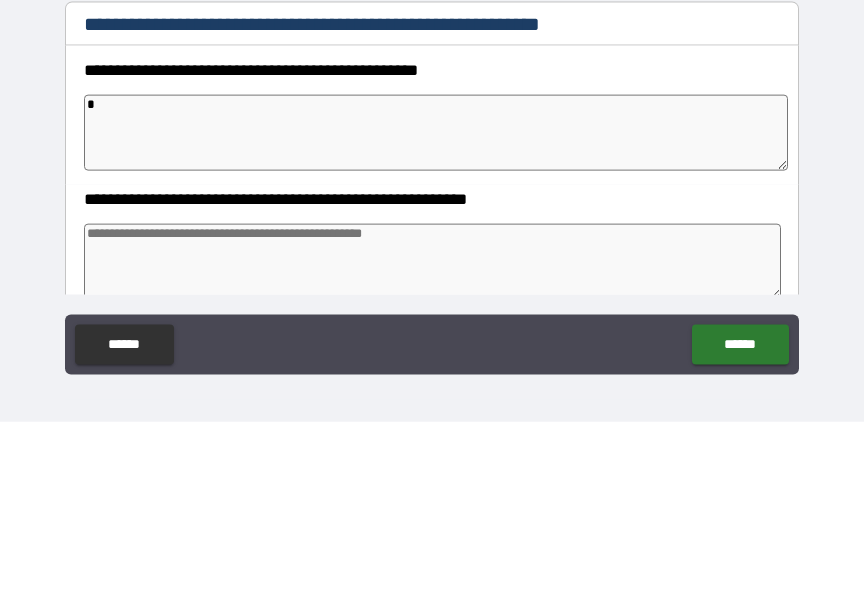 type on "*" 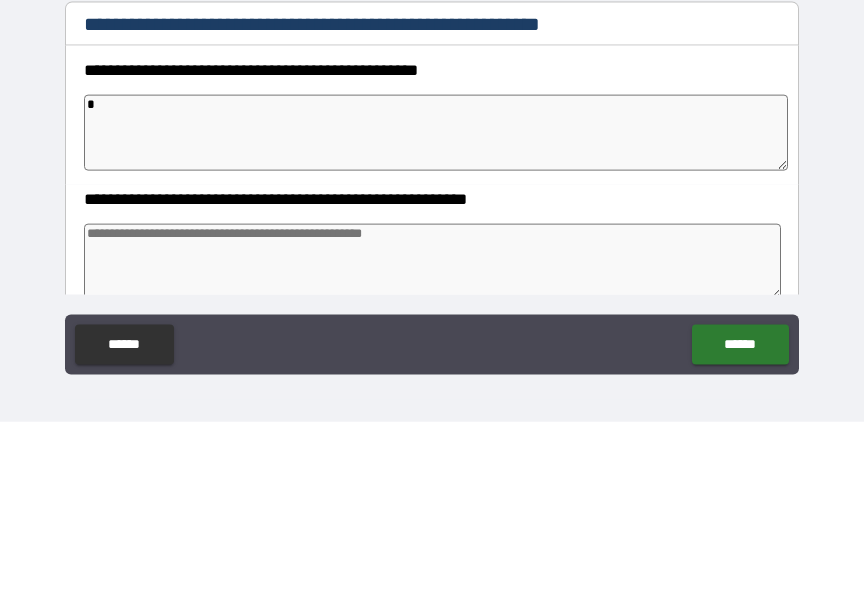 type on "*" 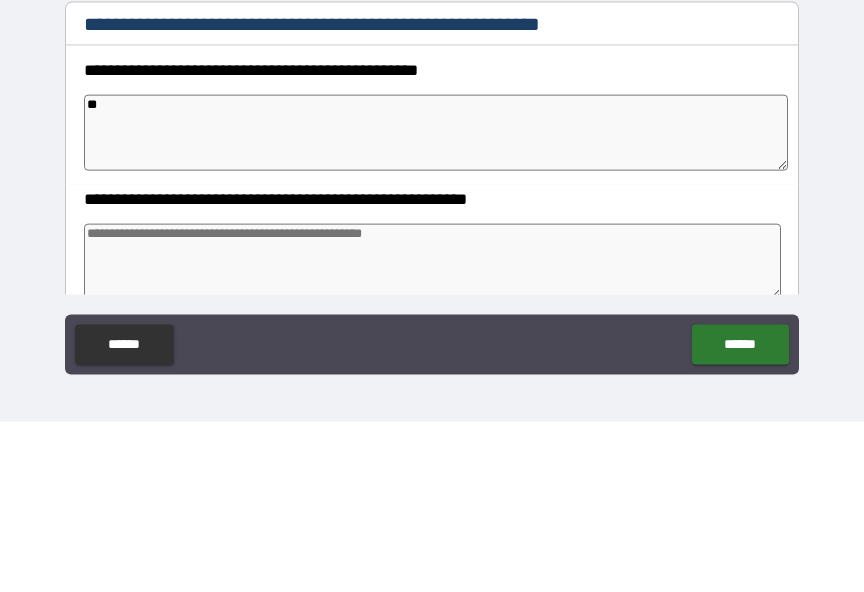 type on "*" 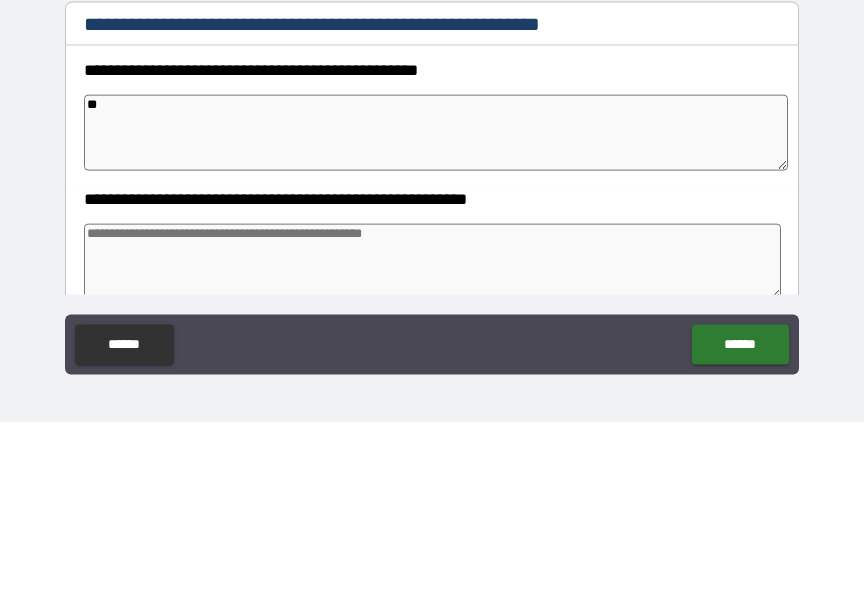 type on "***" 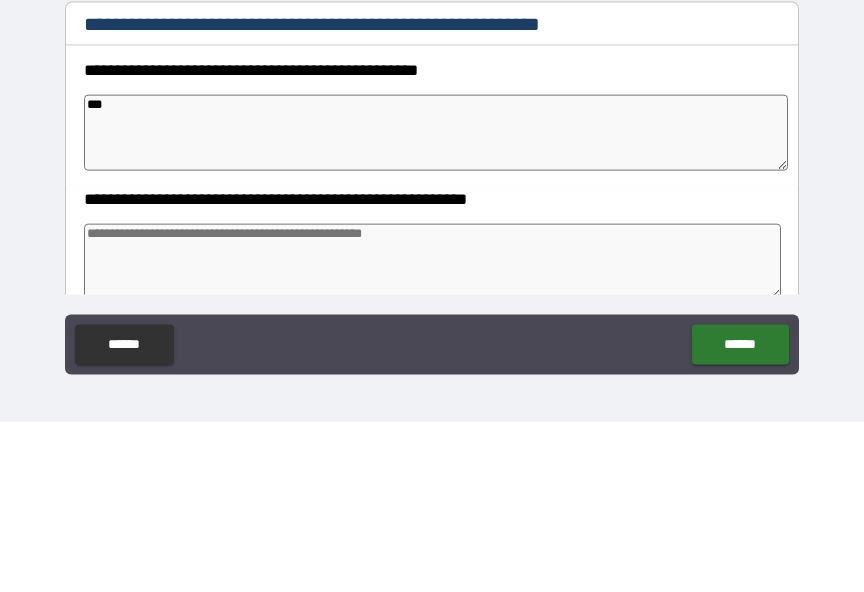 type on "*" 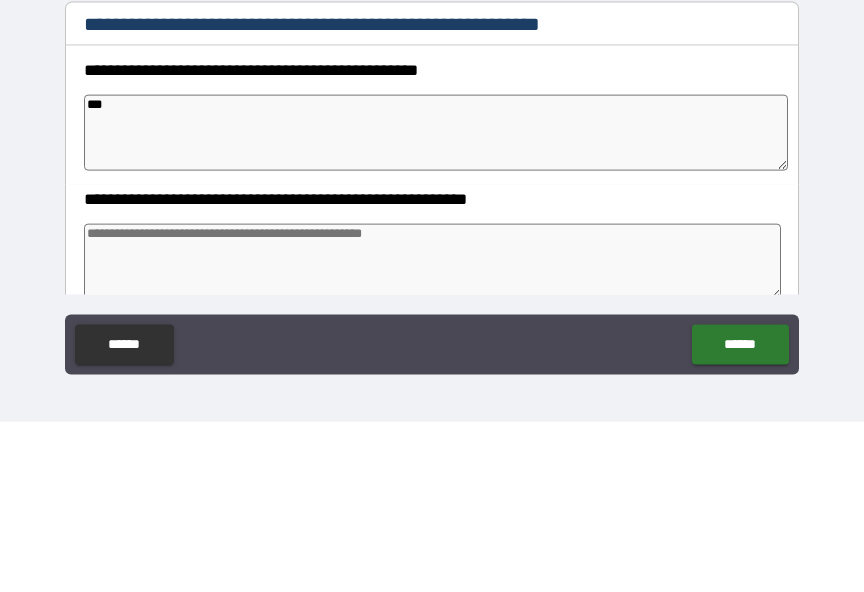 type on "****" 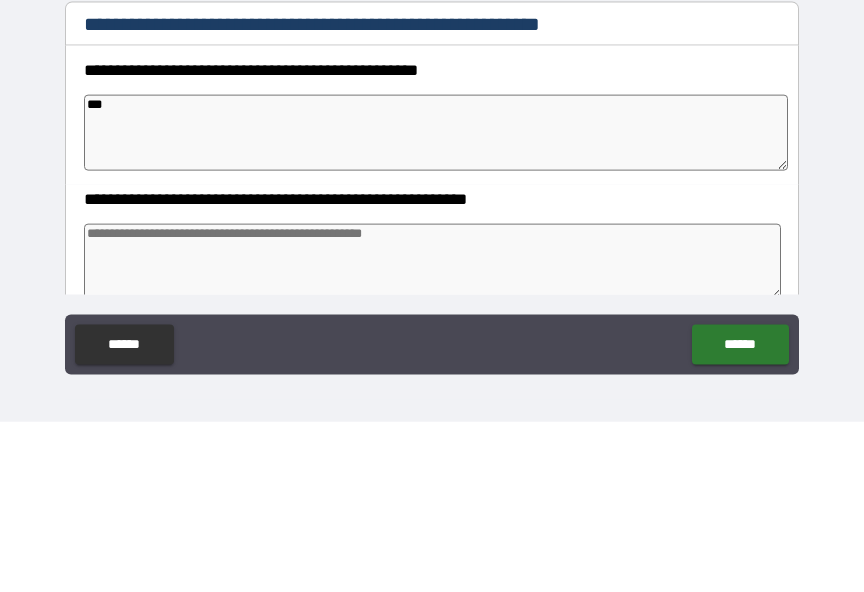 type on "*" 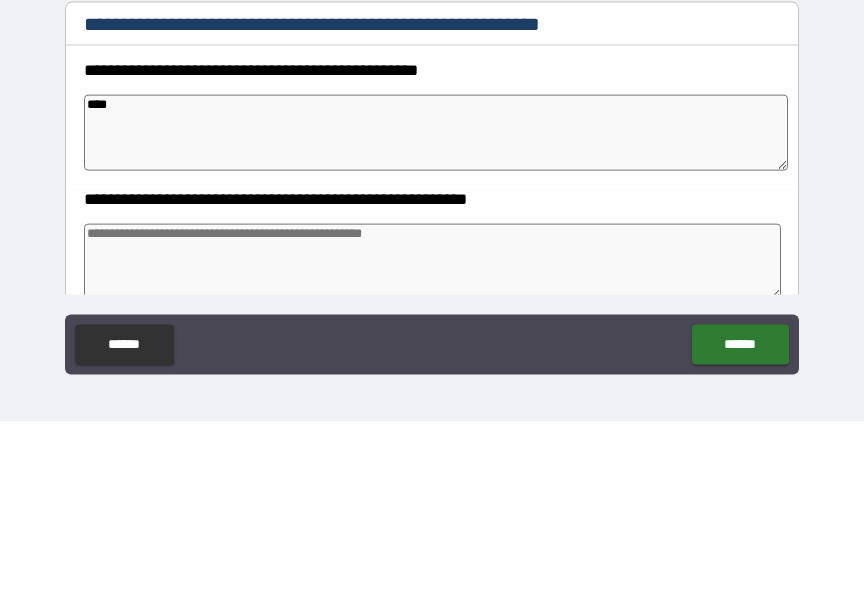 type on "*" 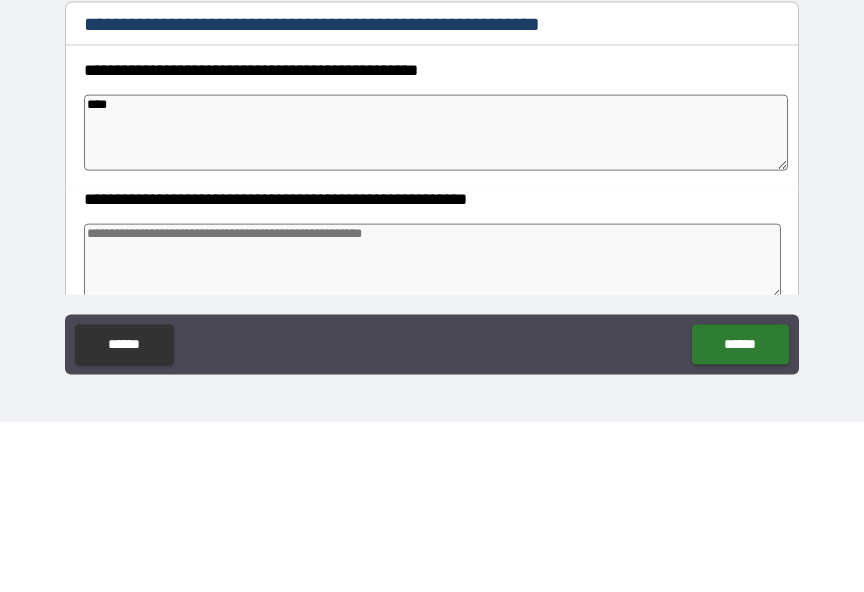 type on "*" 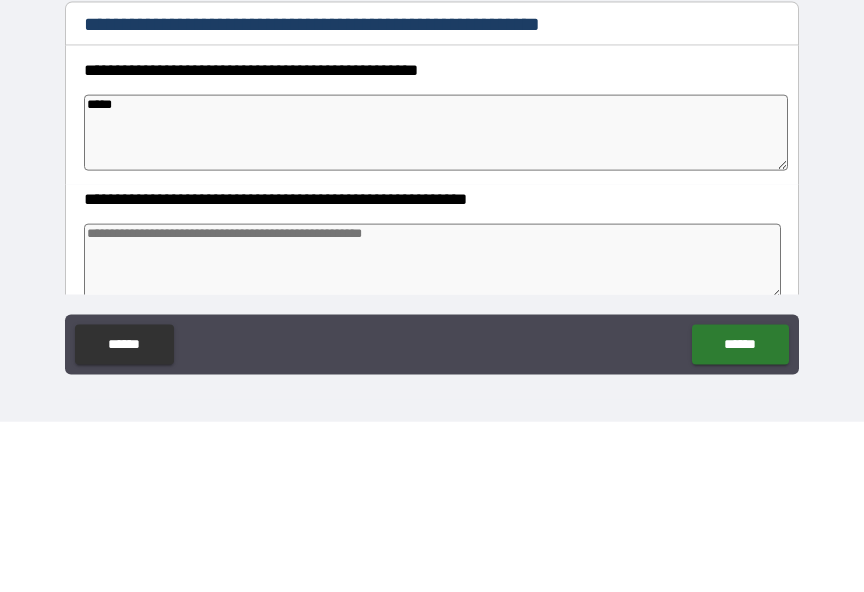 type on "*" 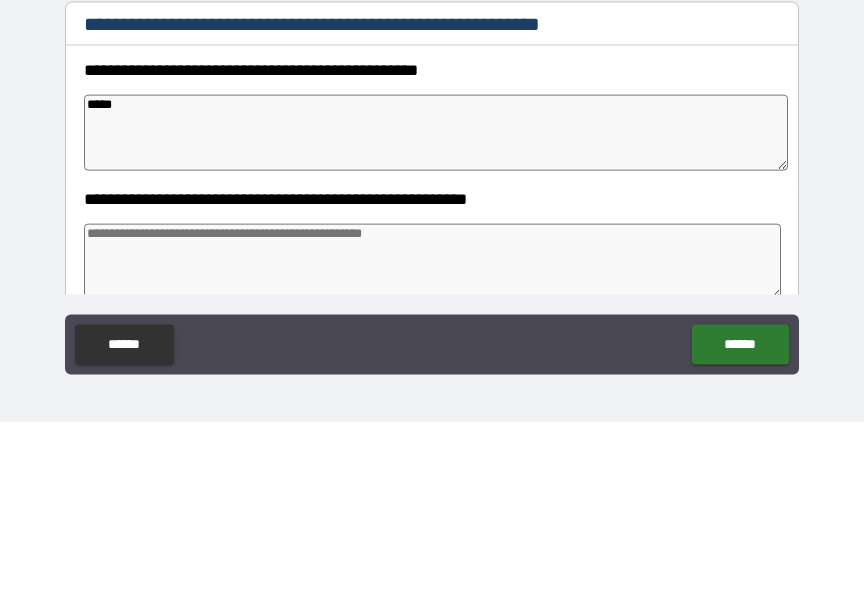 type on "*" 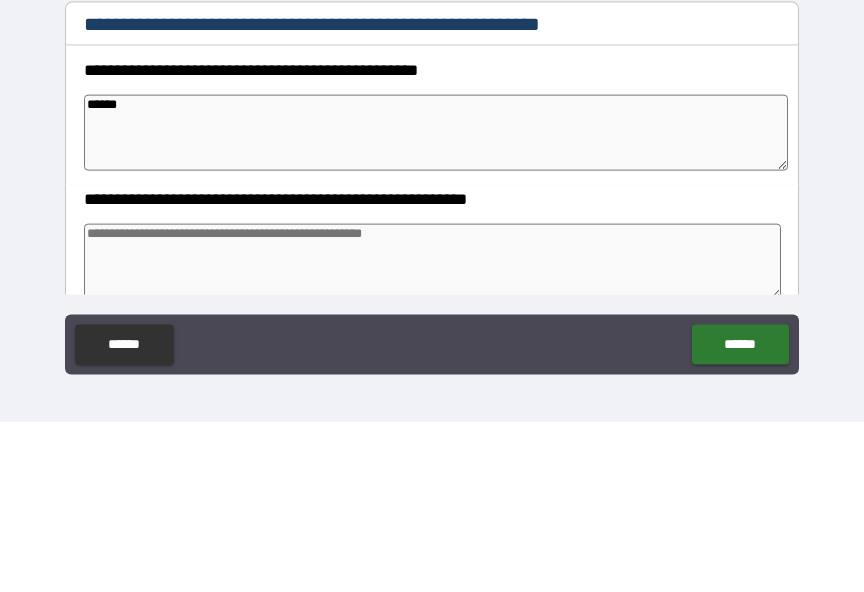 type on "*" 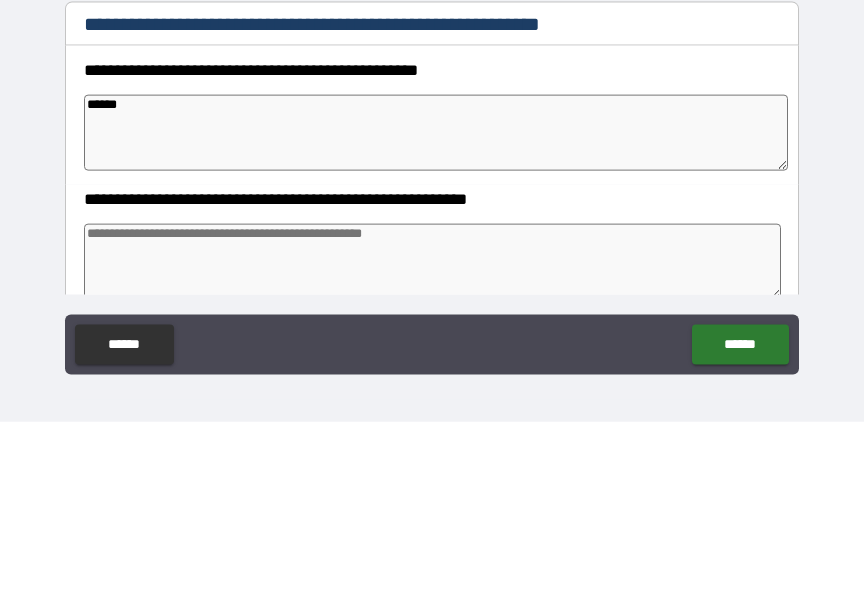 type on "*" 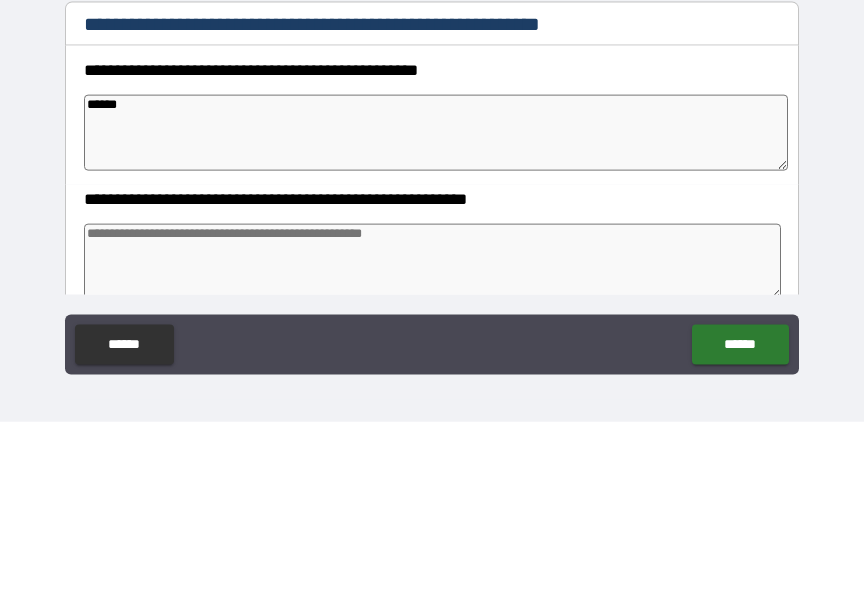 type on "*******" 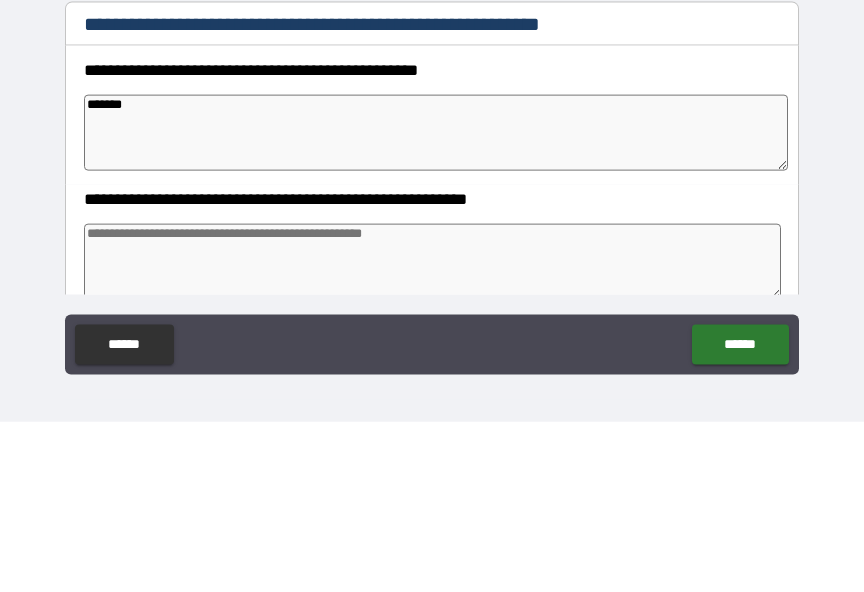 type on "*" 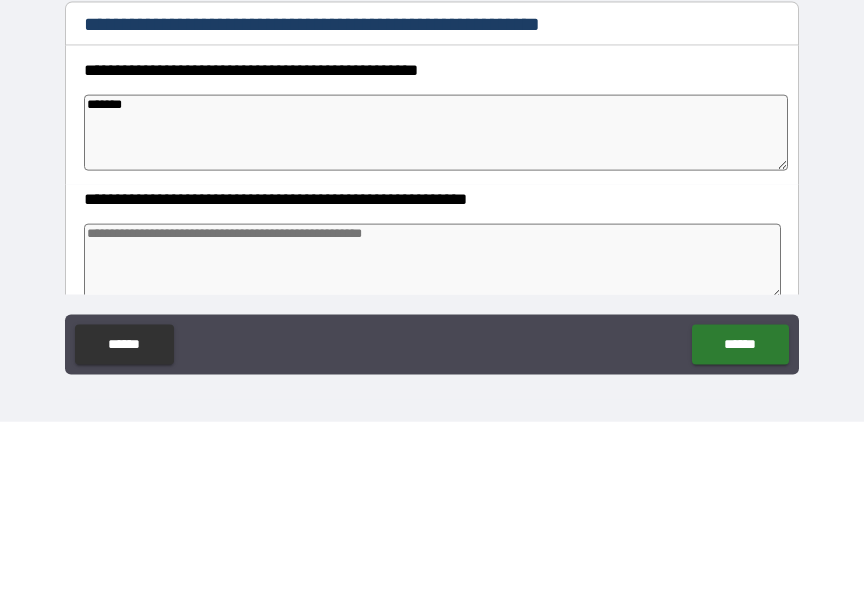 type on "*" 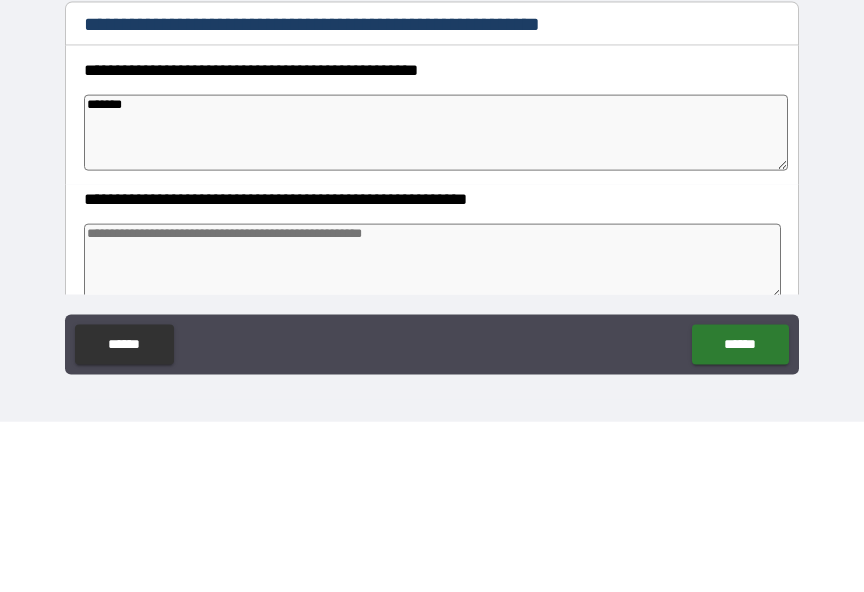 type on "*" 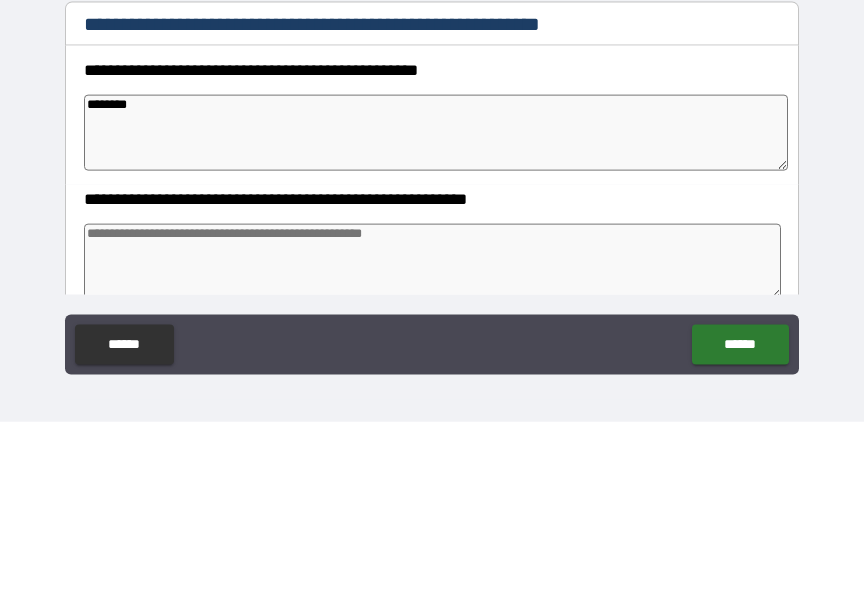type on "*" 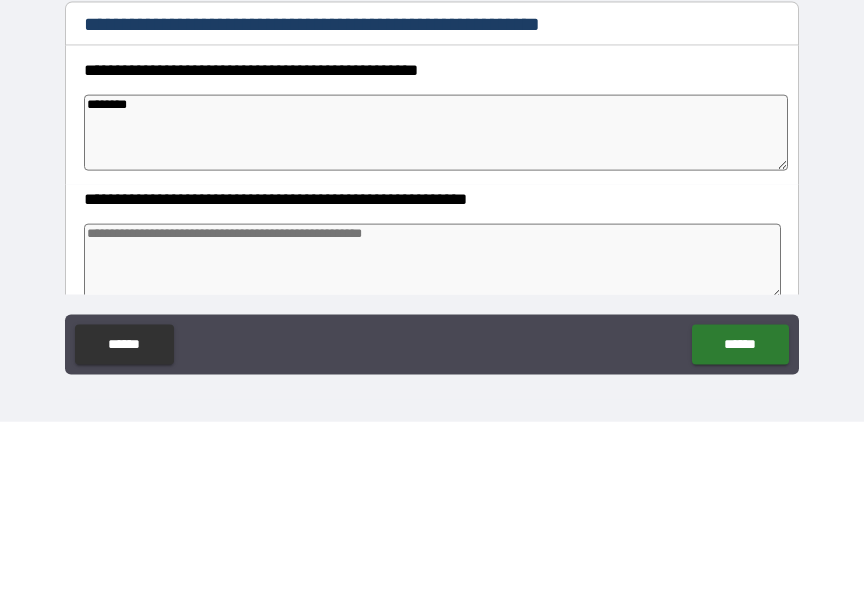 type on "*" 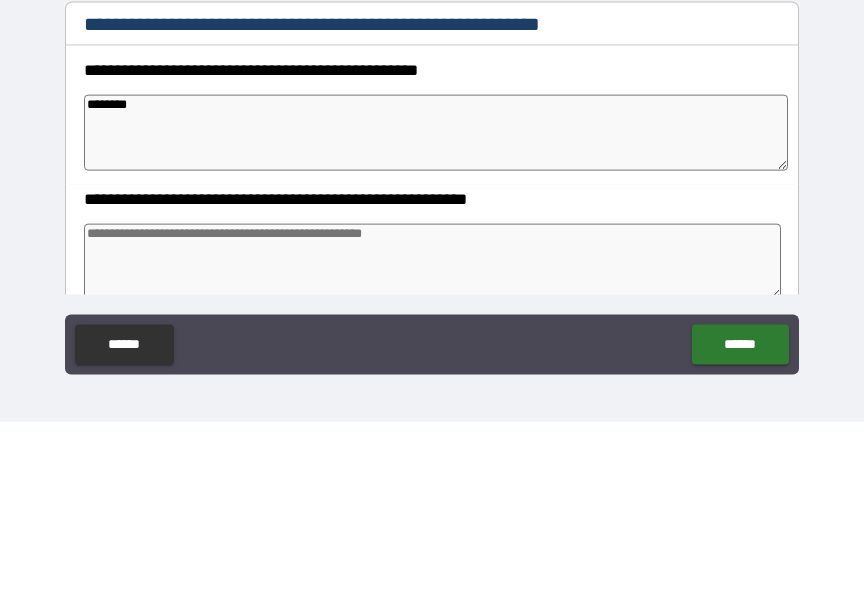 type on "*" 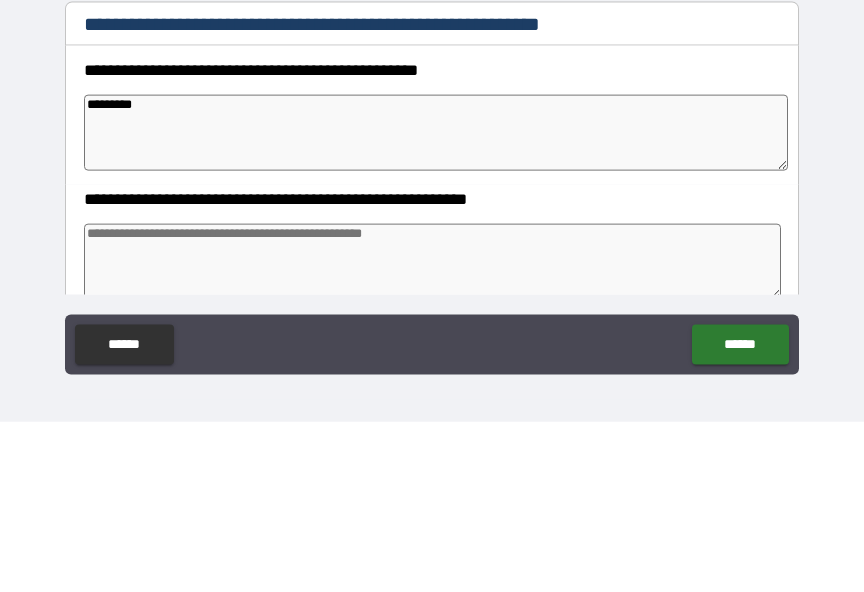 type on "*" 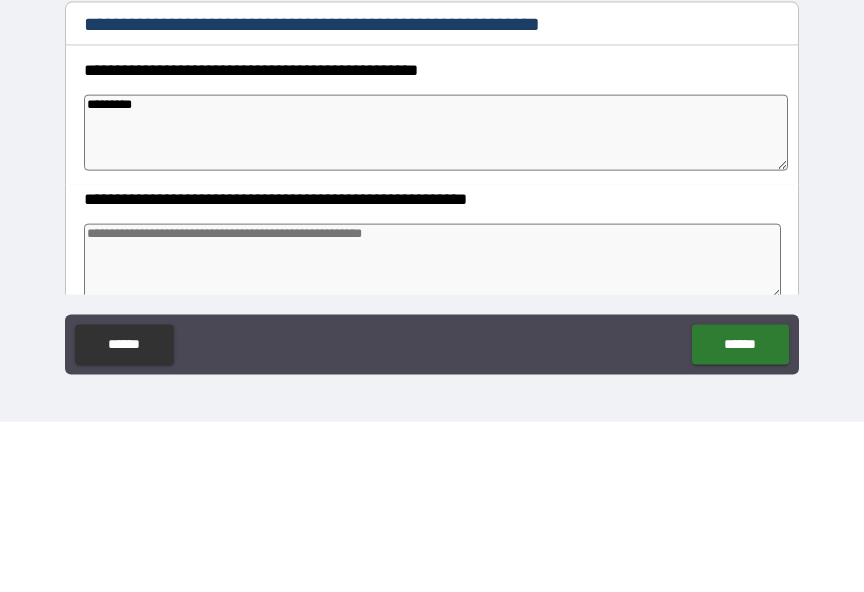 type on "**********" 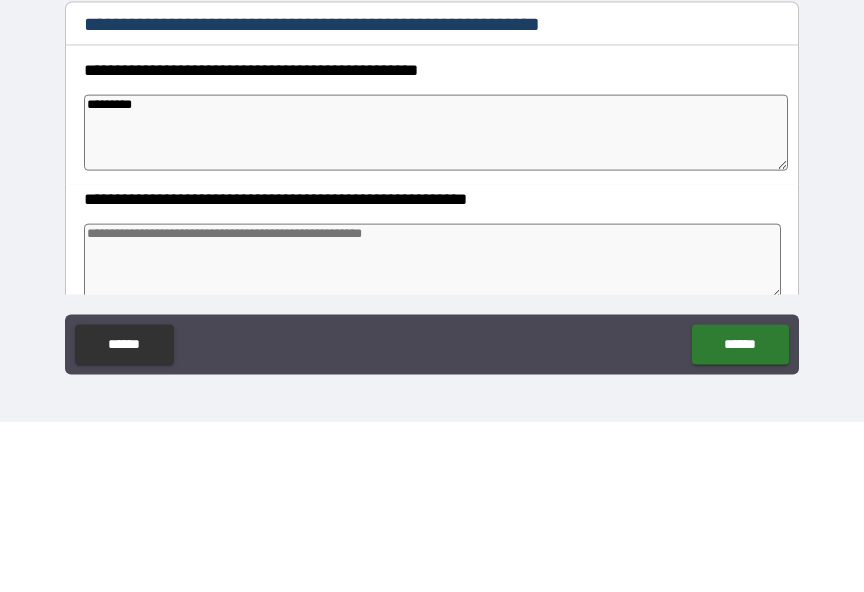 type on "*" 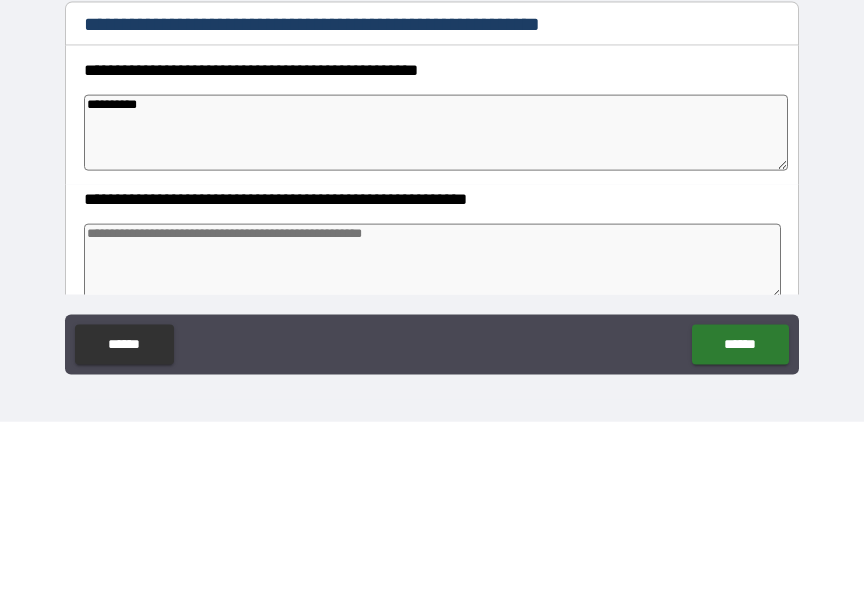 type on "*" 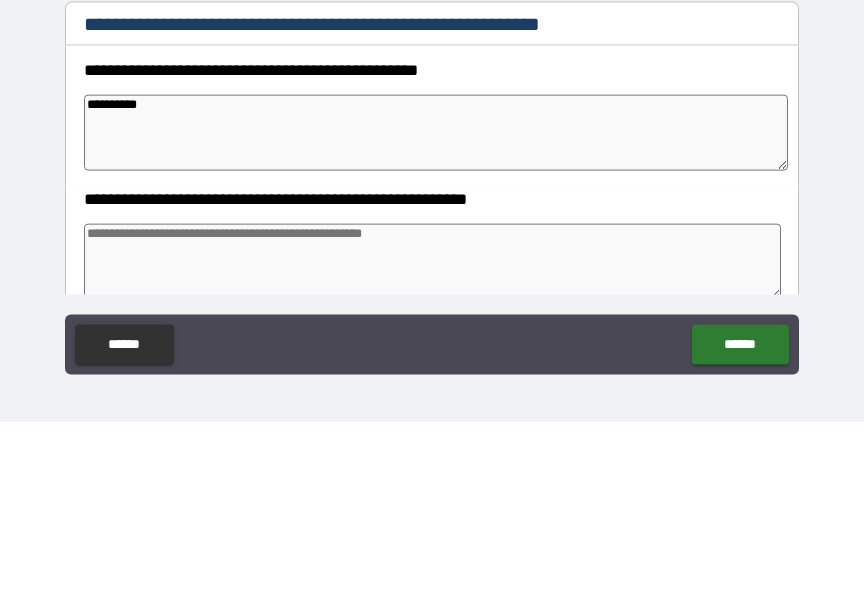 type on "*" 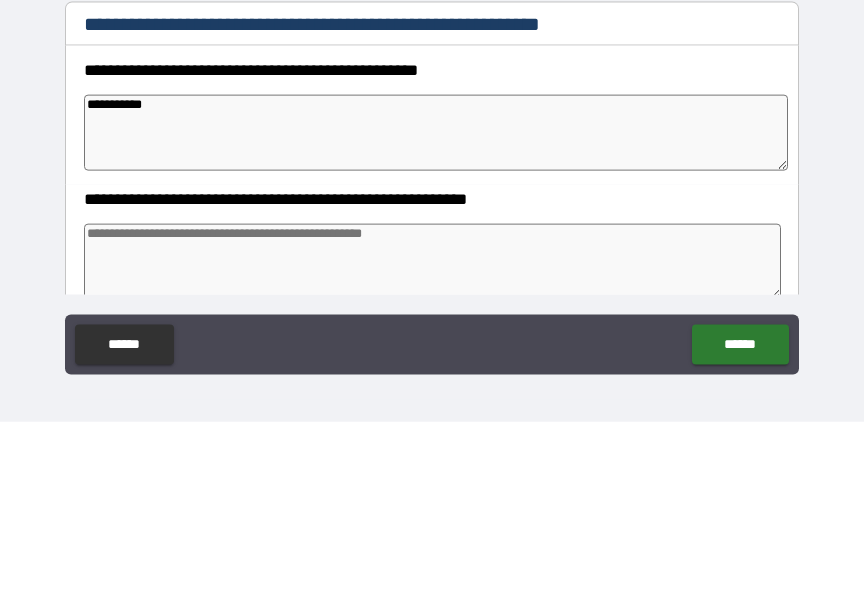 type on "*" 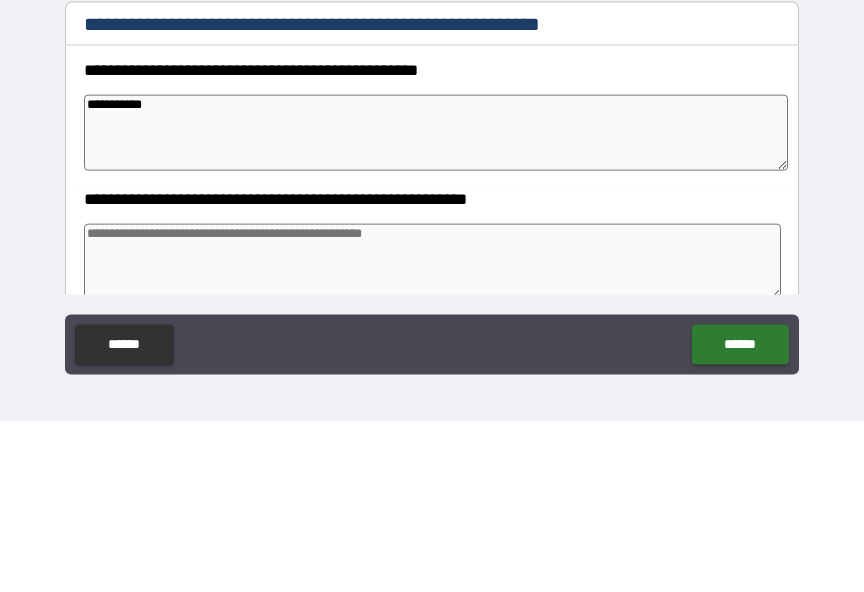 type on "*" 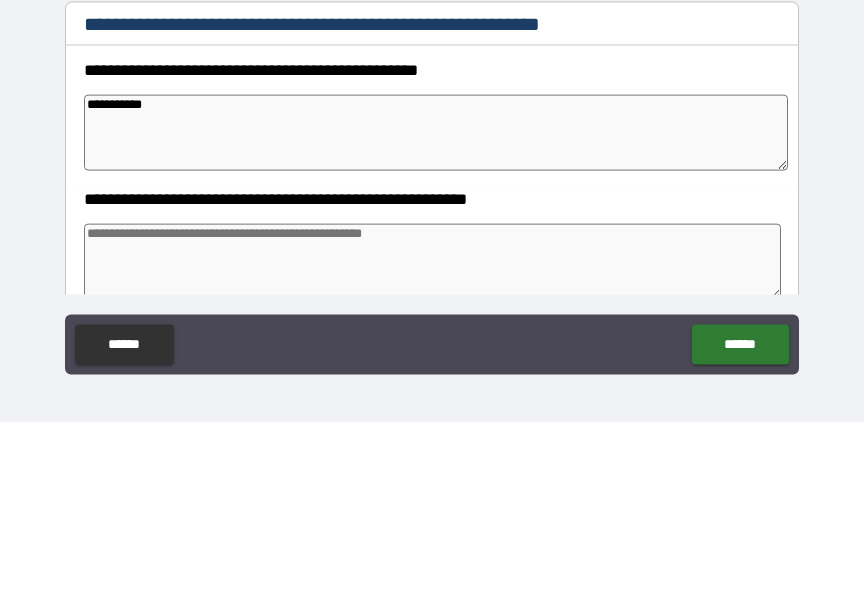 type on "*" 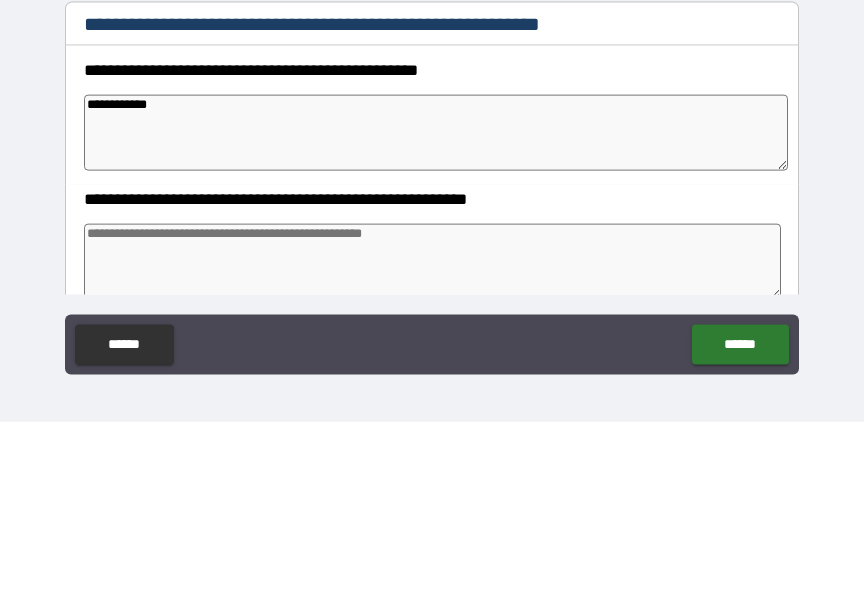 type on "*" 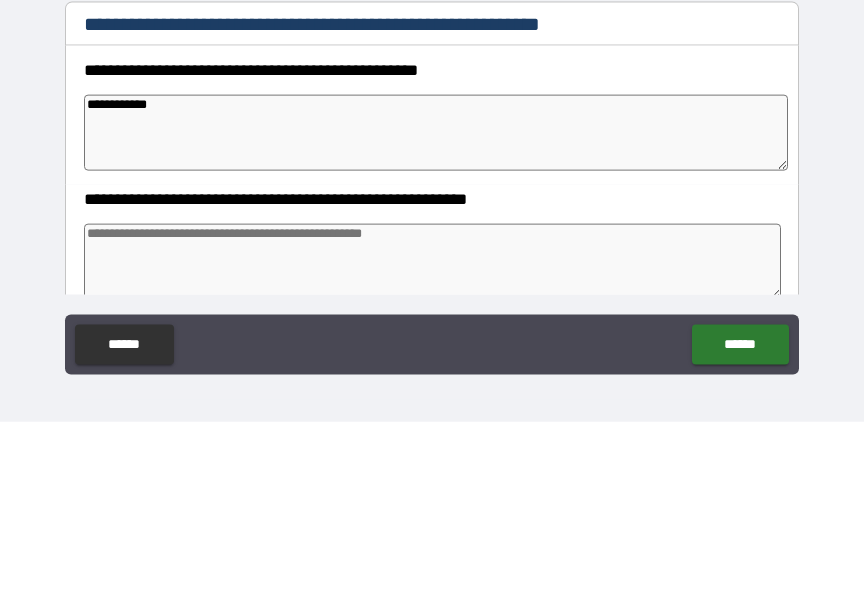 type on "**********" 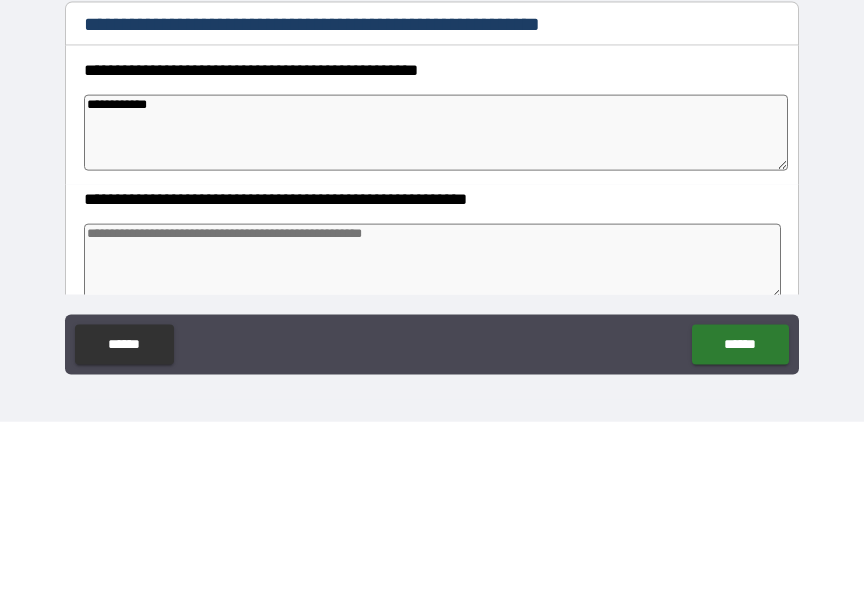 type on "*" 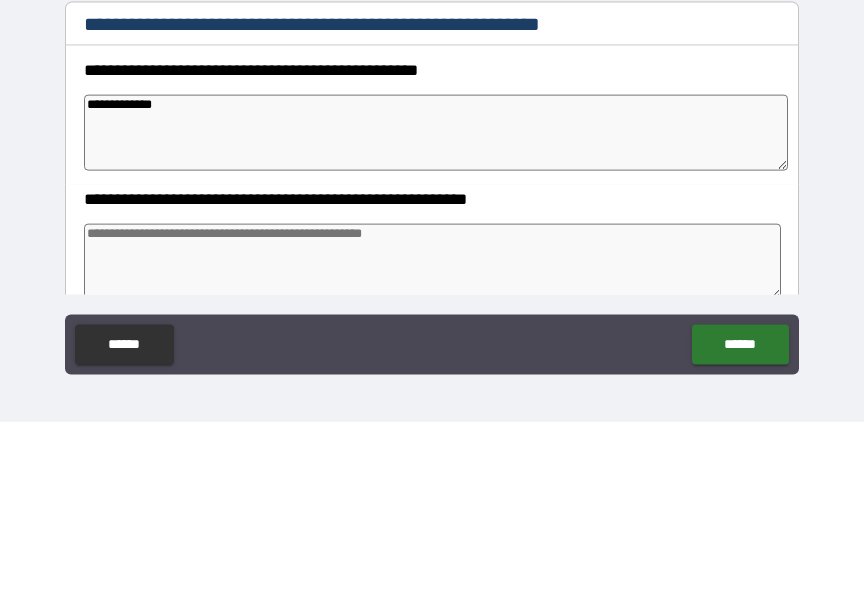 type on "**********" 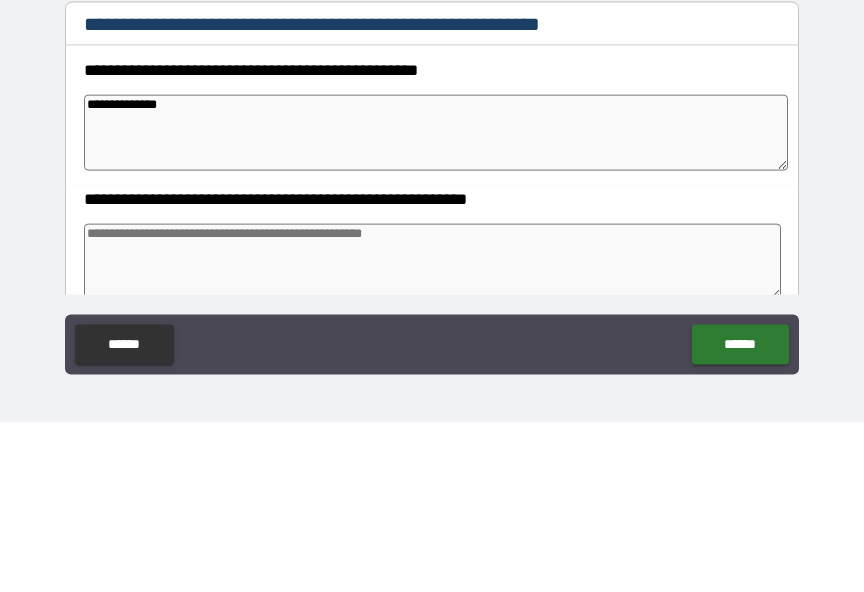 type on "*" 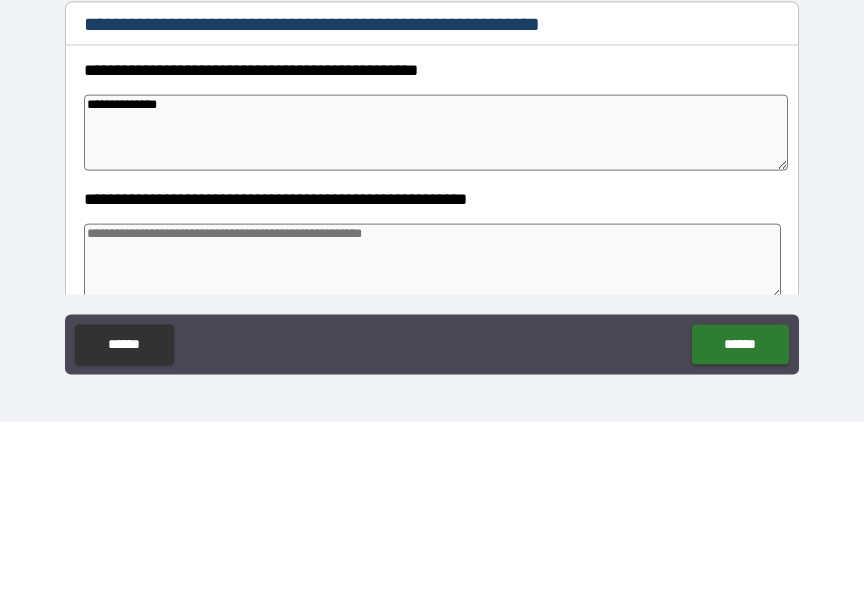 type on "*" 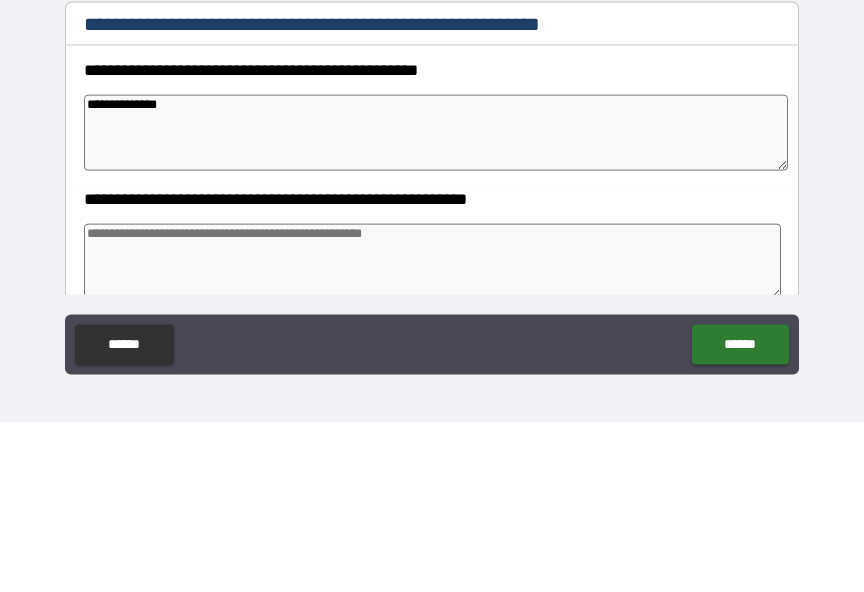 type on "*" 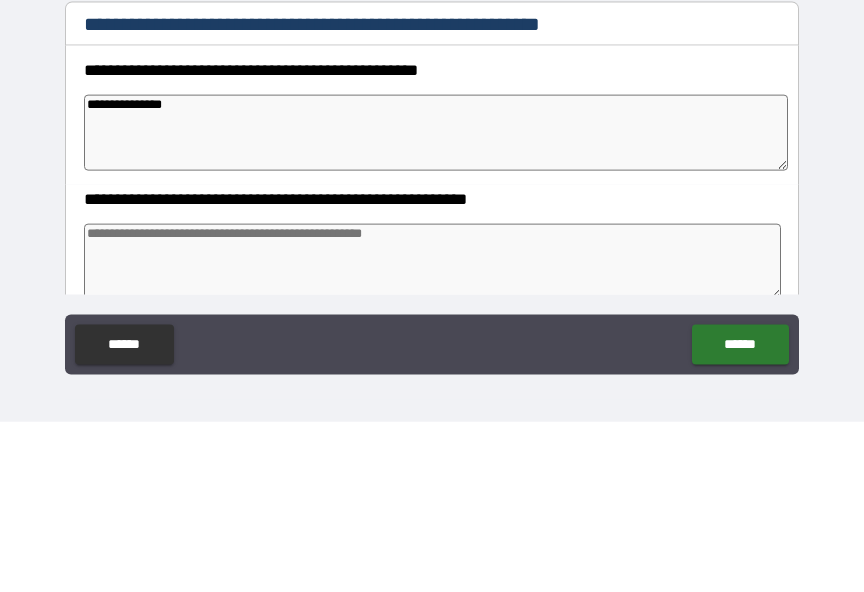 type on "*" 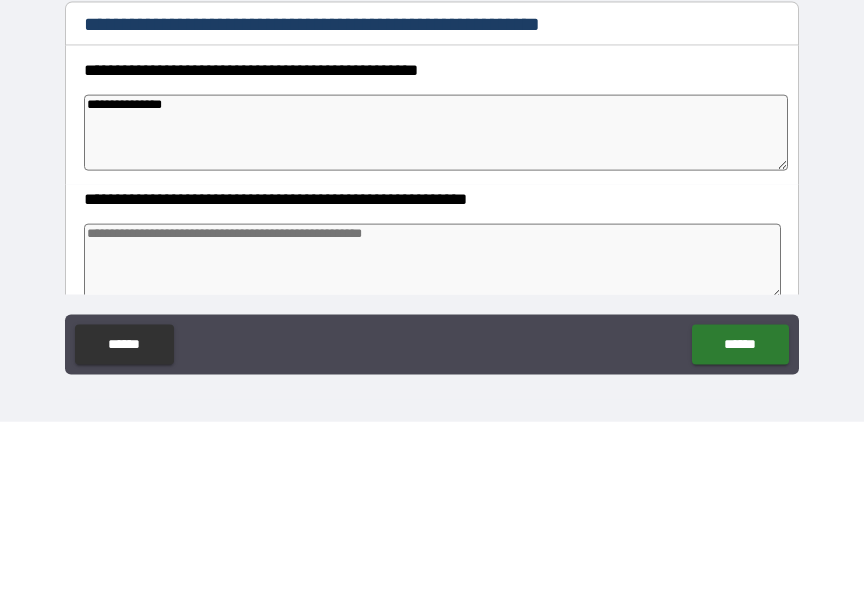 type on "**********" 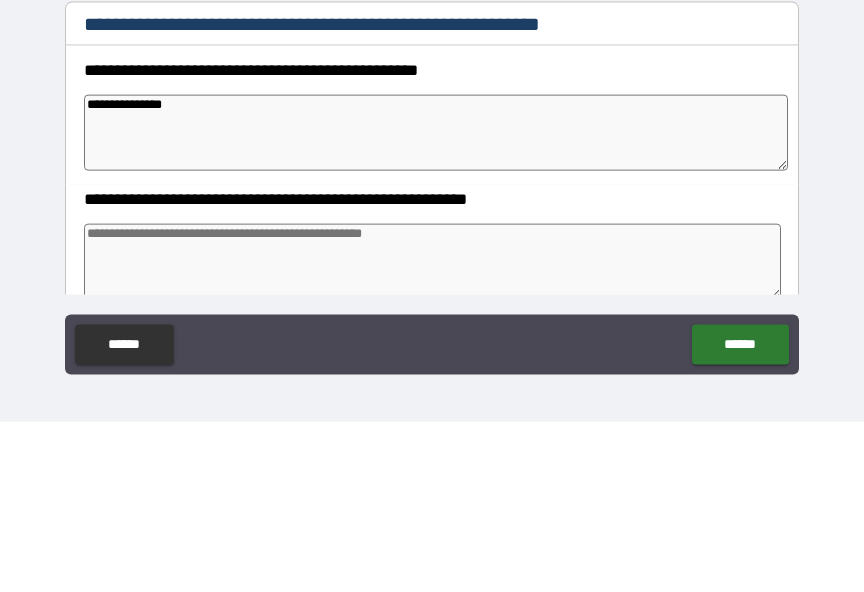 type on "*" 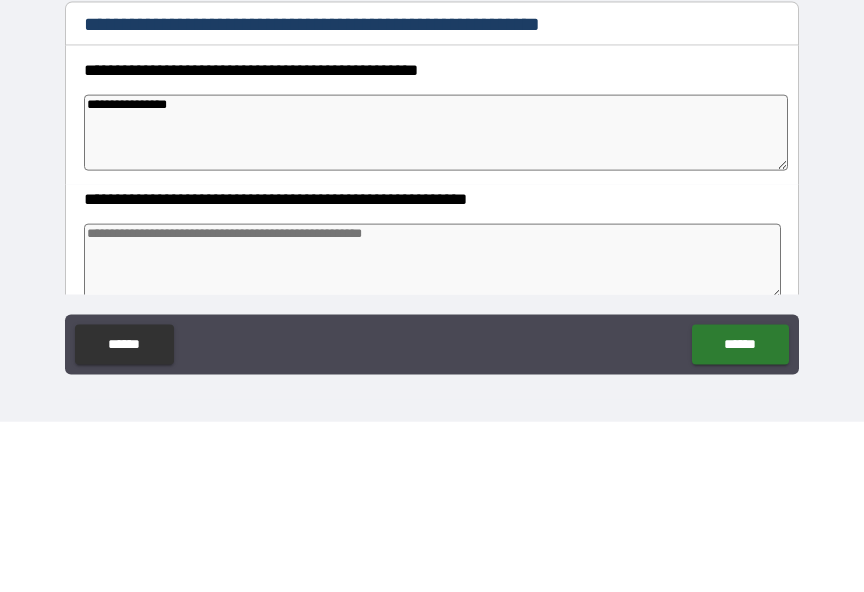 type on "*" 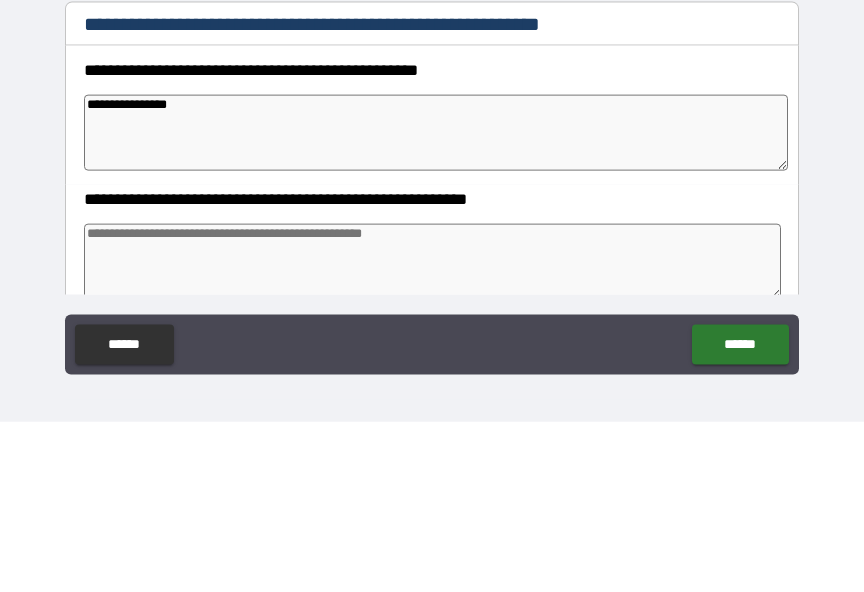 type on "*" 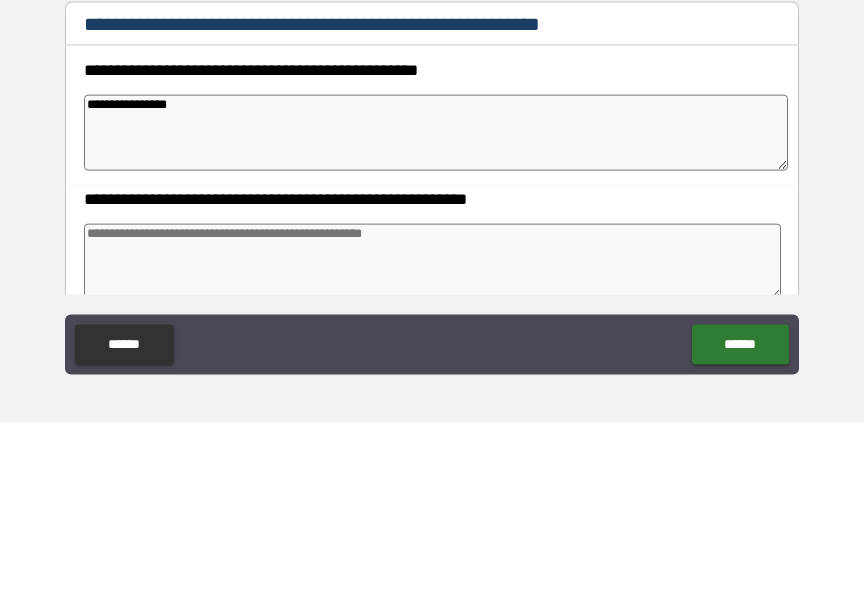 type on "**********" 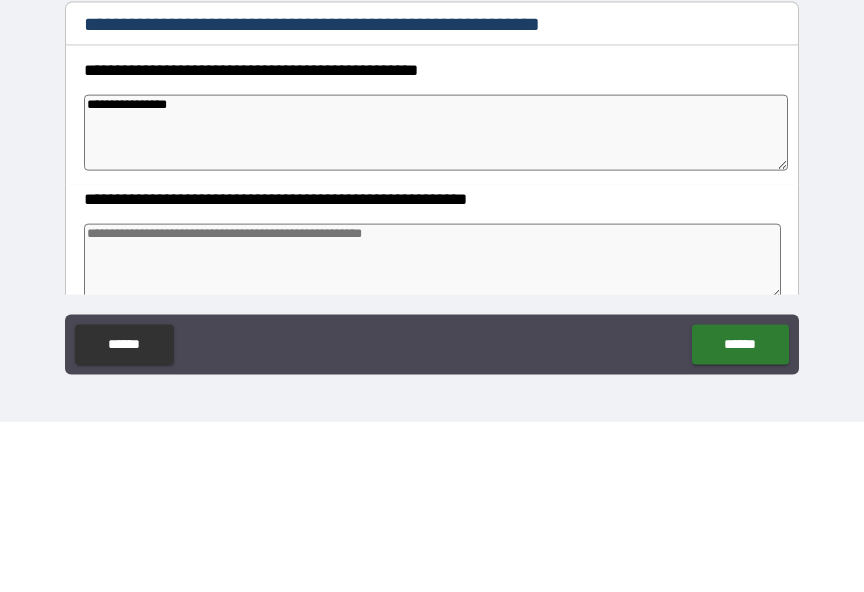 type on "*" 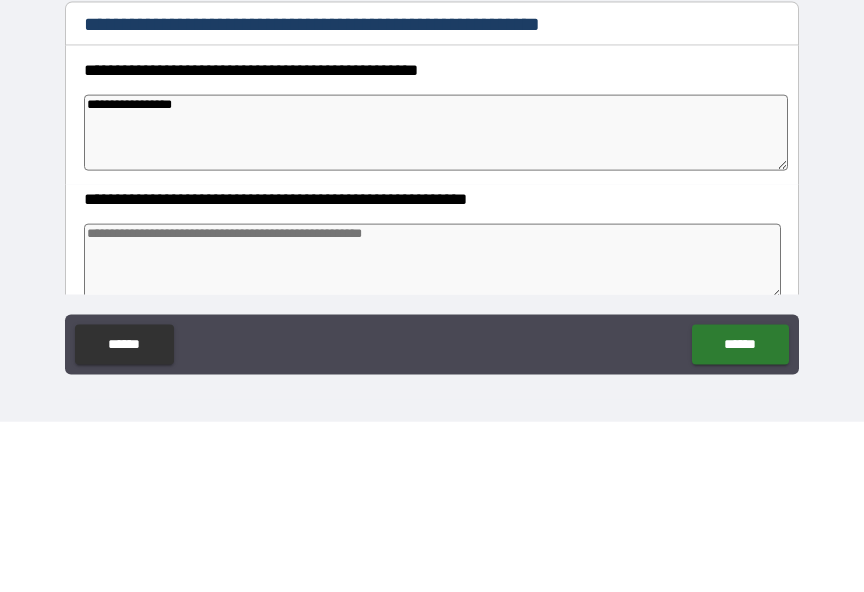 type on "*" 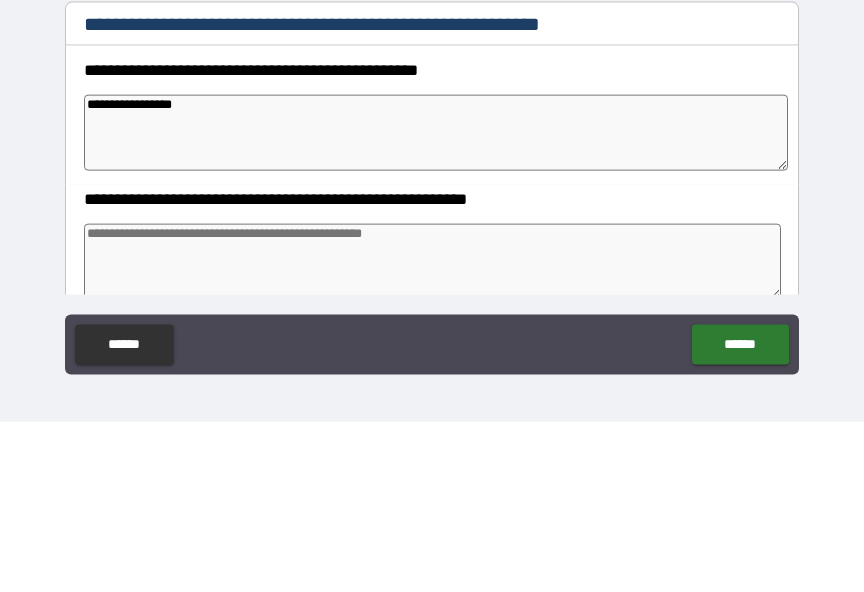 type on "*" 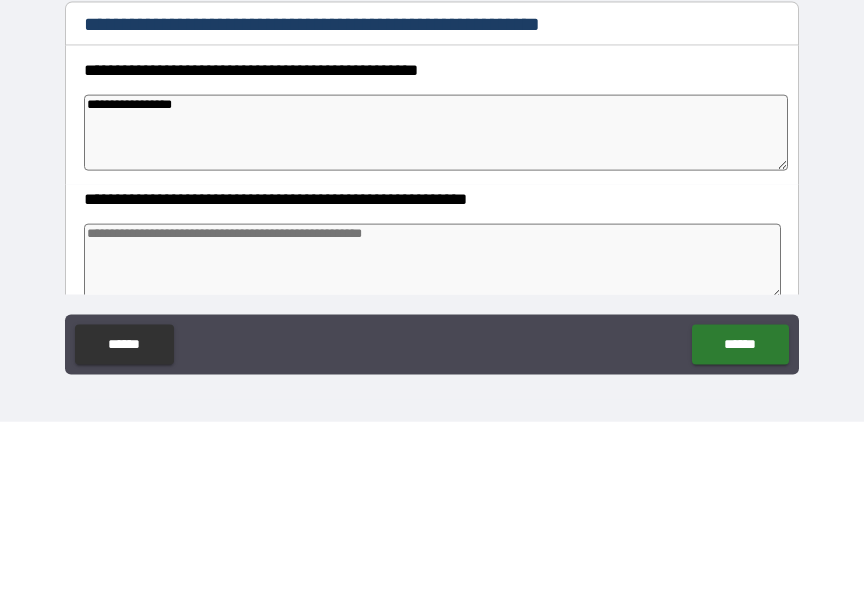 type on "**********" 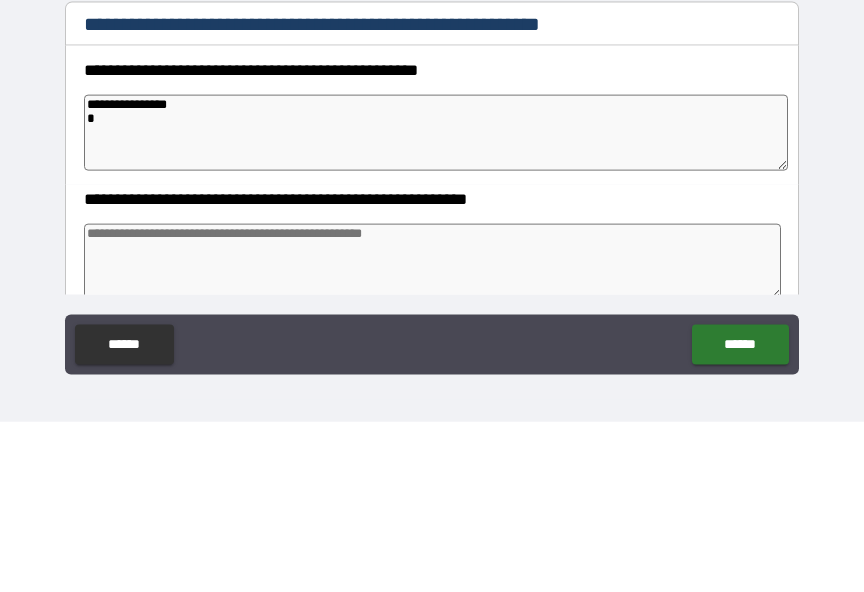 type on "*" 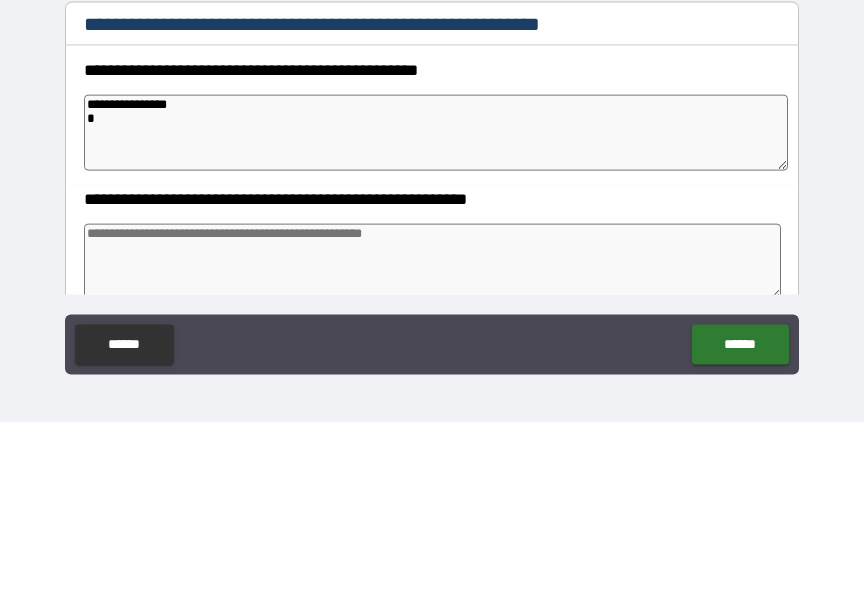 type on "*" 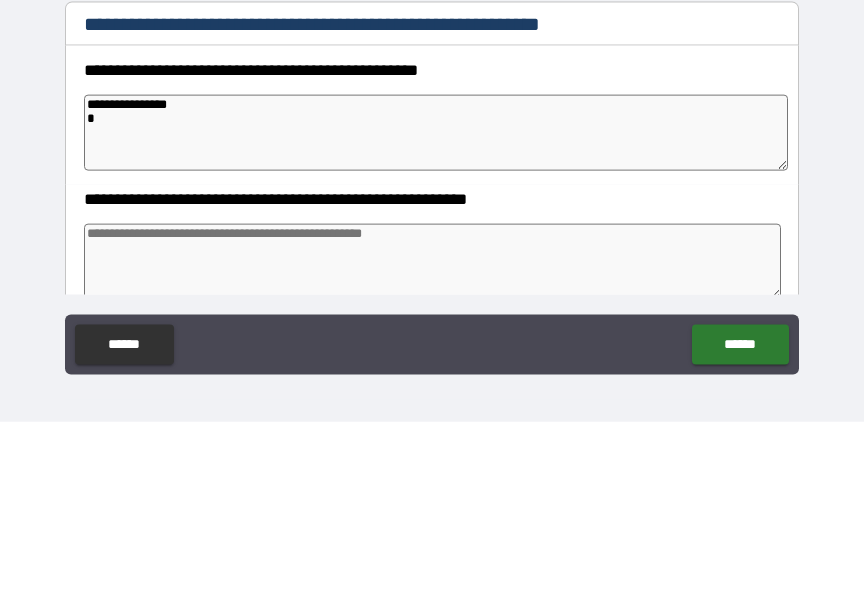 type on "*" 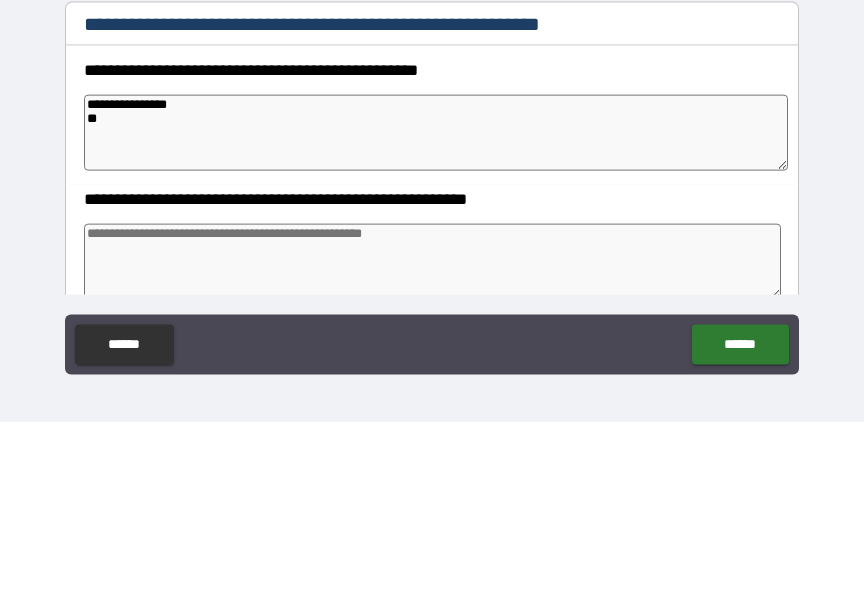 type on "*" 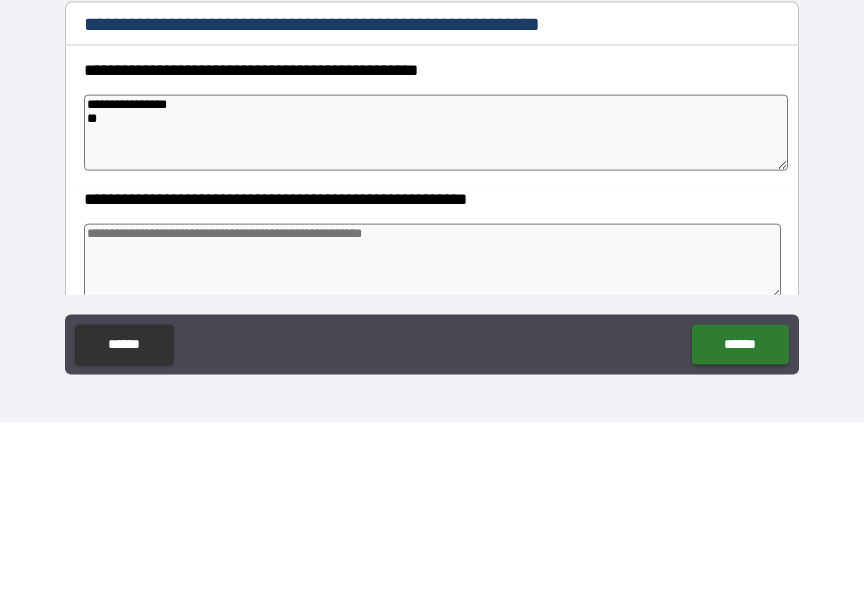 type on "*" 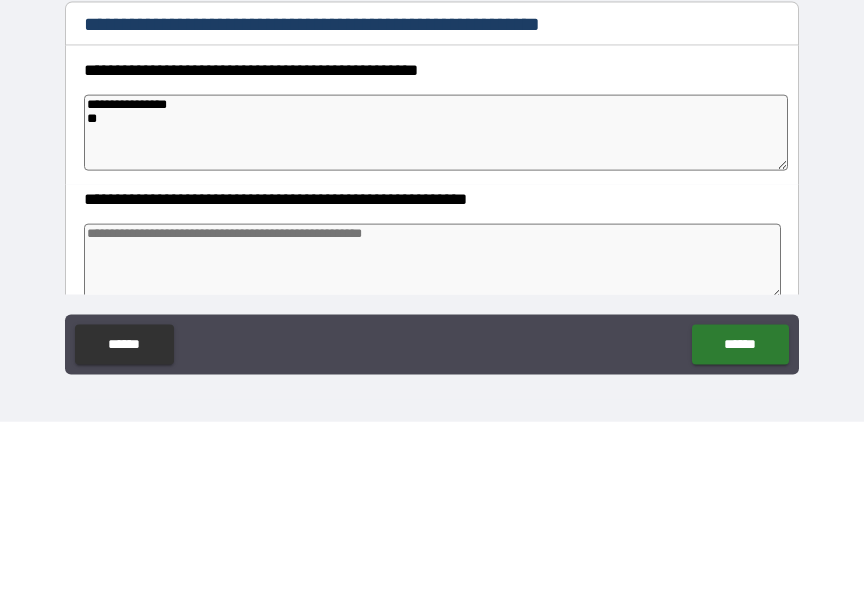type on "*" 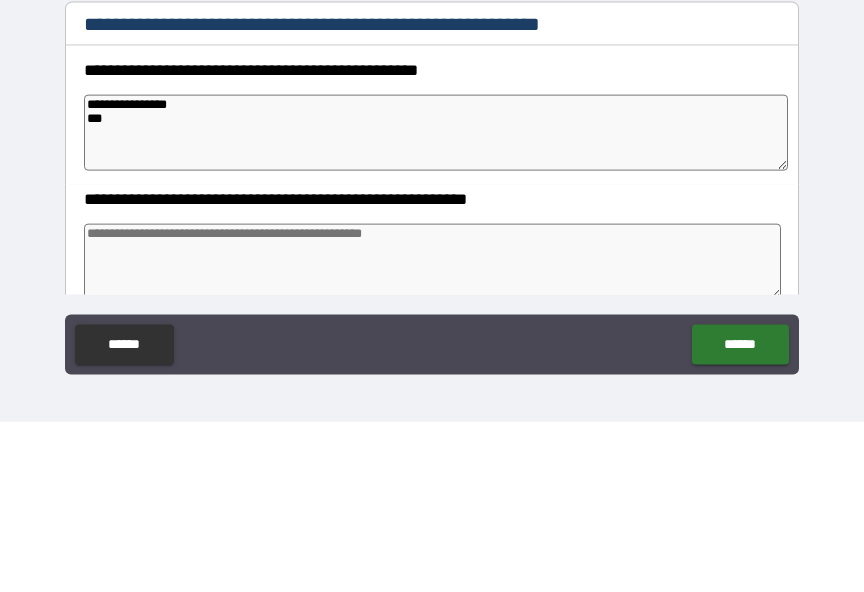 type on "*" 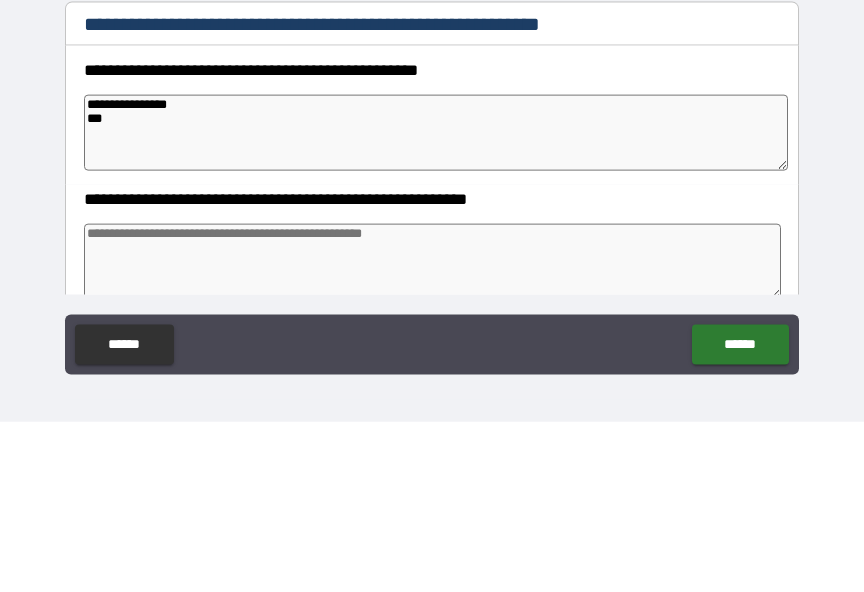 type on "*" 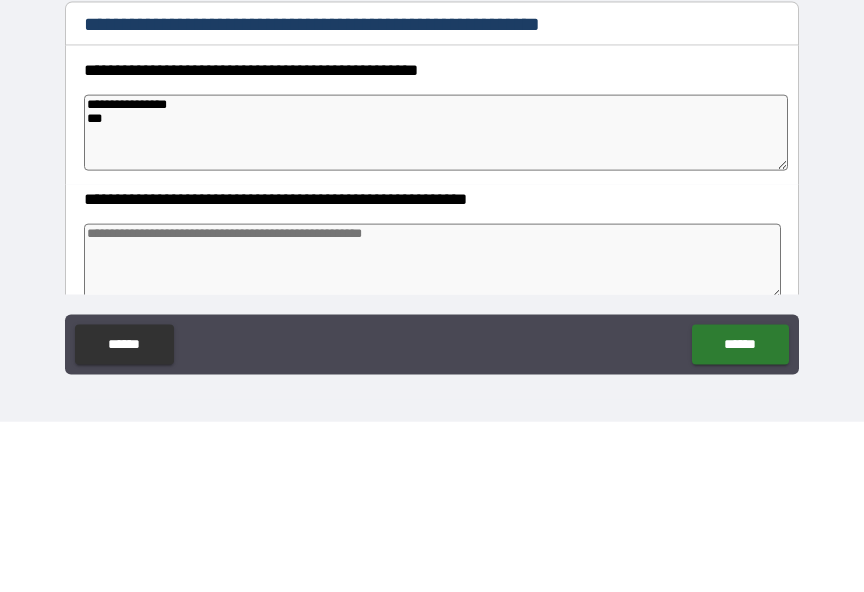 type on "*" 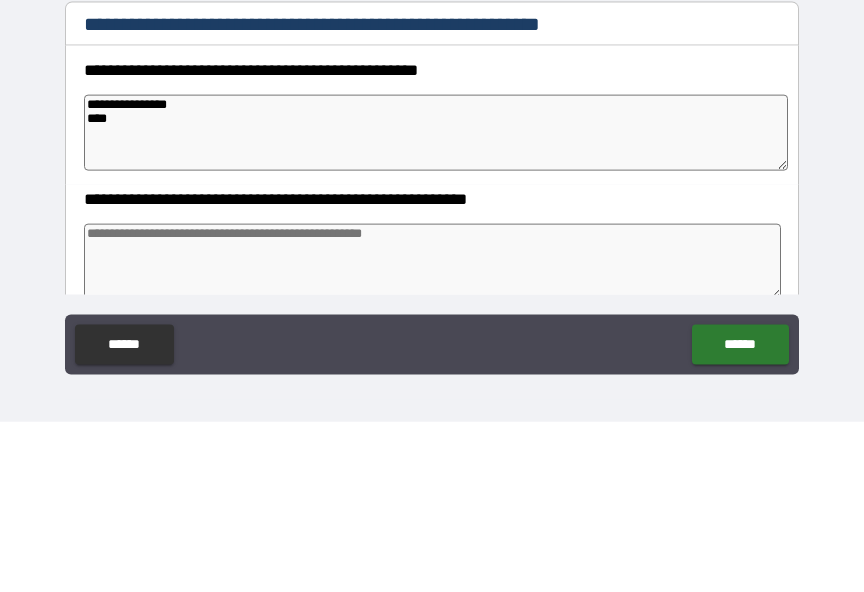 type on "*" 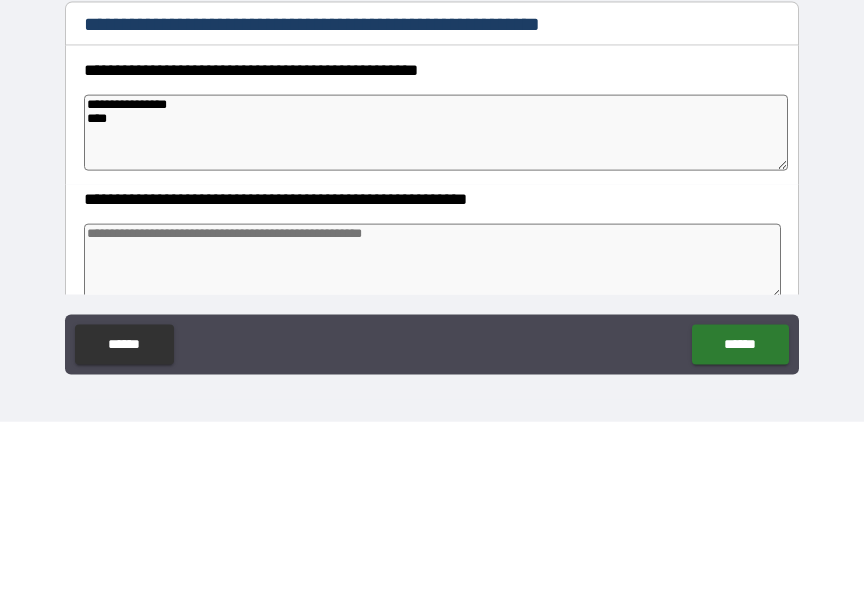 type on "*" 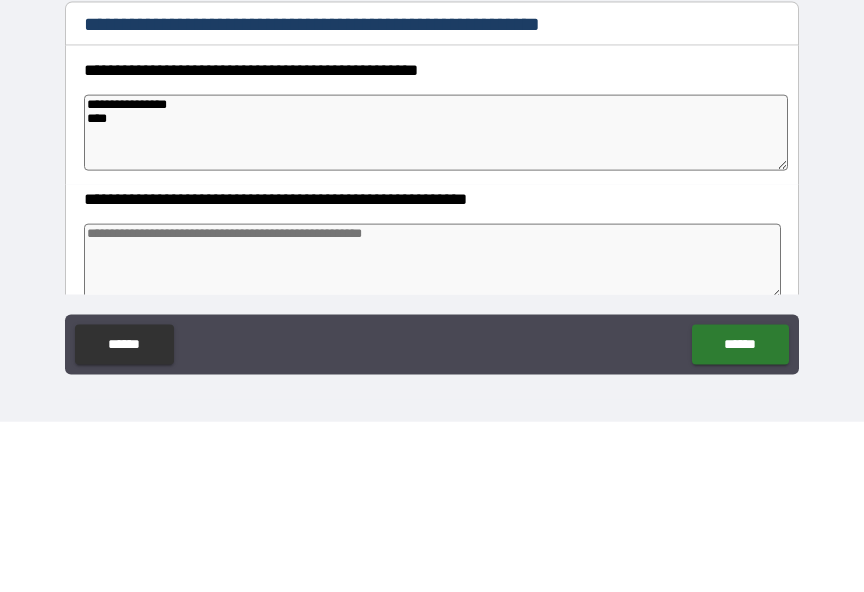 type on "*" 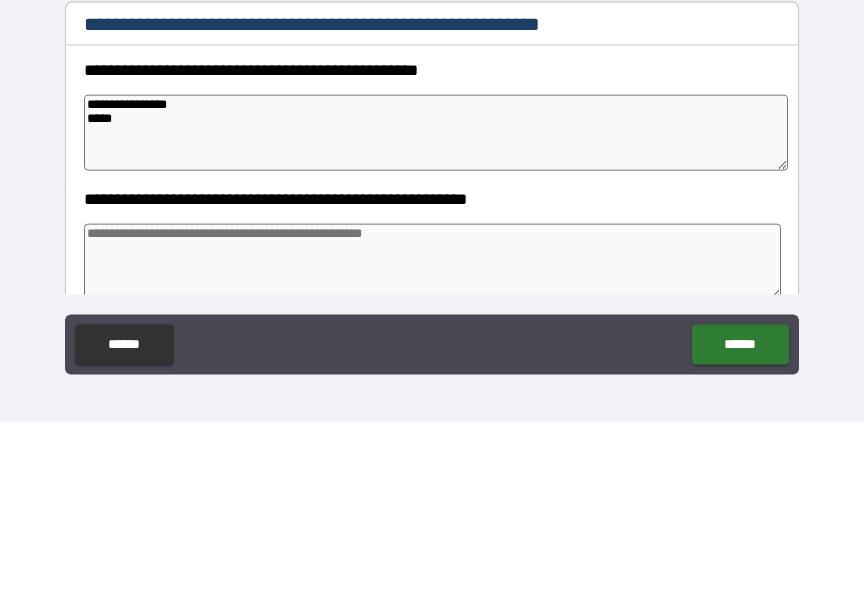 type on "*" 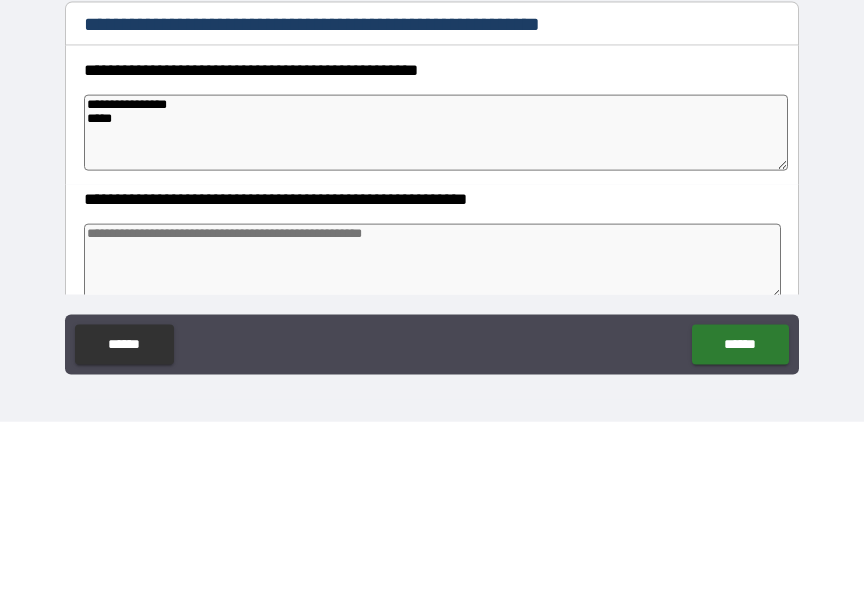 type on "**********" 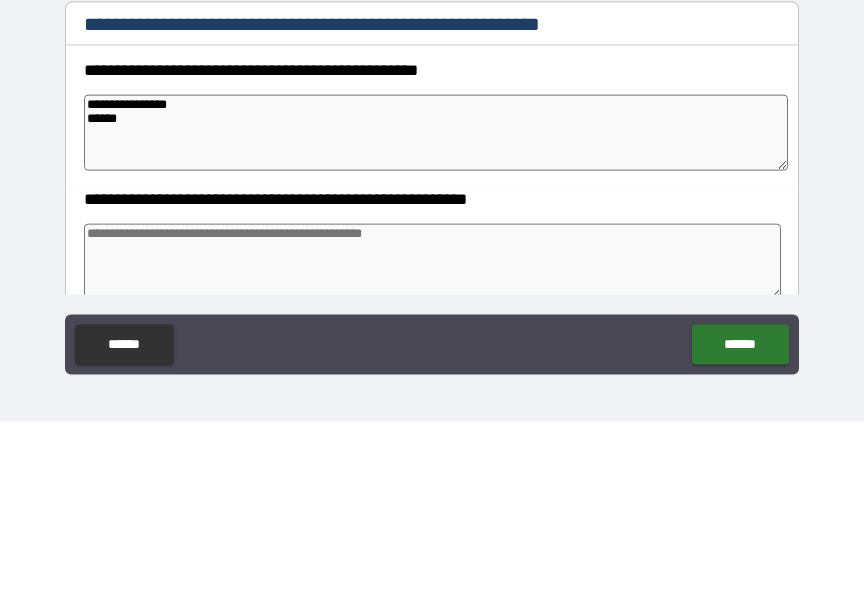 type on "*" 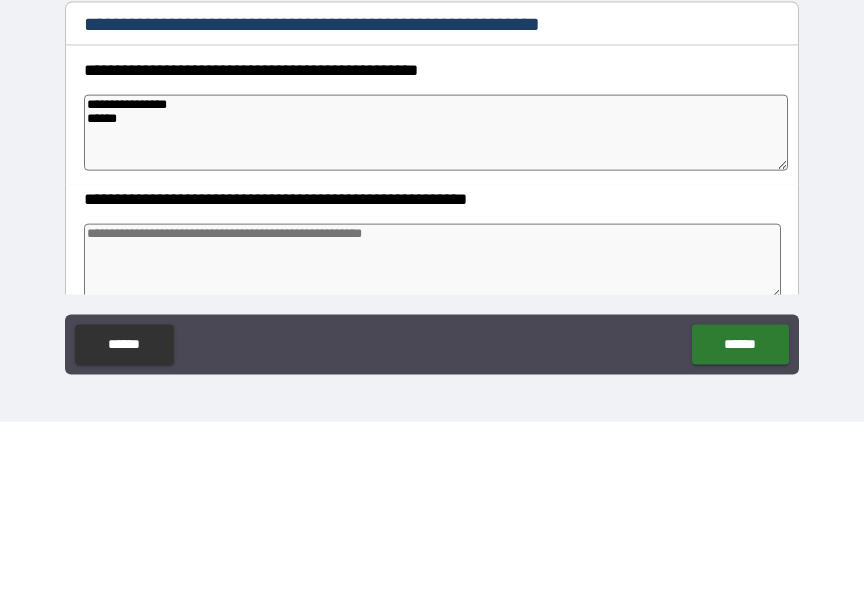 type on "*" 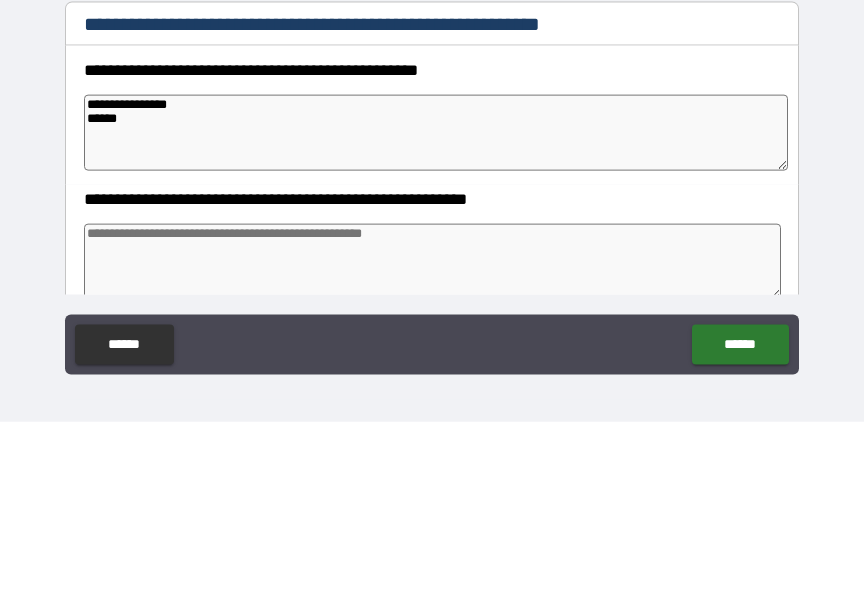 type on "*" 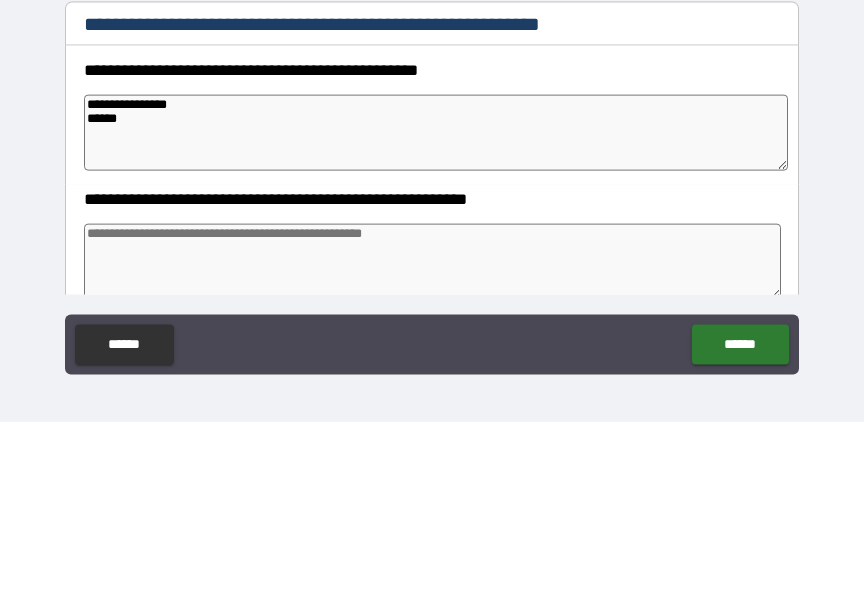 type on "**********" 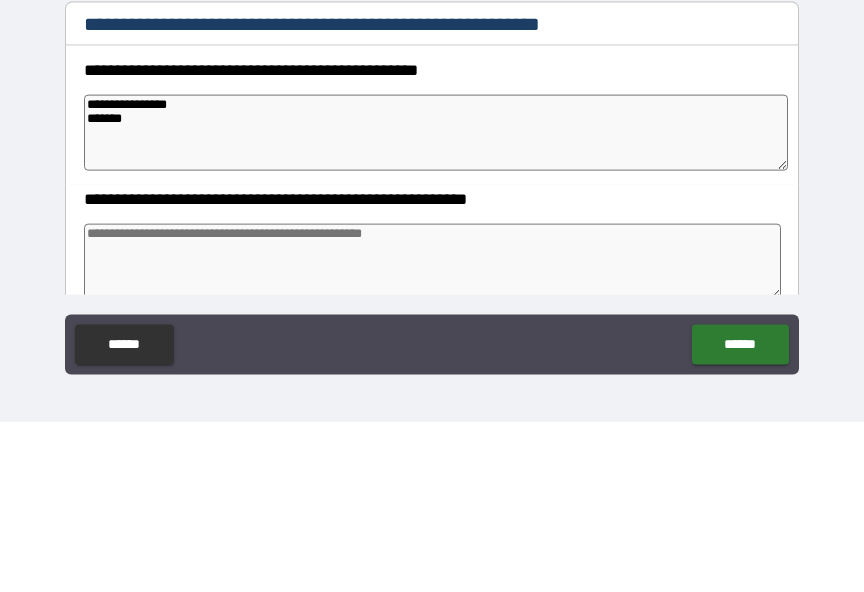 type on "*" 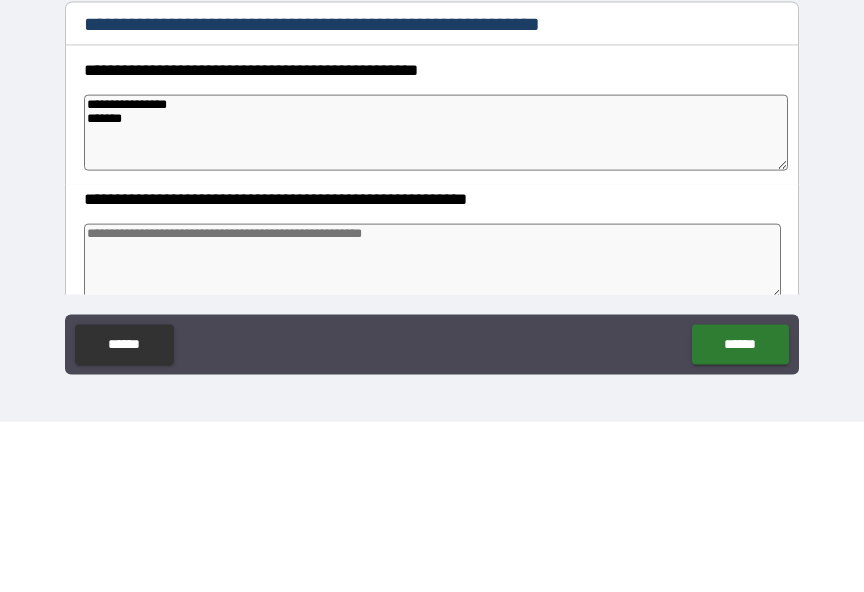 type on "*" 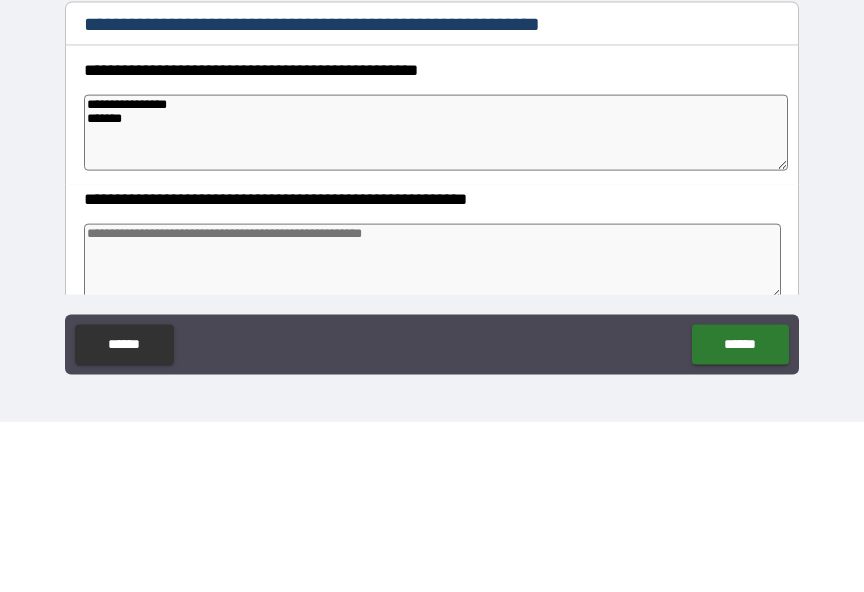 type on "*" 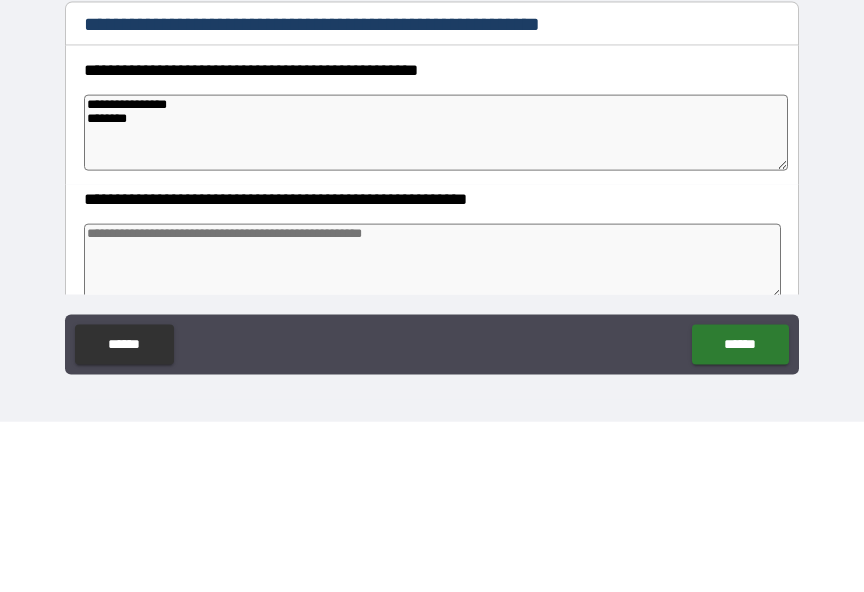 type on "*" 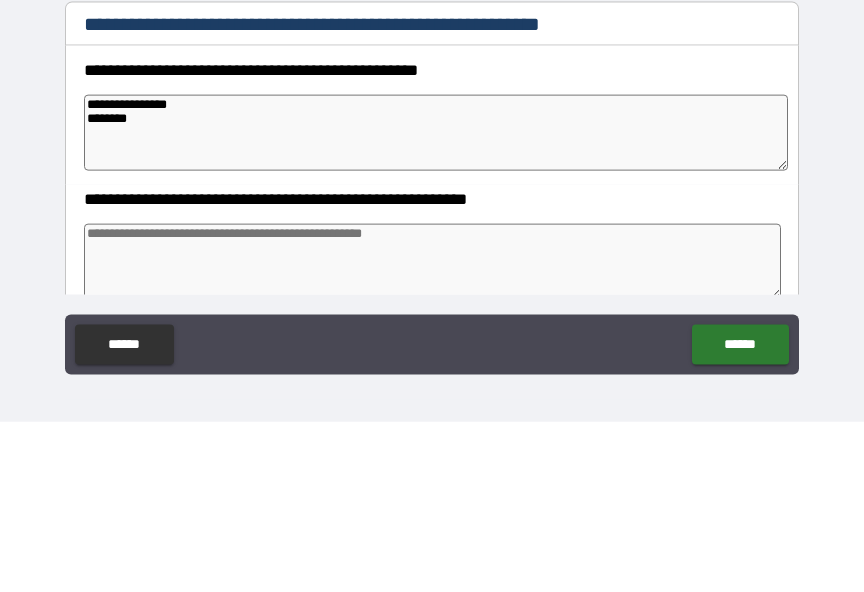 type on "*" 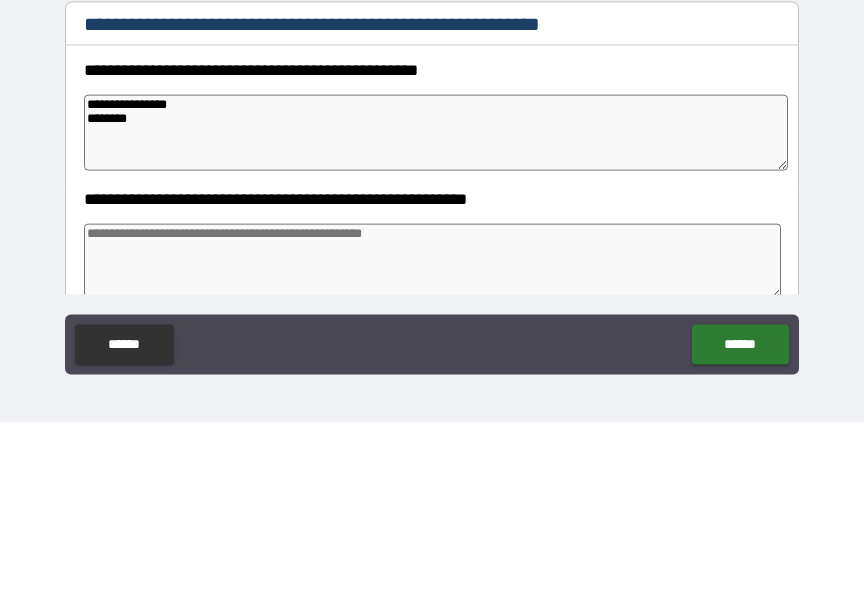 type on "*" 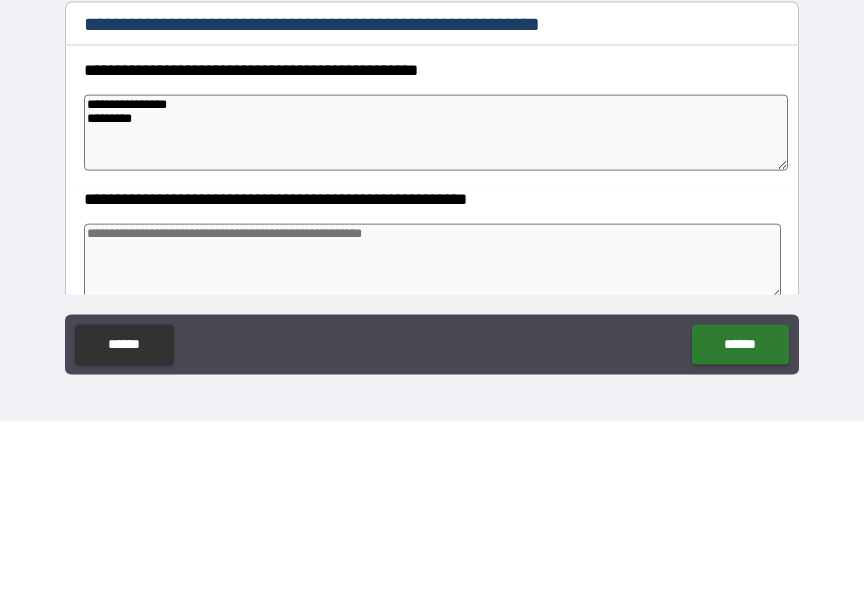 type on "*" 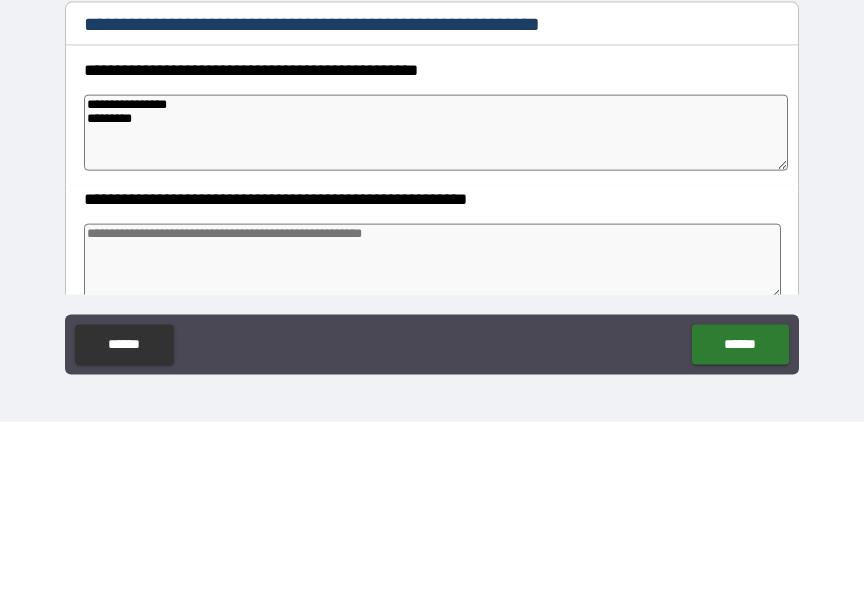 type on "**********" 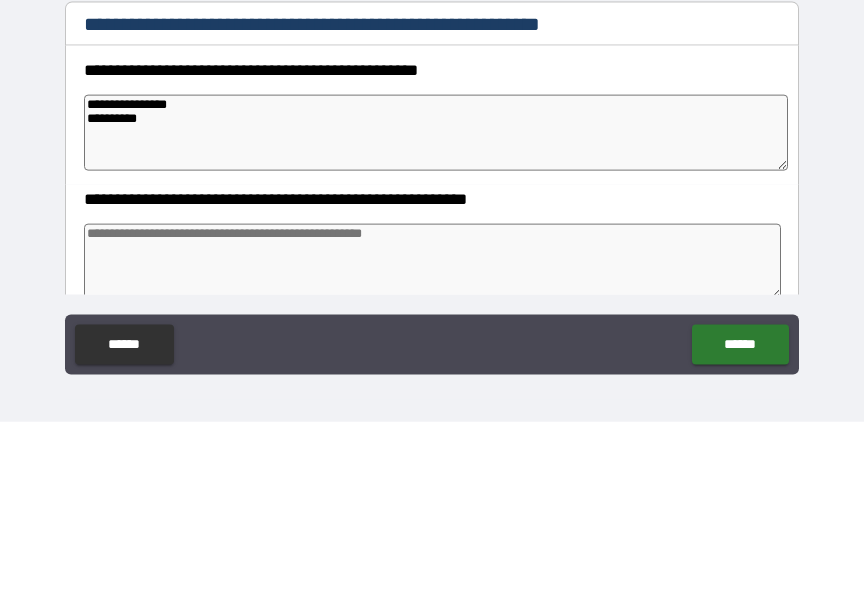 type on "*" 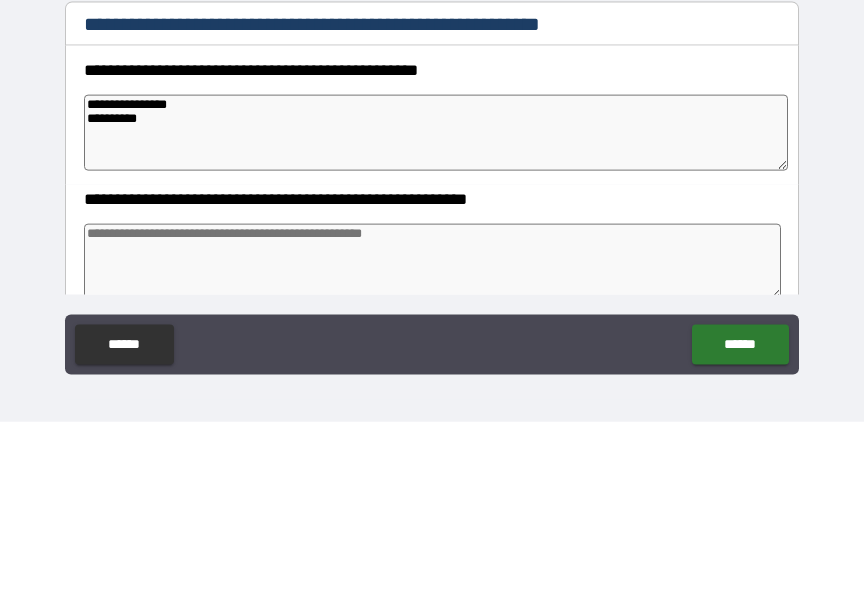 type on "*" 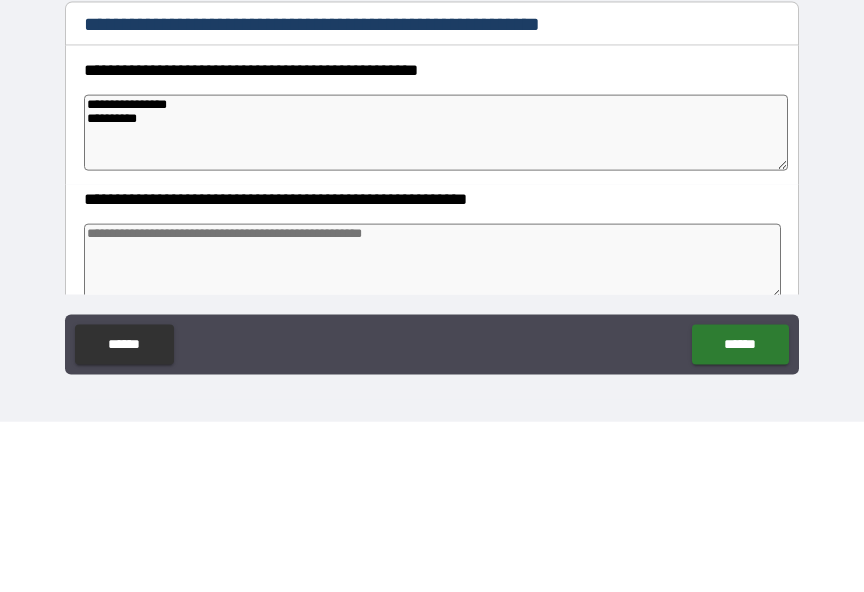 type on "*" 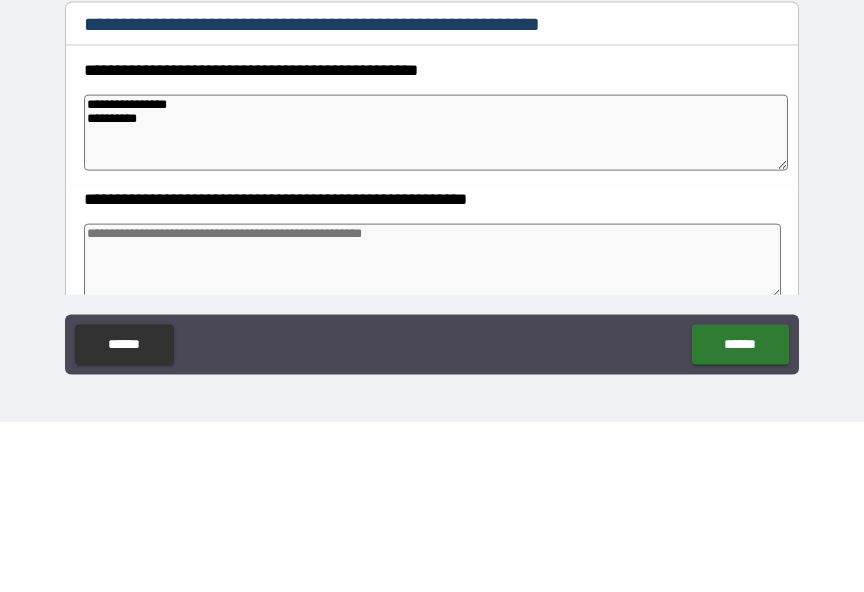 type on "**********" 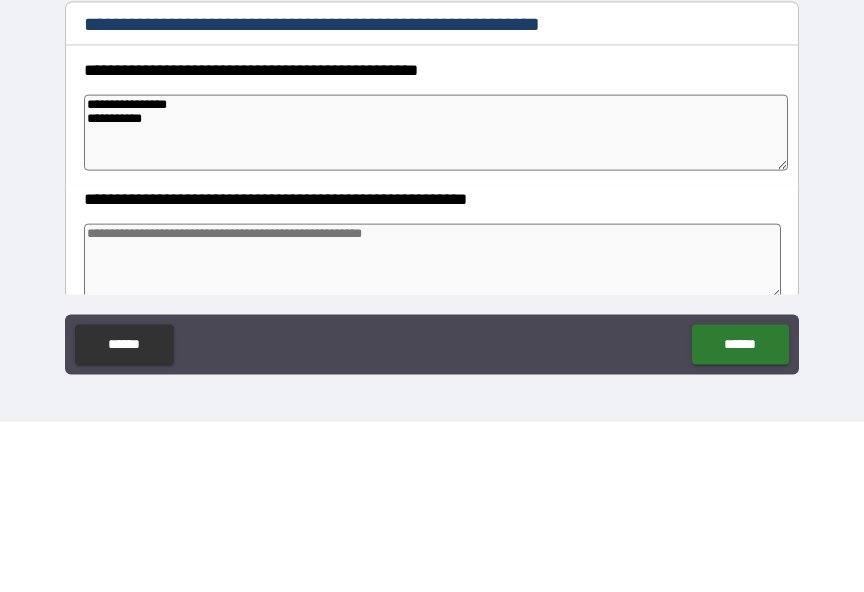 type on "*" 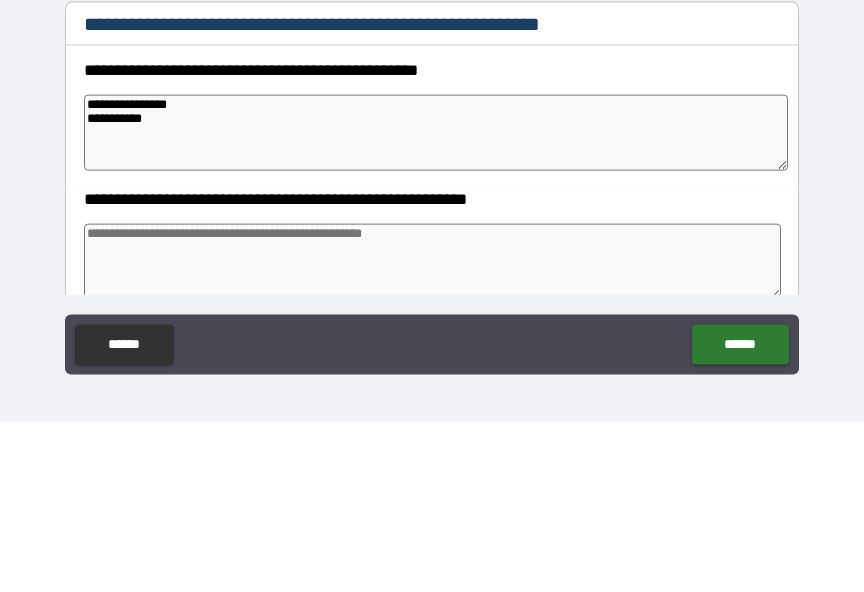 type on "**********" 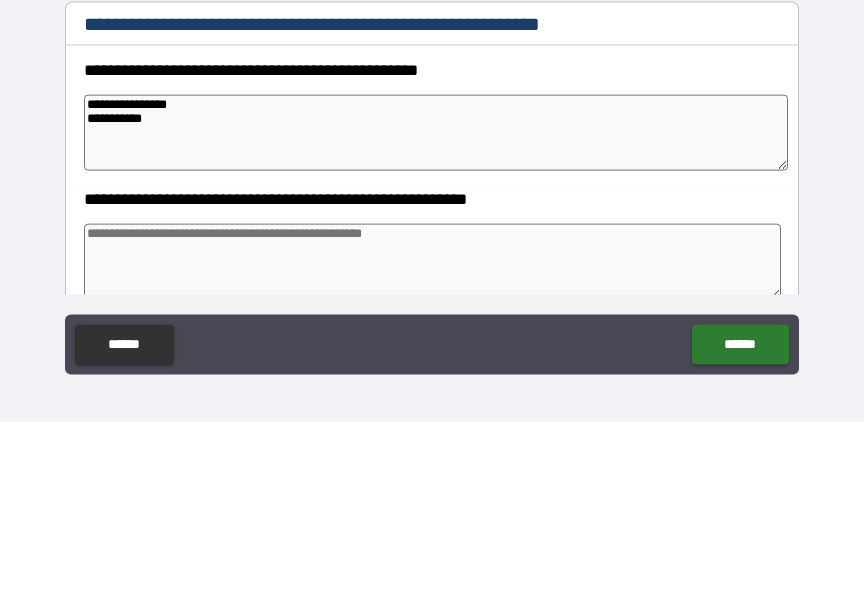 type on "*" 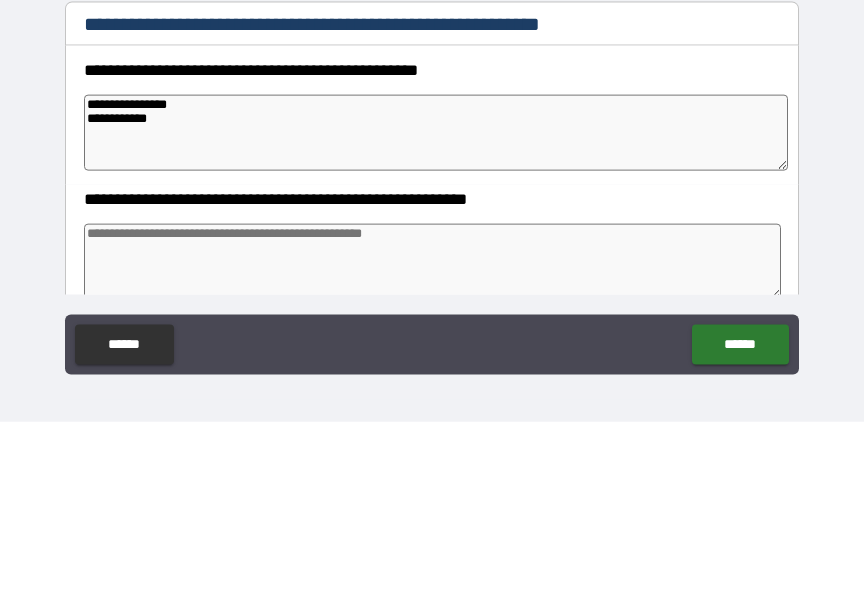type on "*" 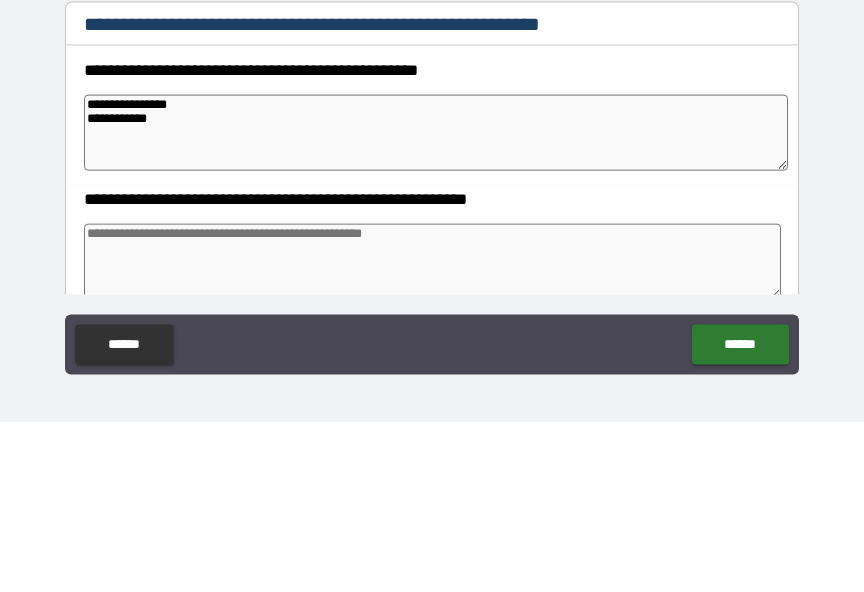 type on "**********" 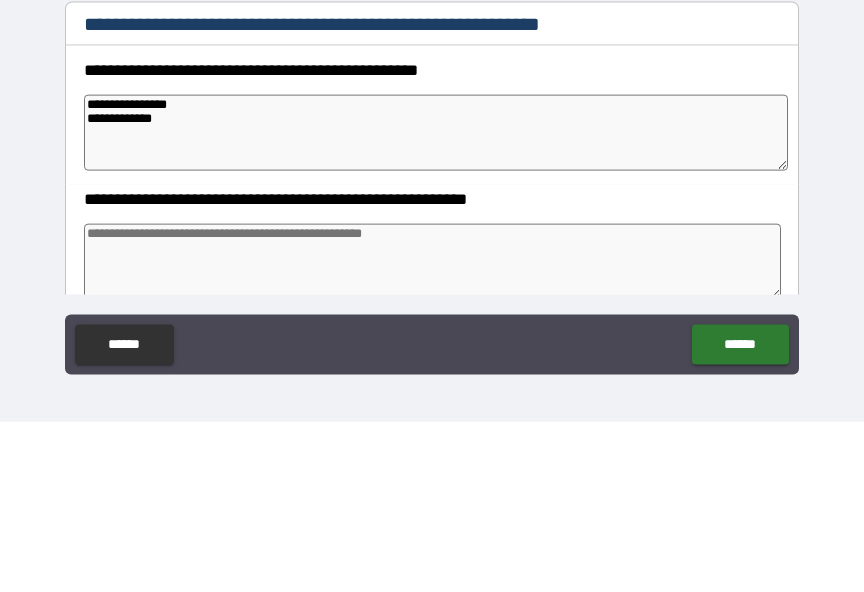 type on "*" 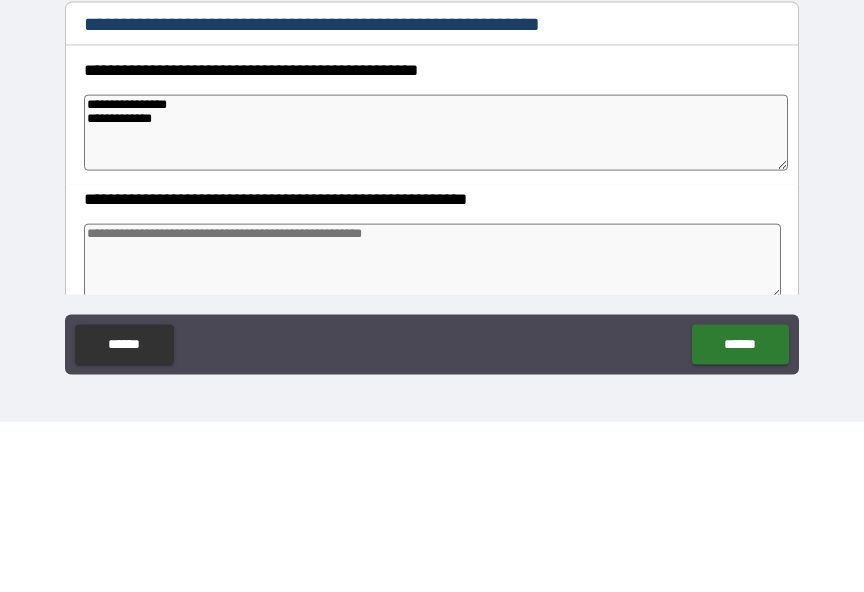 type on "*" 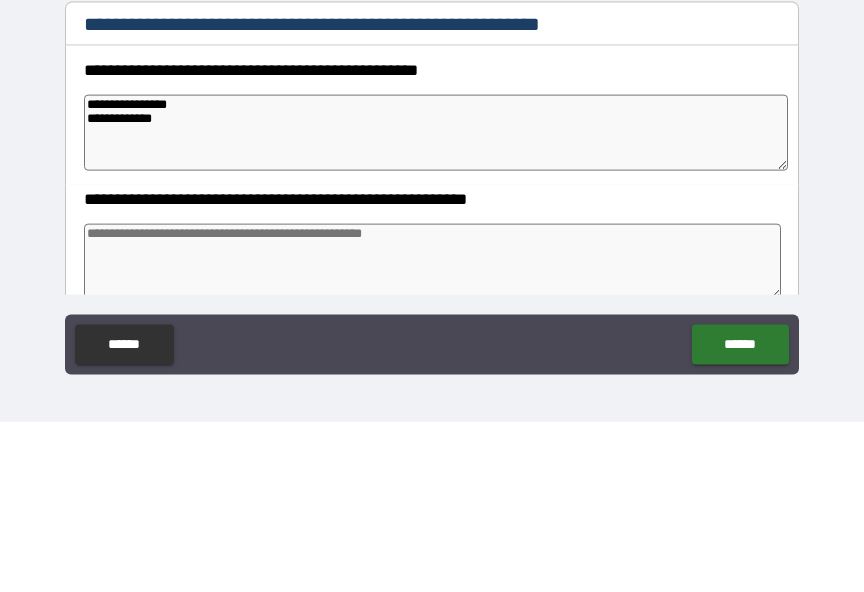 type on "*" 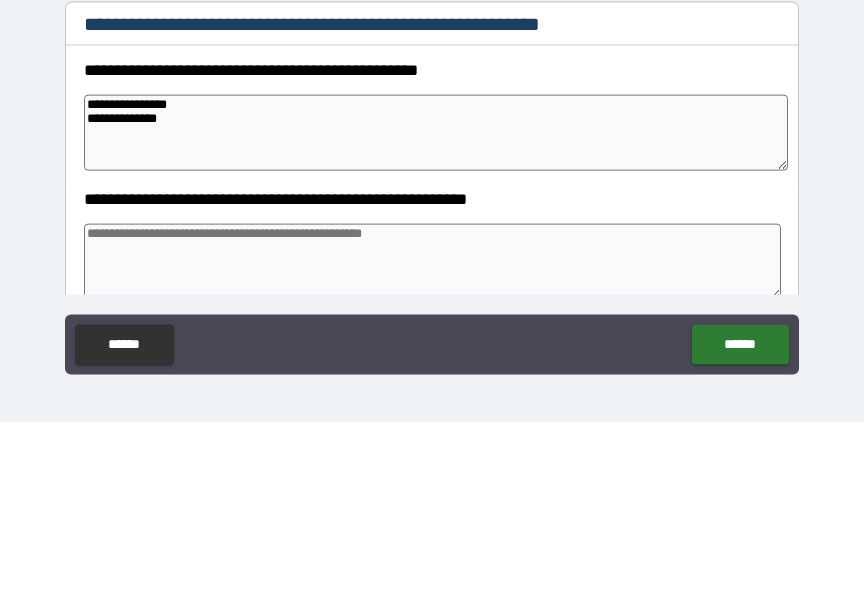 type on "*" 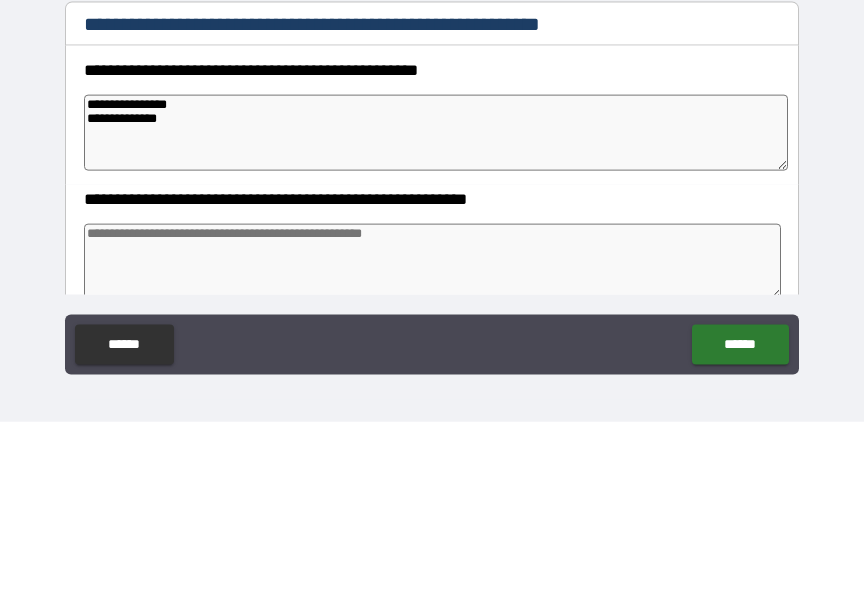 type on "*" 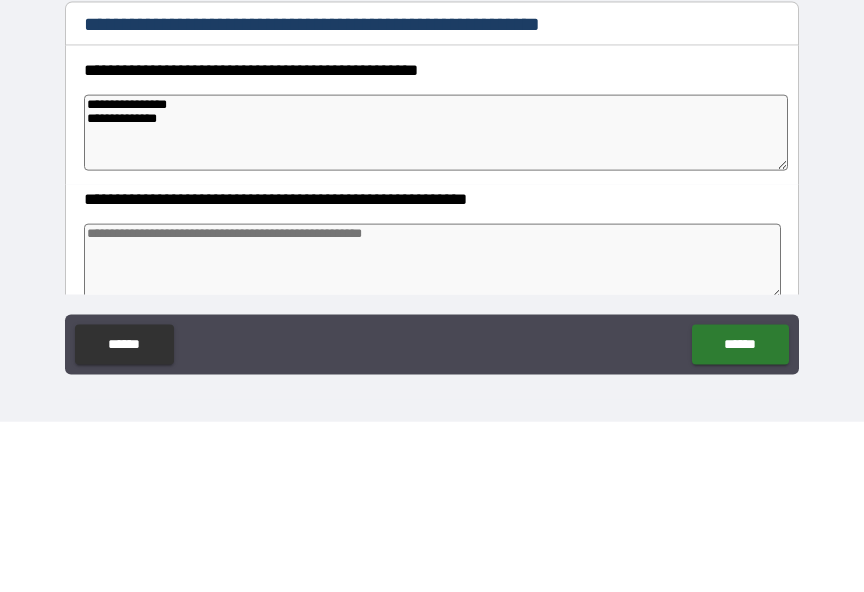 type on "*" 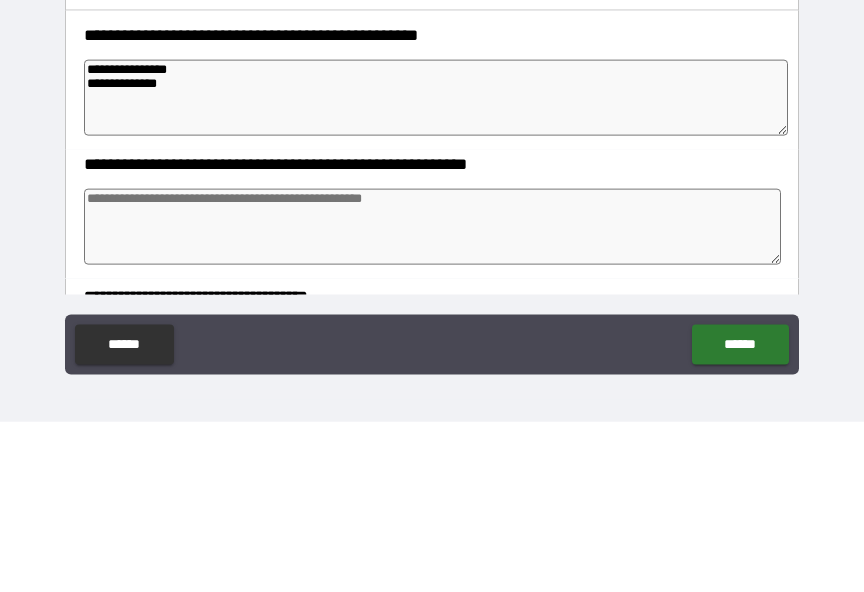 scroll, scrollTop: 191, scrollLeft: 0, axis: vertical 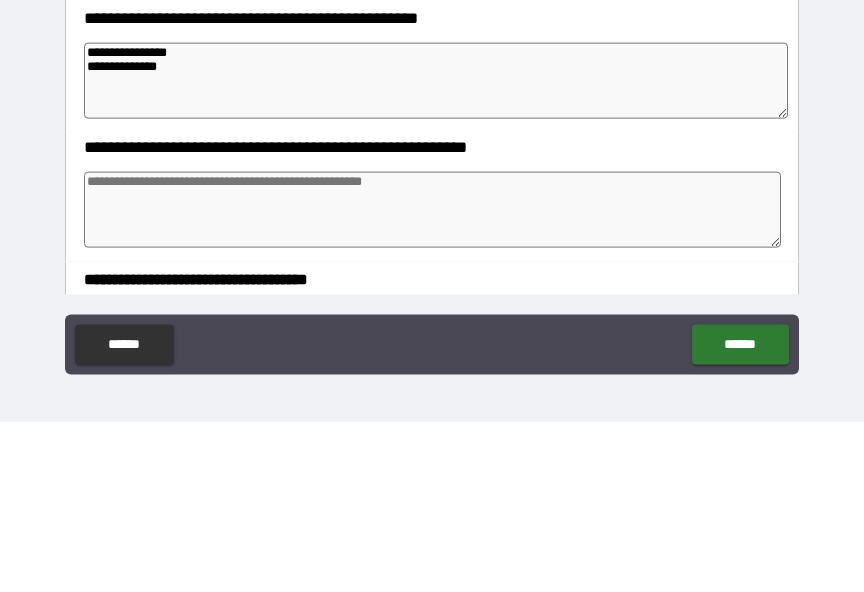type on "**********" 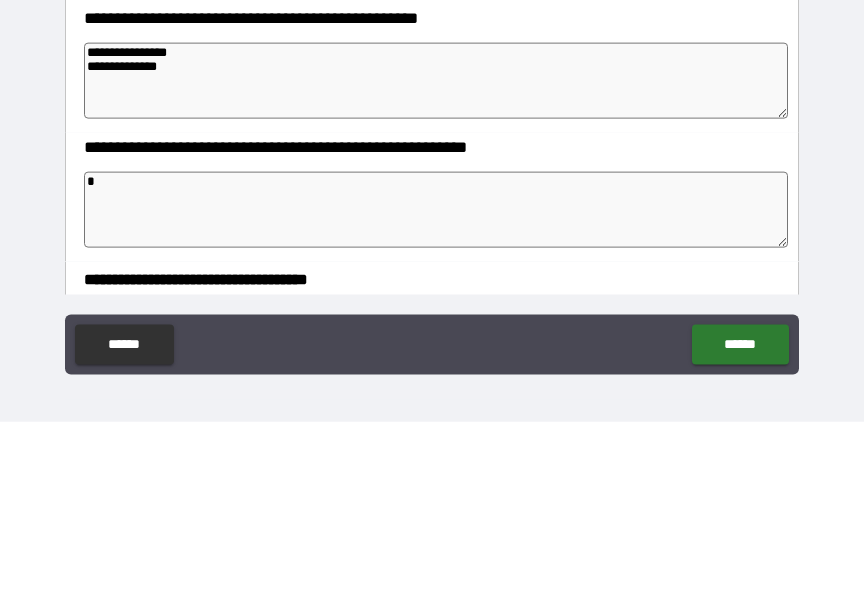 type on "*" 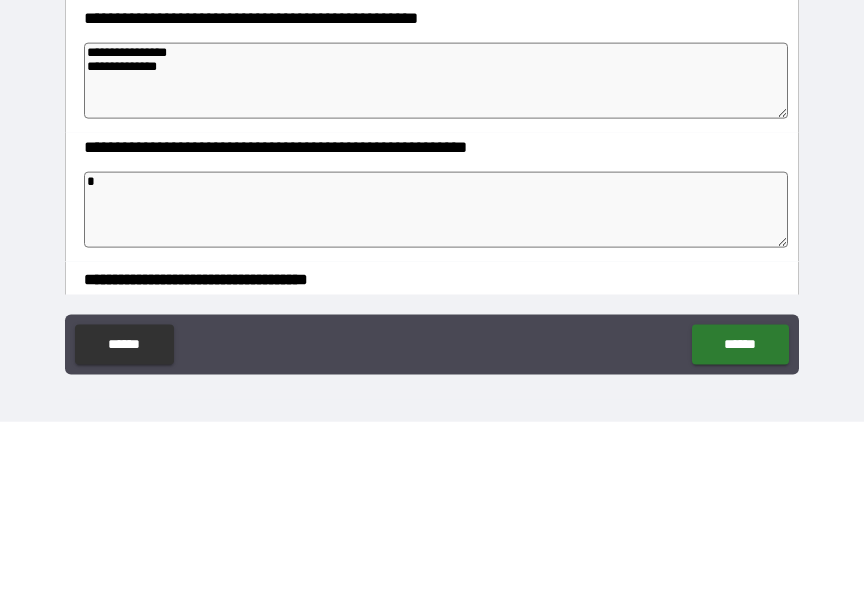 type on "*" 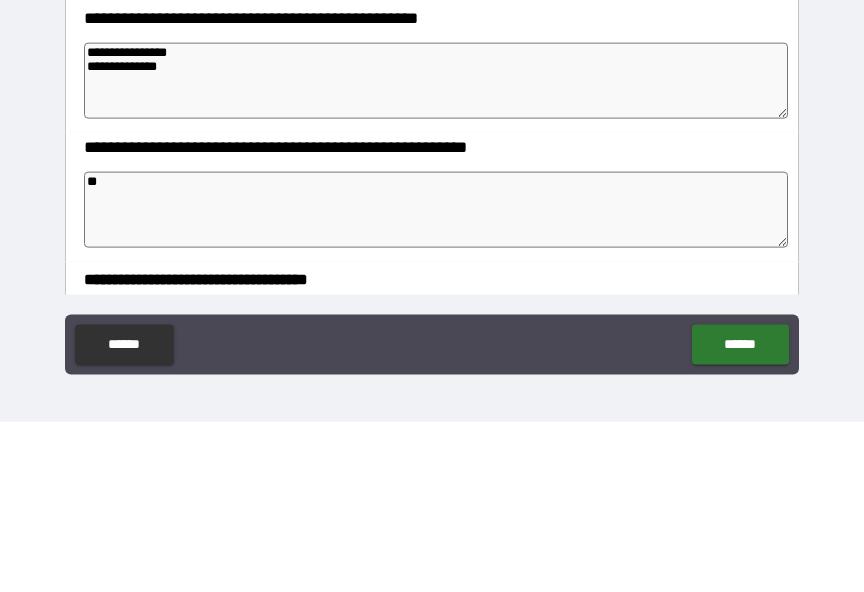 type on "*" 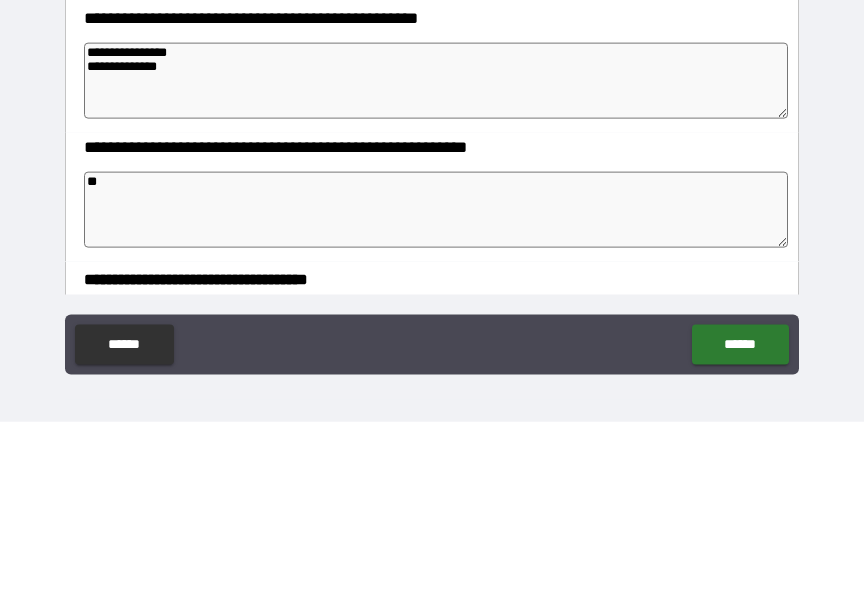 type on "*" 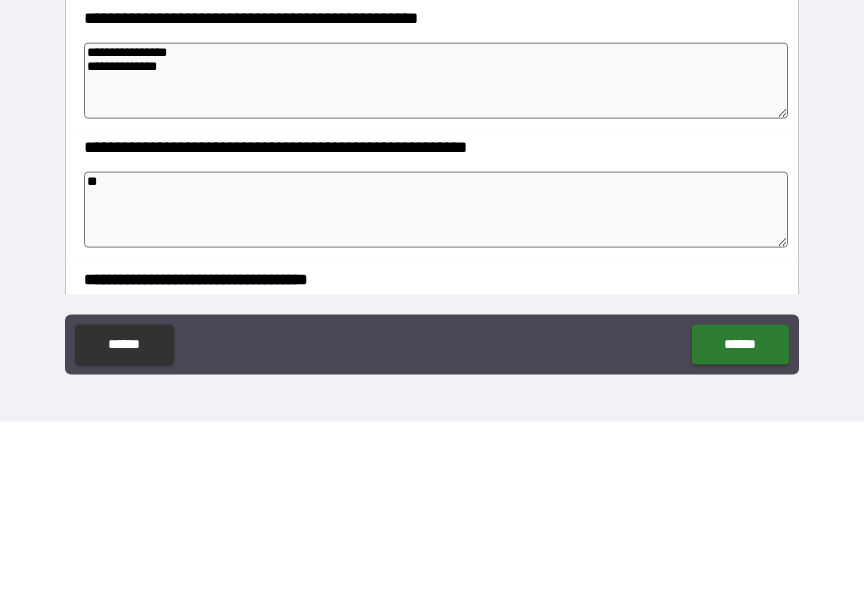 type on "*" 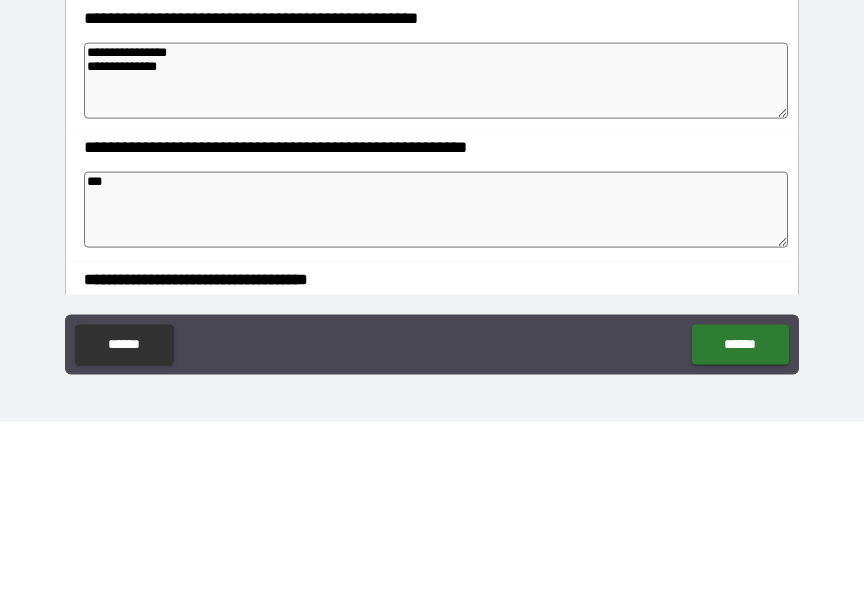 type on "*" 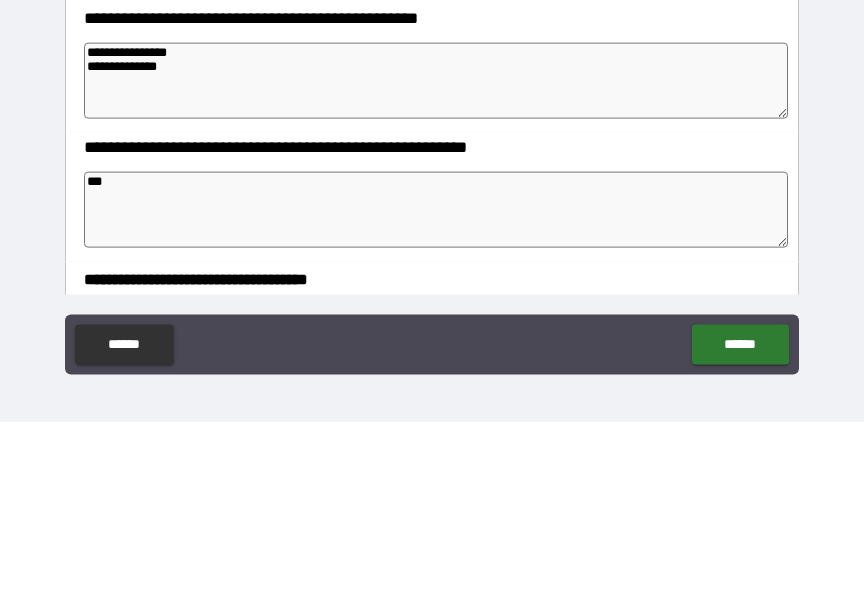 type on "****" 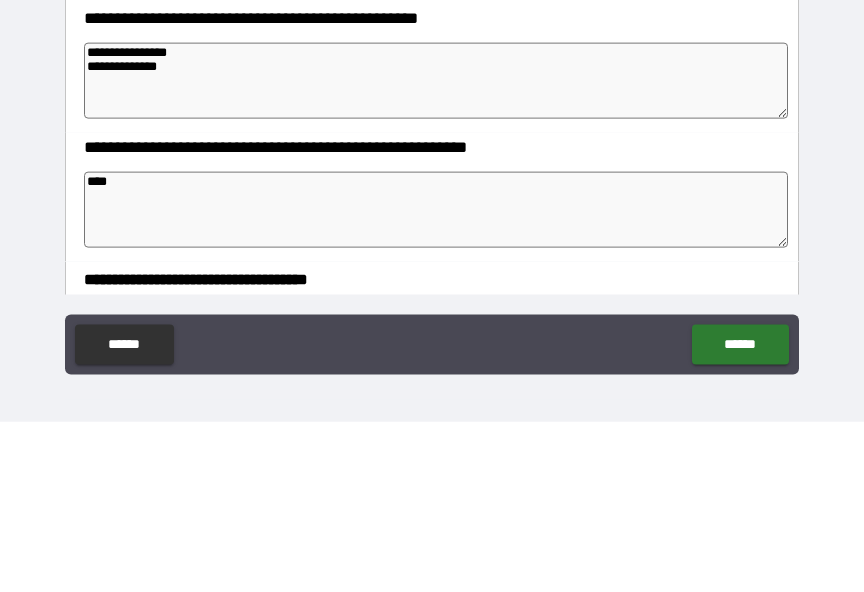 type on "*" 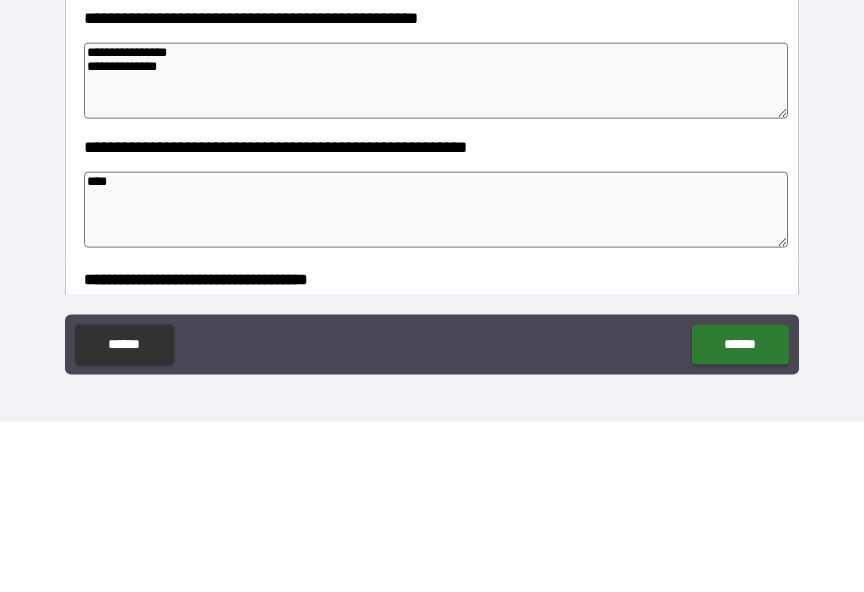 type on "*" 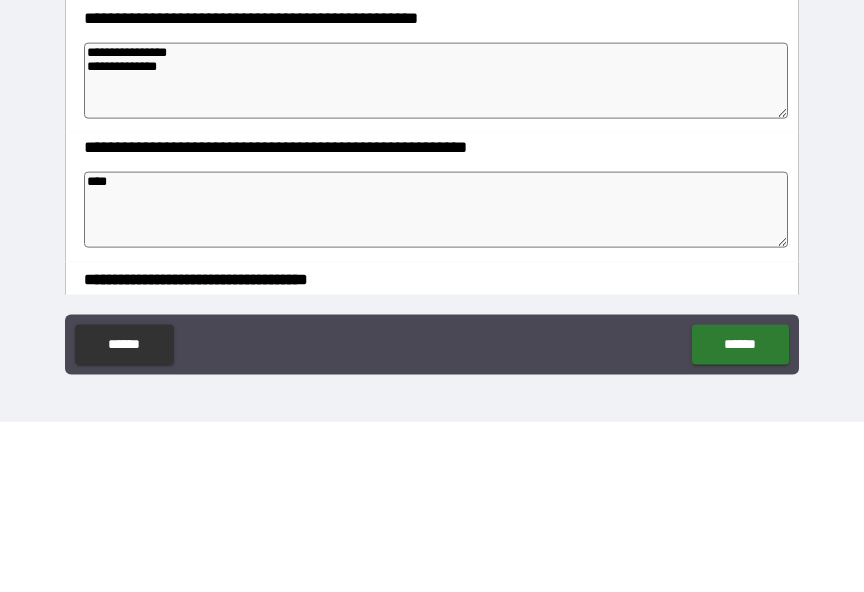 type on "*" 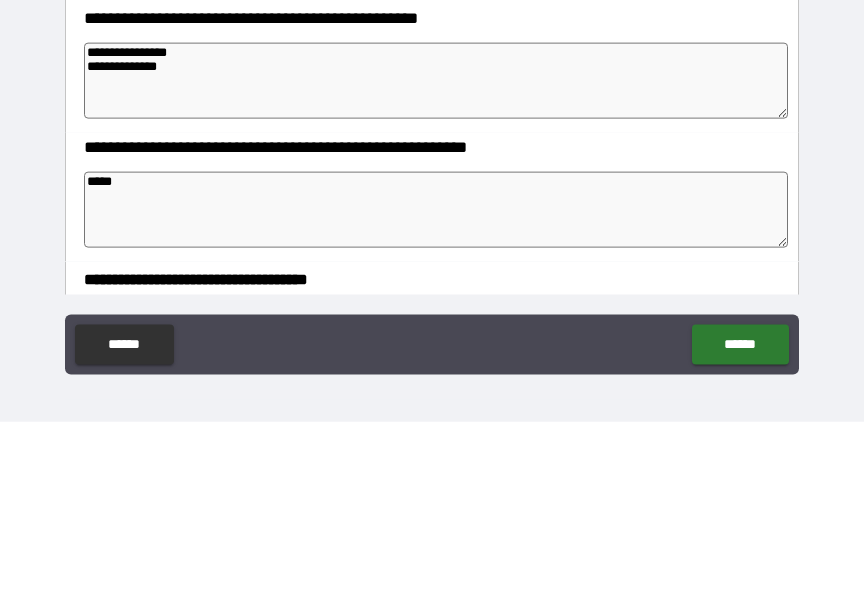 type on "*" 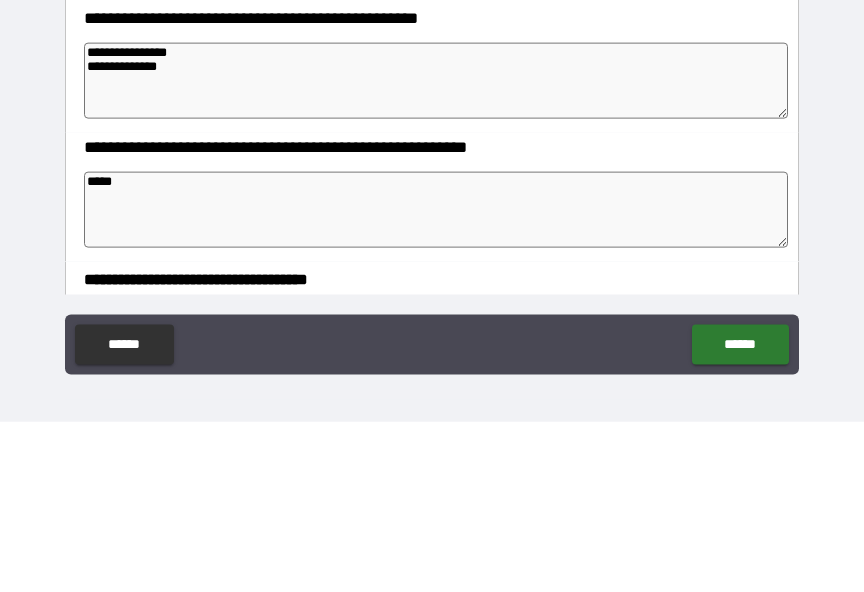 type on "*" 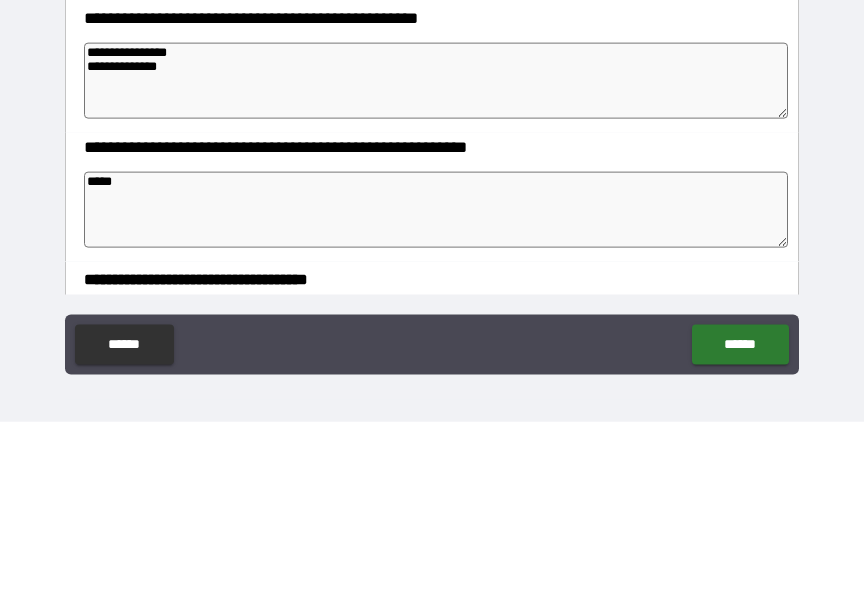 type on "*" 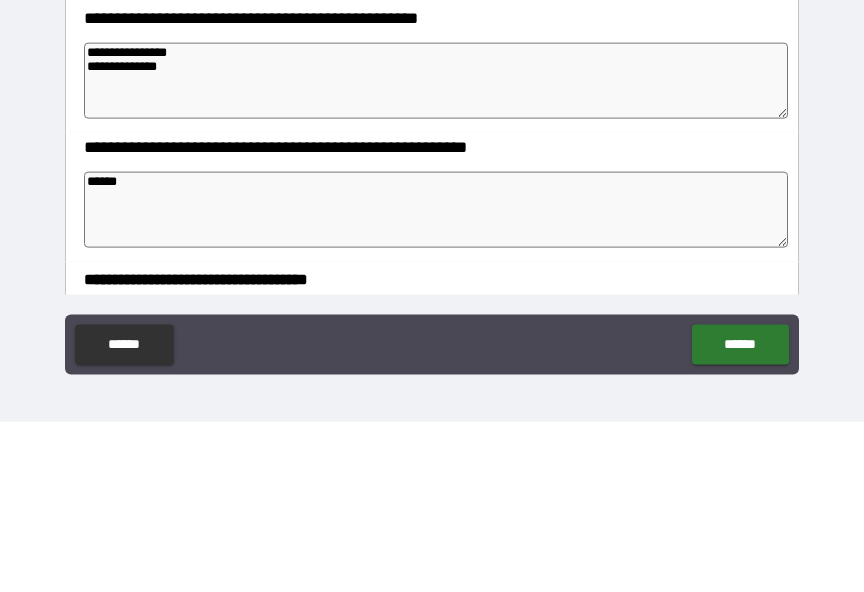 type on "*" 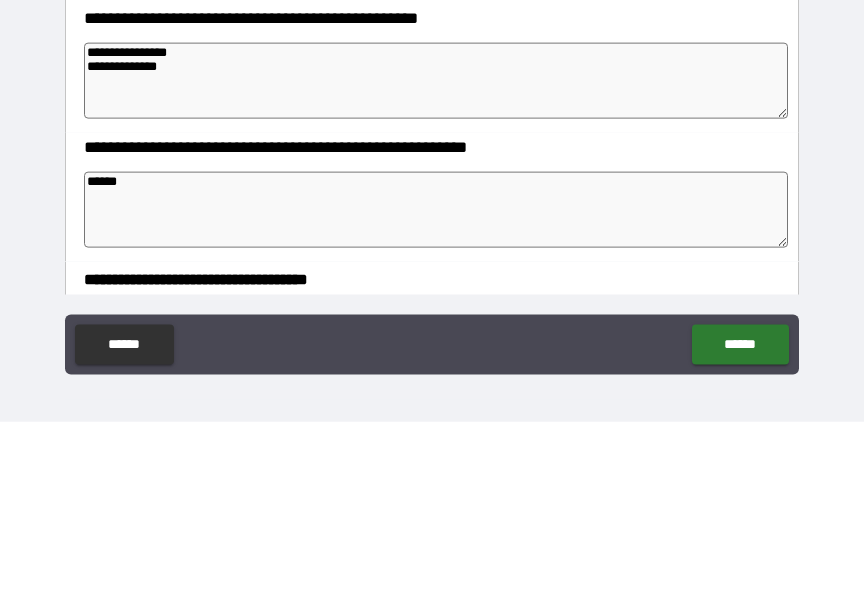 type on "*" 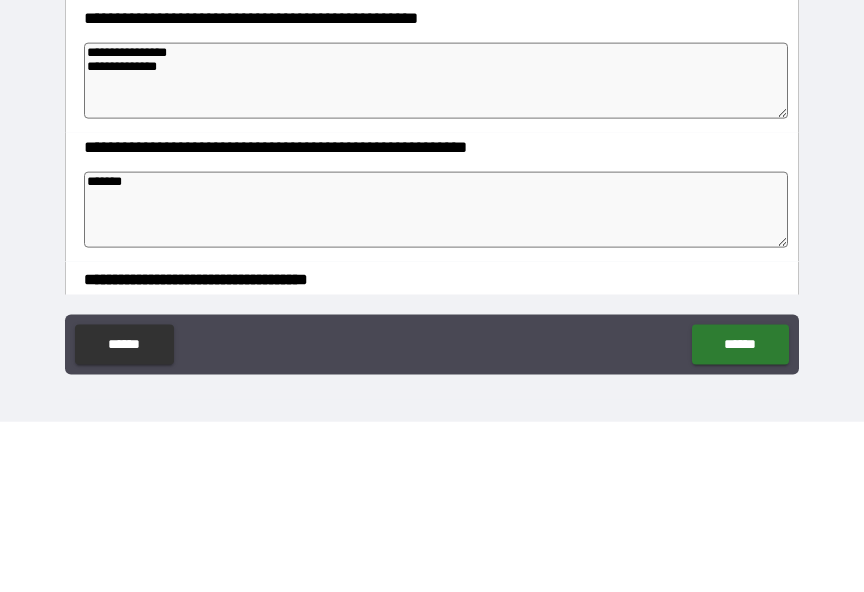 type on "*" 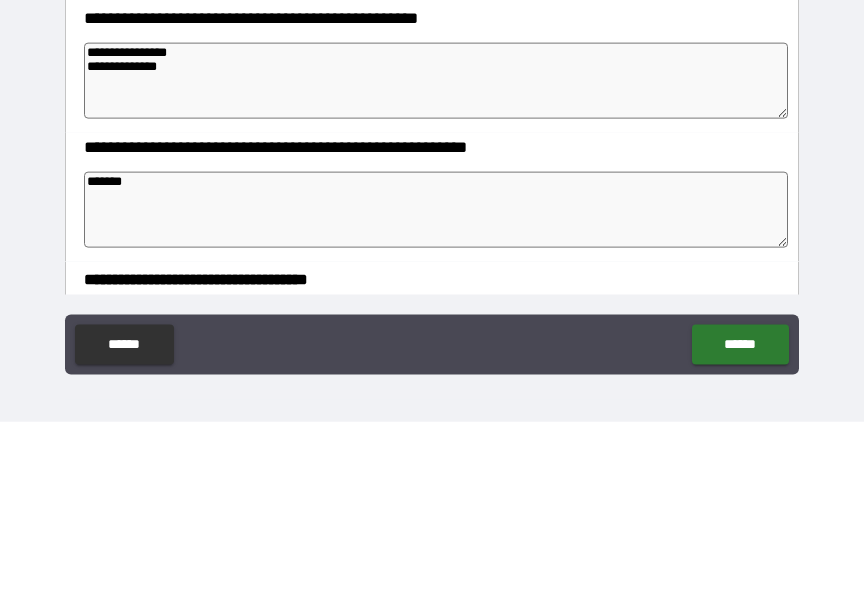 type on "*" 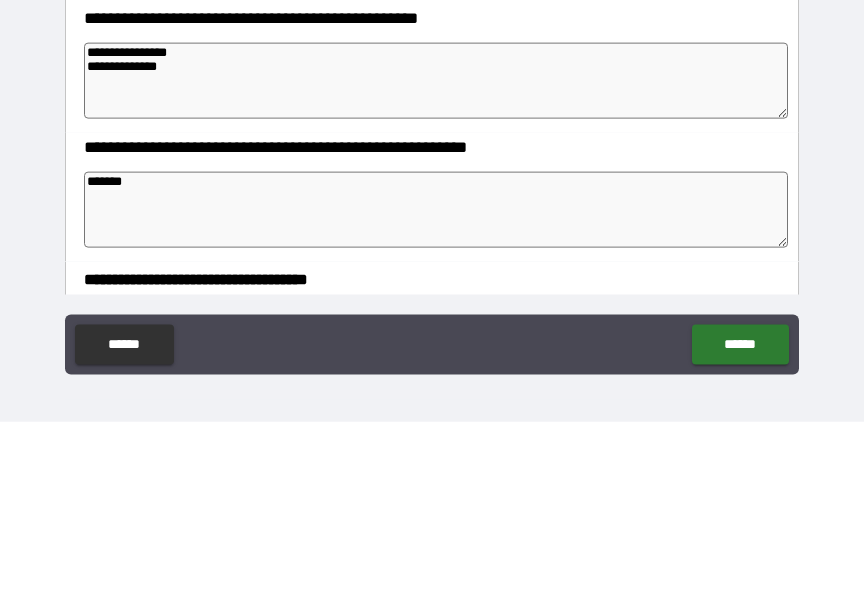 type on "*" 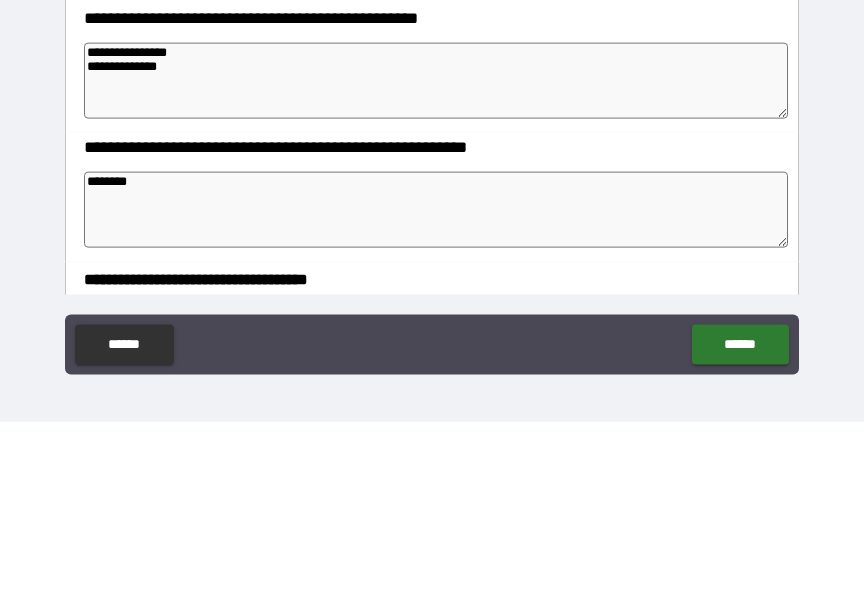 type on "*" 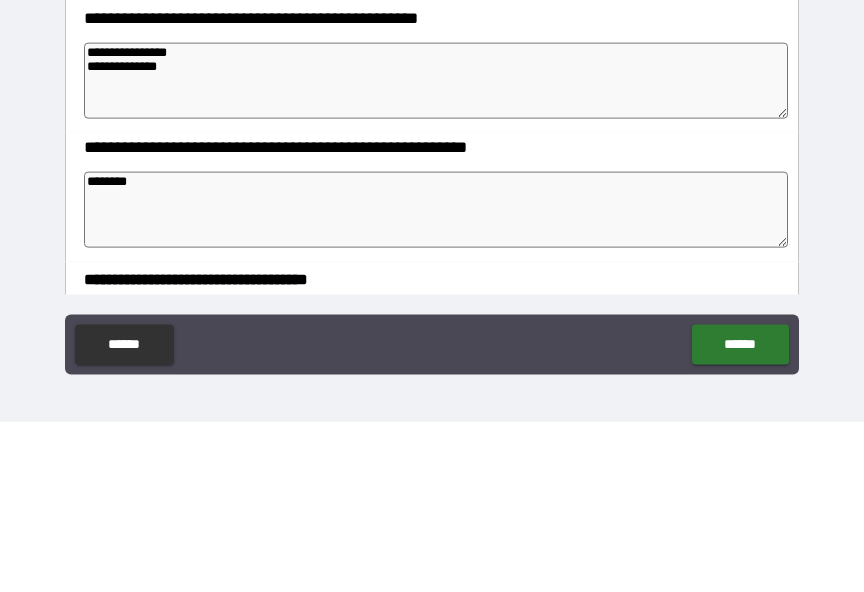 type on "*" 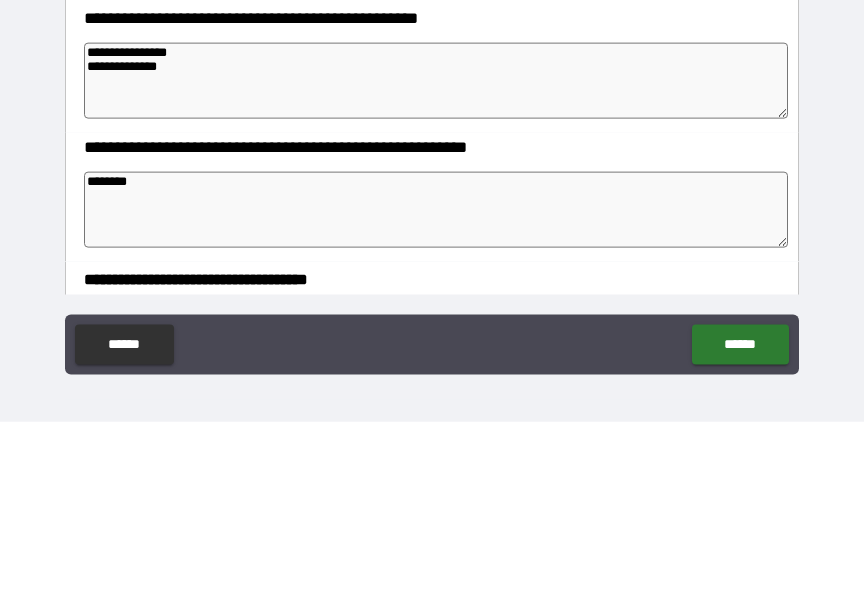 type on "*" 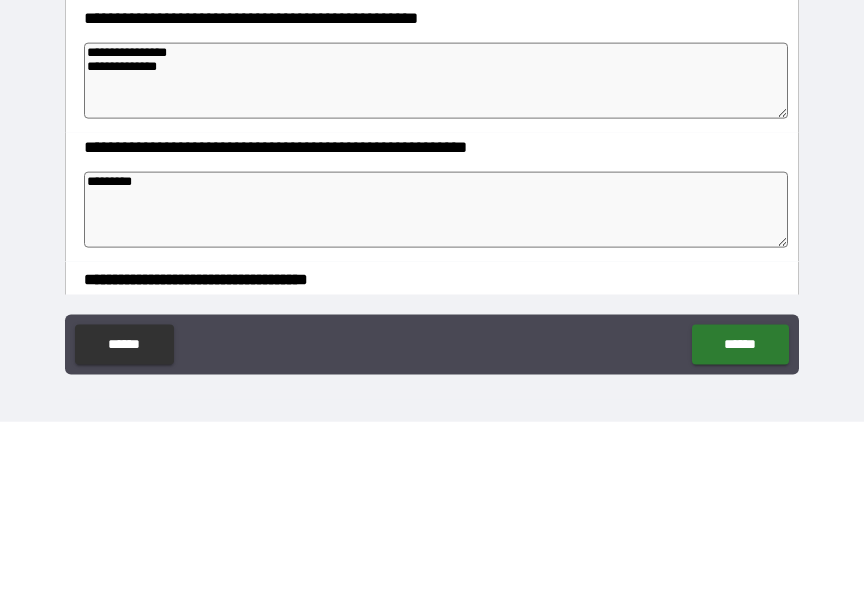 type on "*" 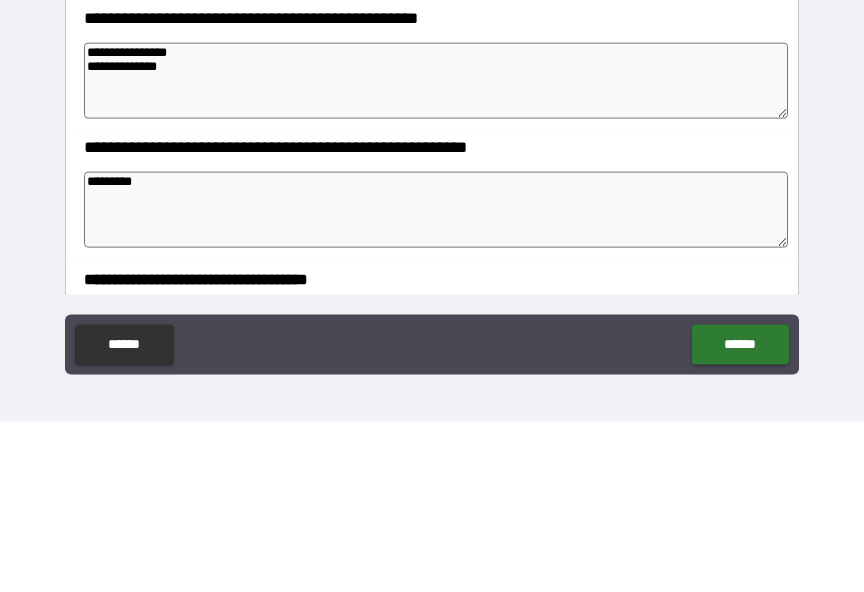 type on "**********" 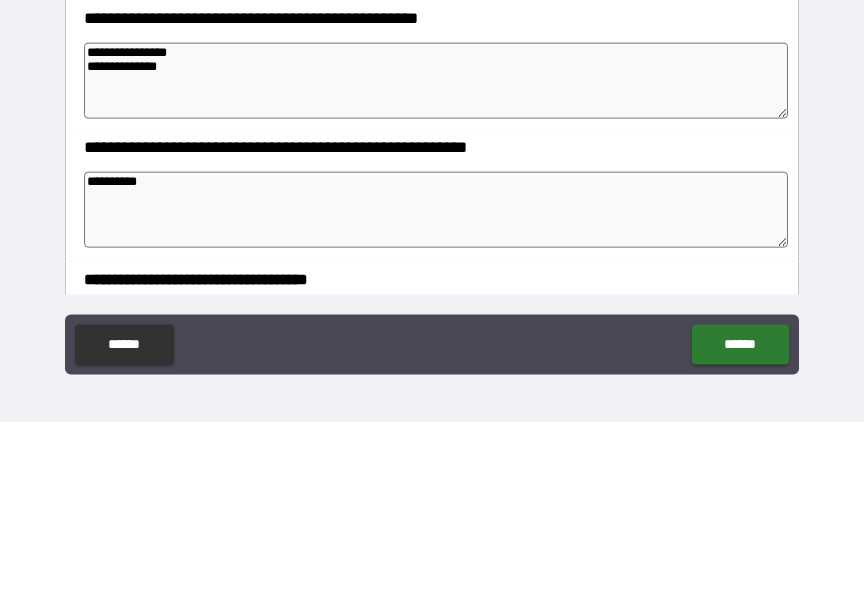 type on "*" 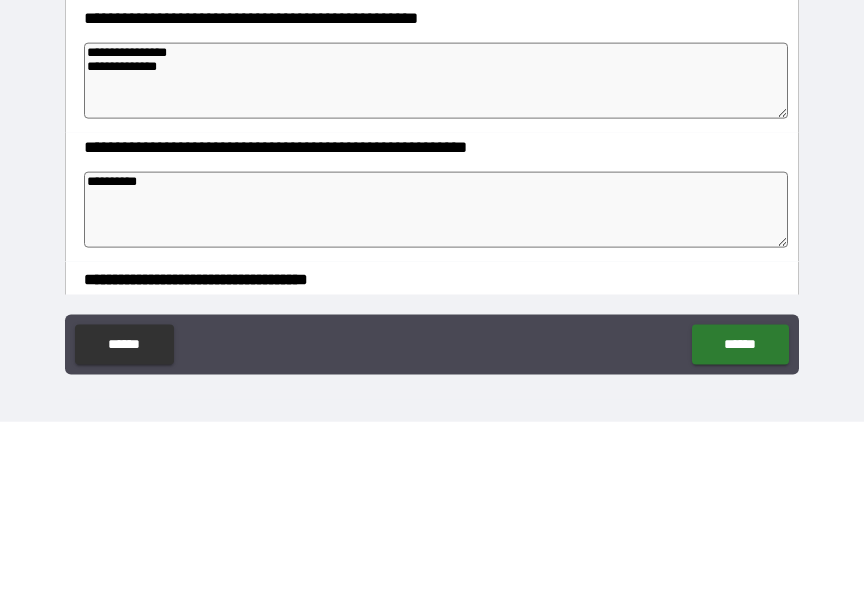 type on "*" 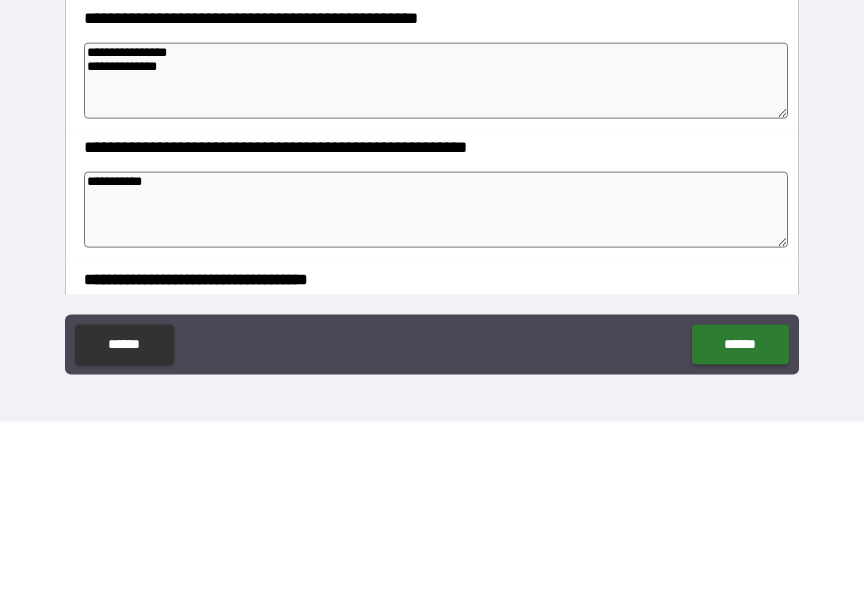 type on "*" 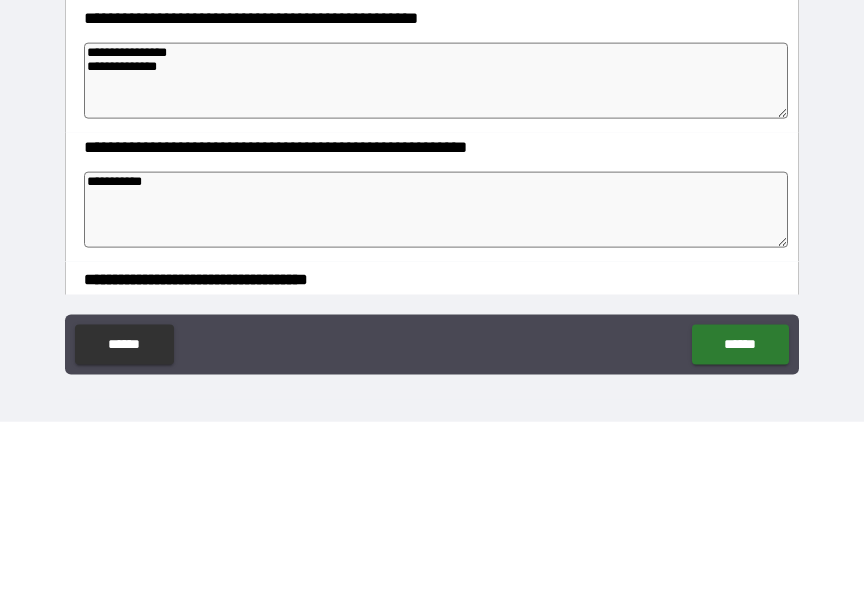 type on "*" 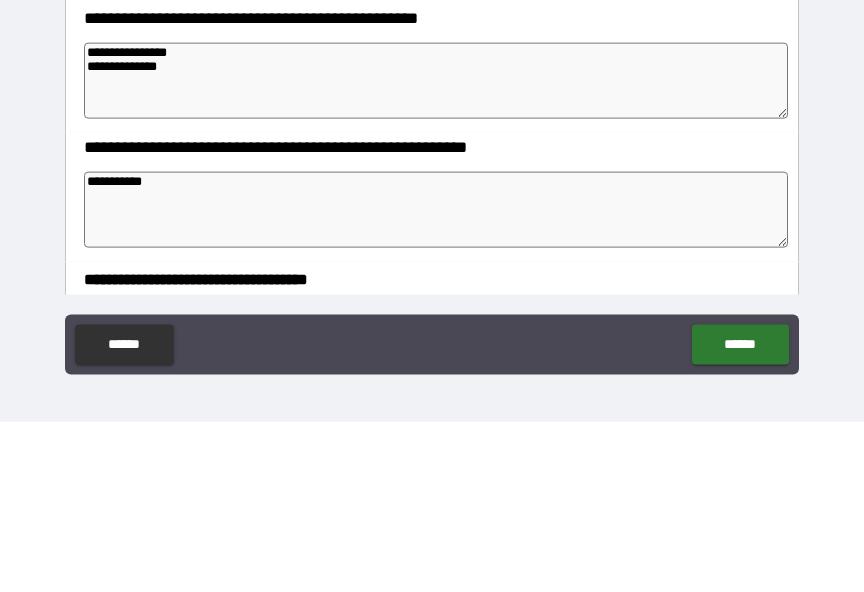 type on "*" 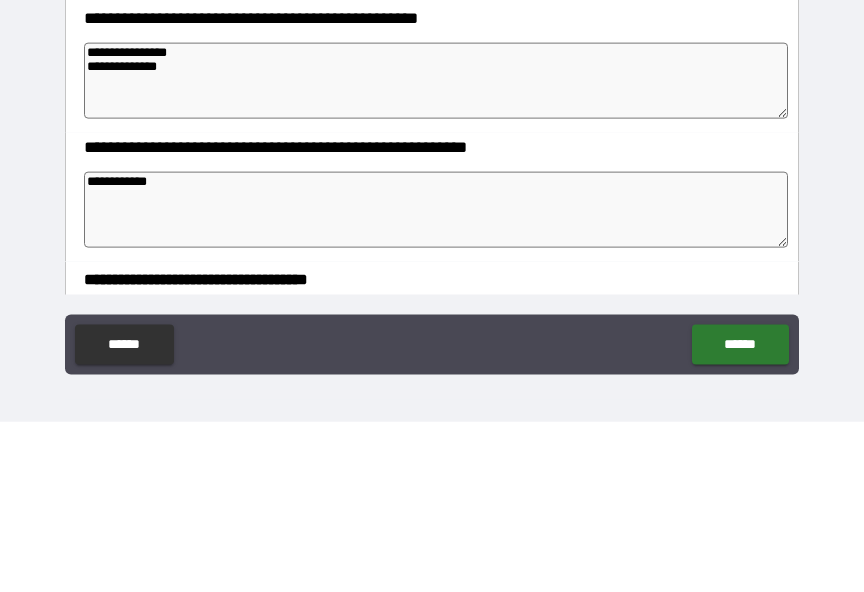 type on "*" 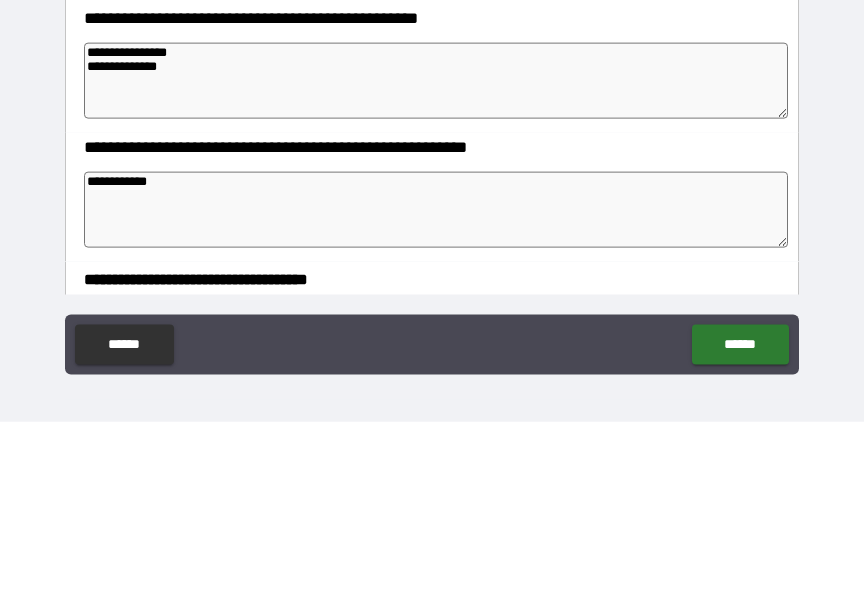 type 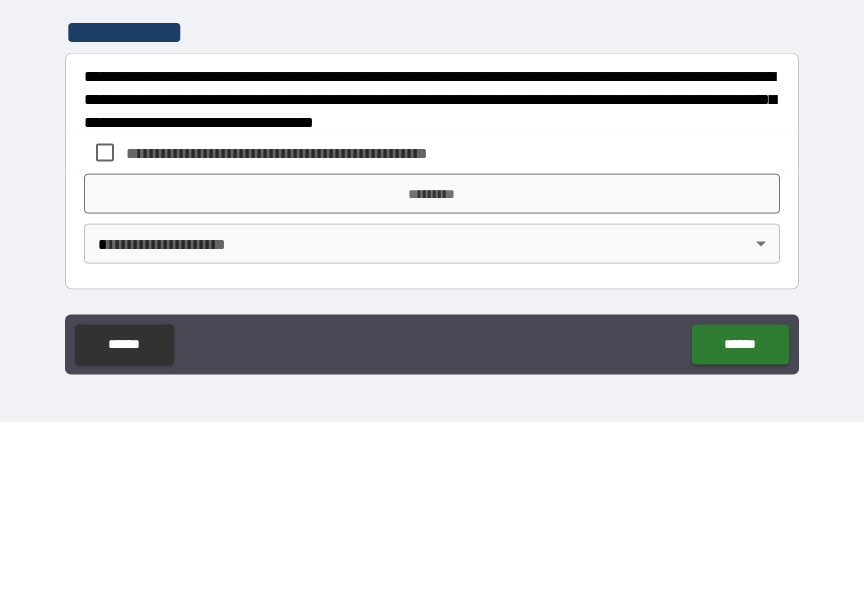 scroll, scrollTop: 743, scrollLeft: 0, axis: vertical 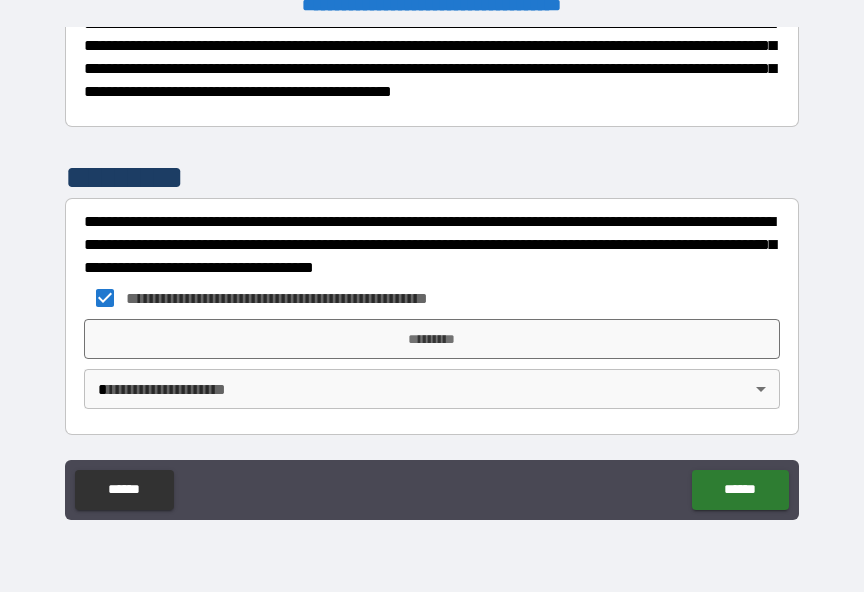 click on "*********" at bounding box center (432, 339) 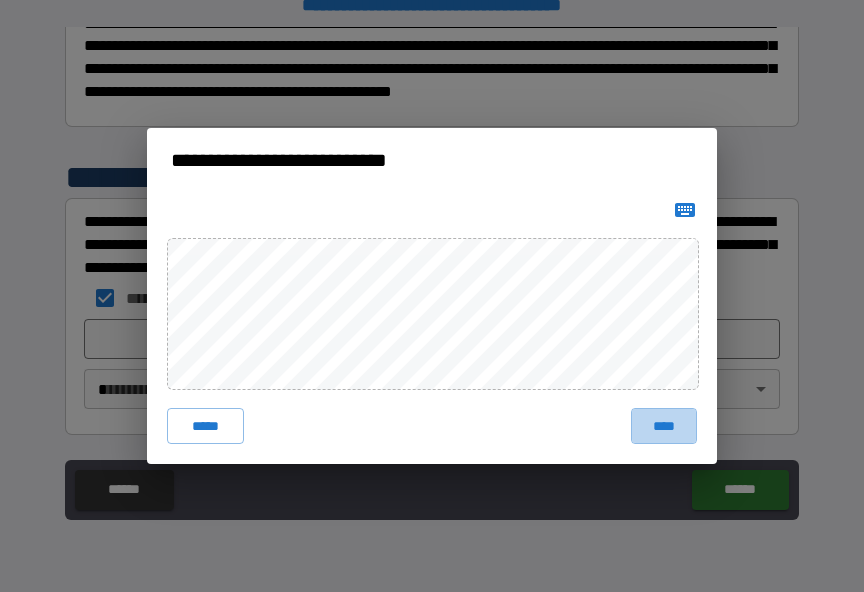 click on "****" at bounding box center (664, 426) 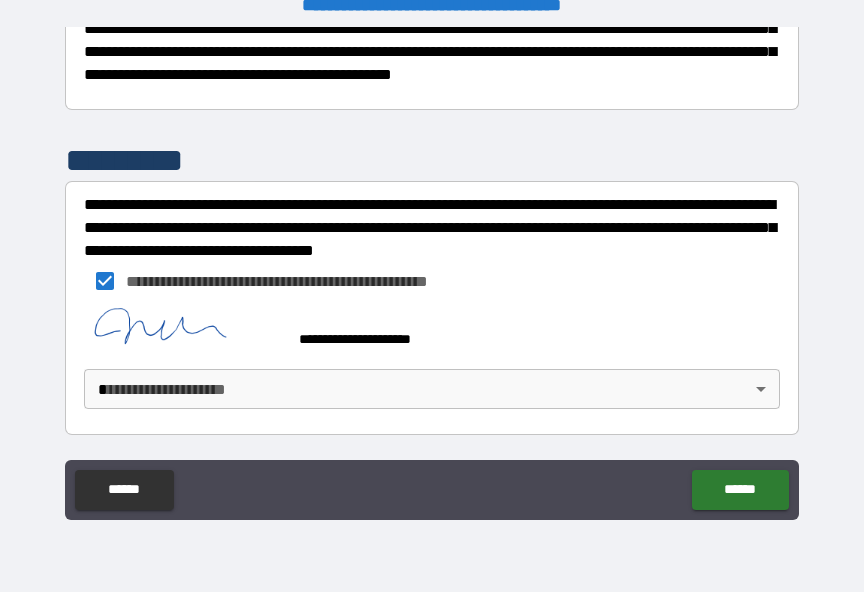 scroll, scrollTop: 760, scrollLeft: 0, axis: vertical 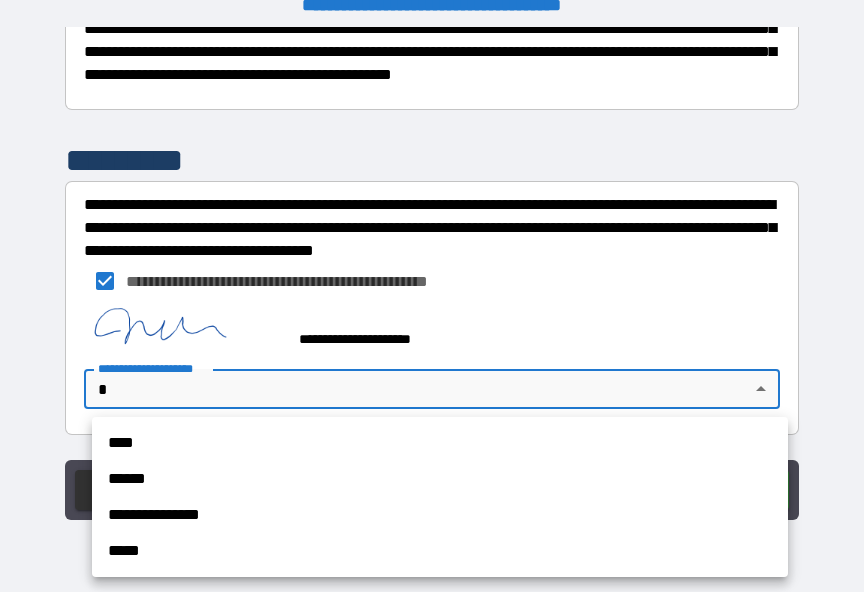 click on "**********" at bounding box center [440, 515] 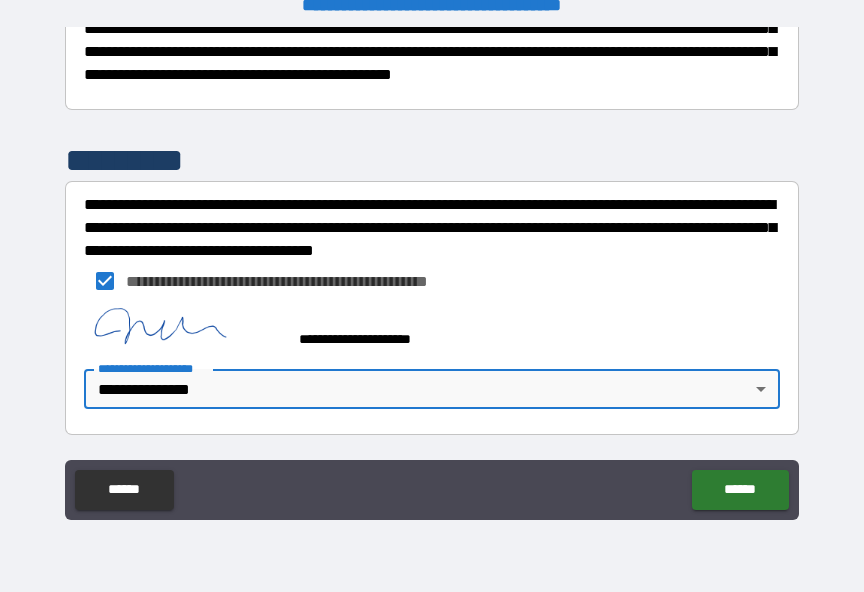 click on "******" at bounding box center (740, 490) 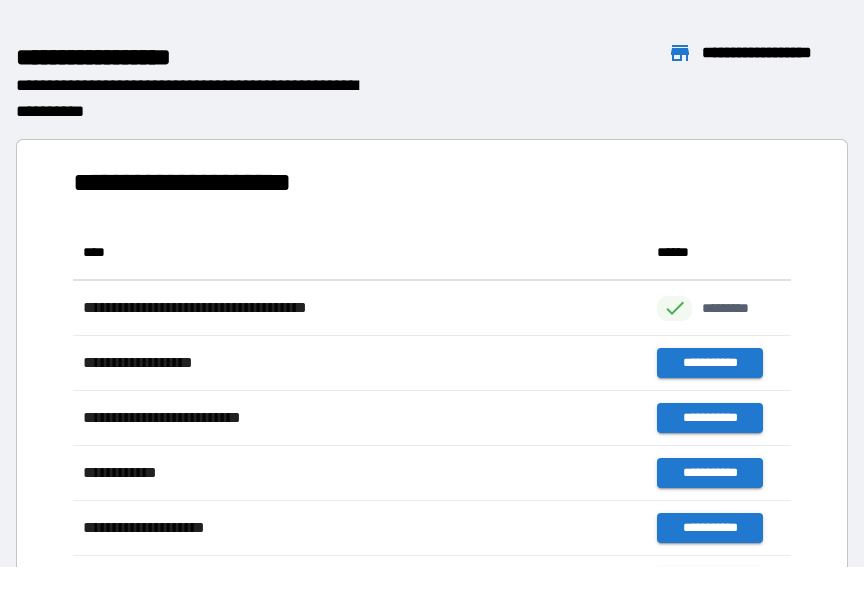 scroll, scrollTop: 386, scrollLeft: 718, axis: both 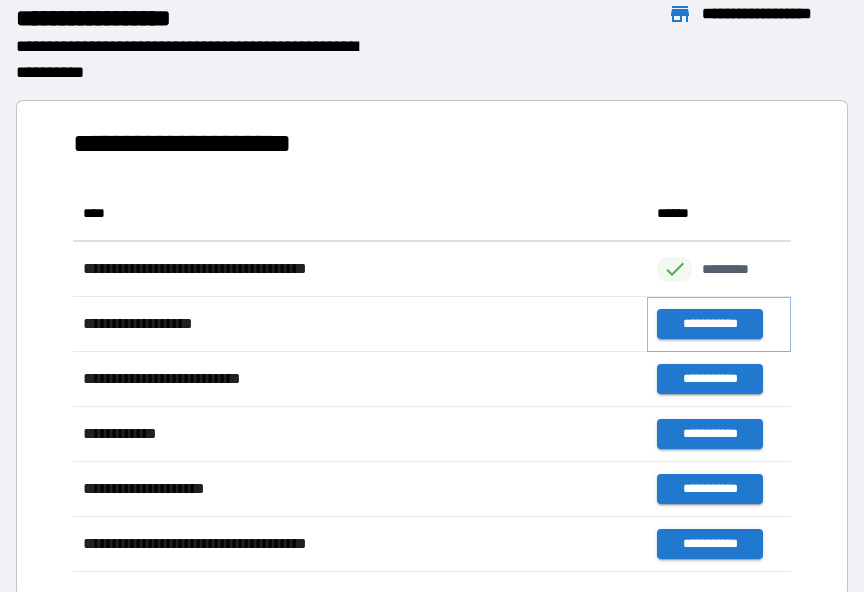 click on "**********" at bounding box center [709, 324] 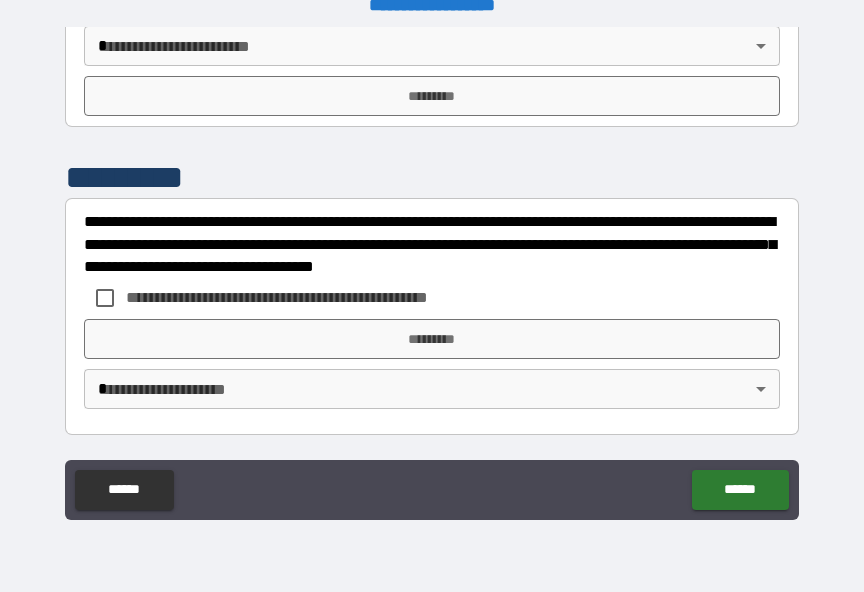 scroll, scrollTop: 2585, scrollLeft: 0, axis: vertical 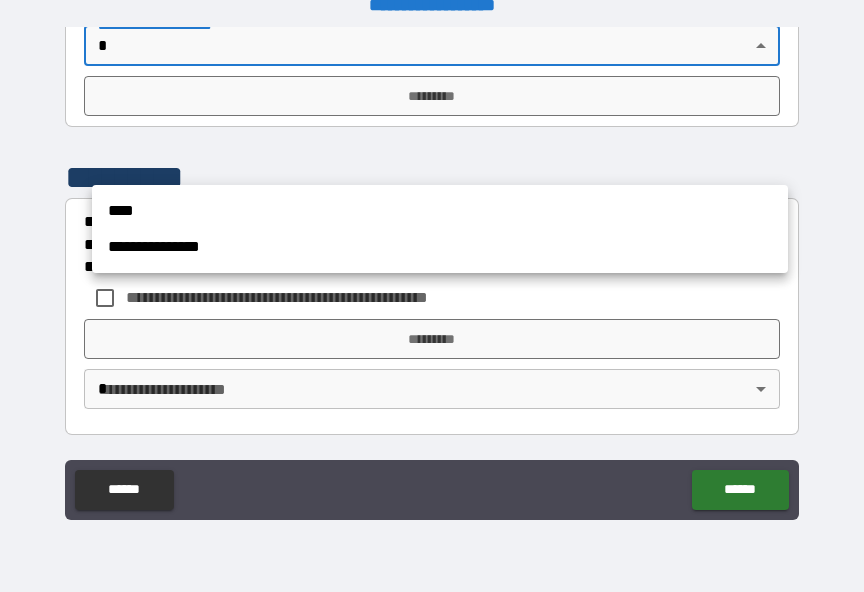 click on "**********" at bounding box center [440, 247] 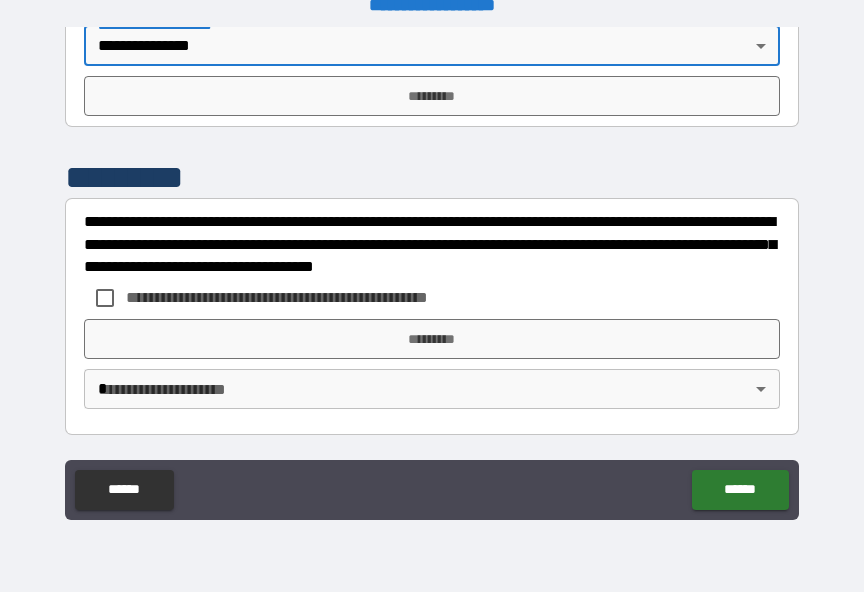 click on "*********" at bounding box center (432, 96) 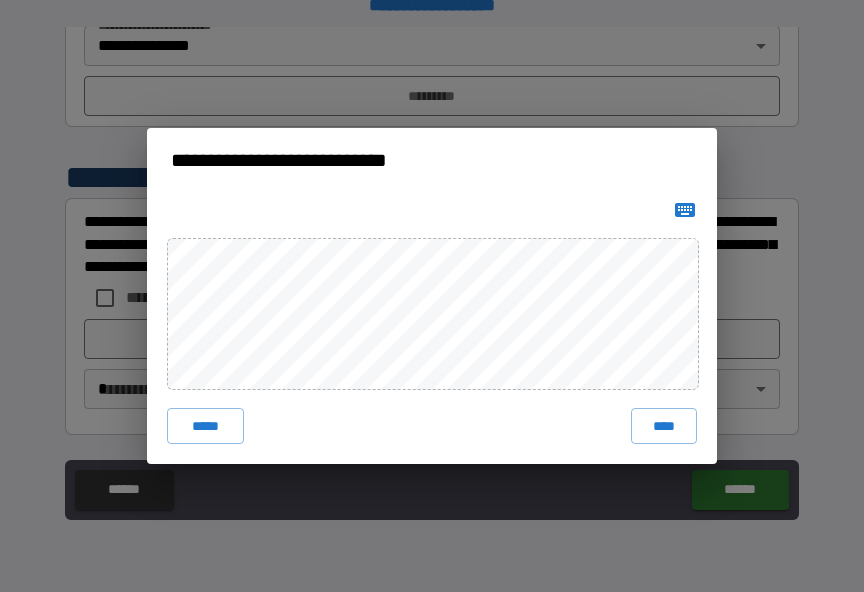 click on "****" at bounding box center [664, 426] 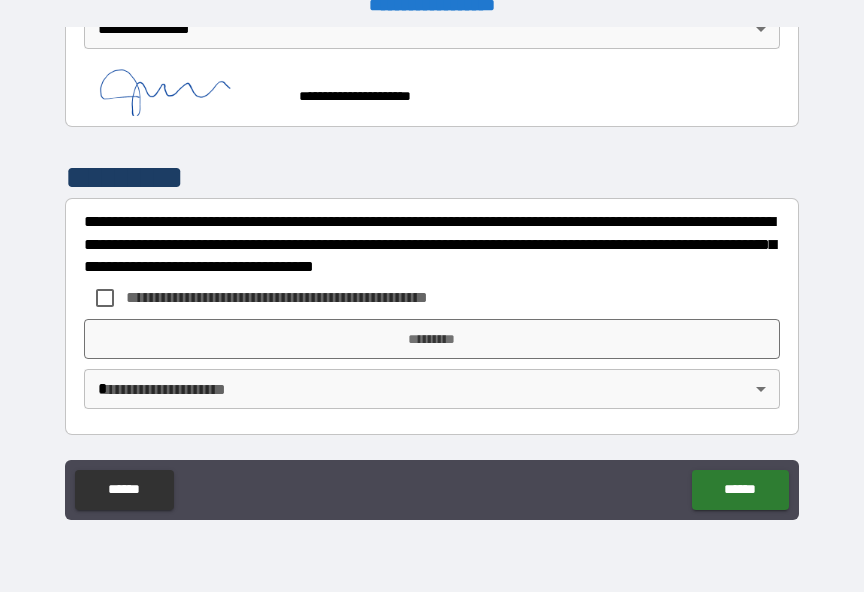 scroll, scrollTop: 2712, scrollLeft: 0, axis: vertical 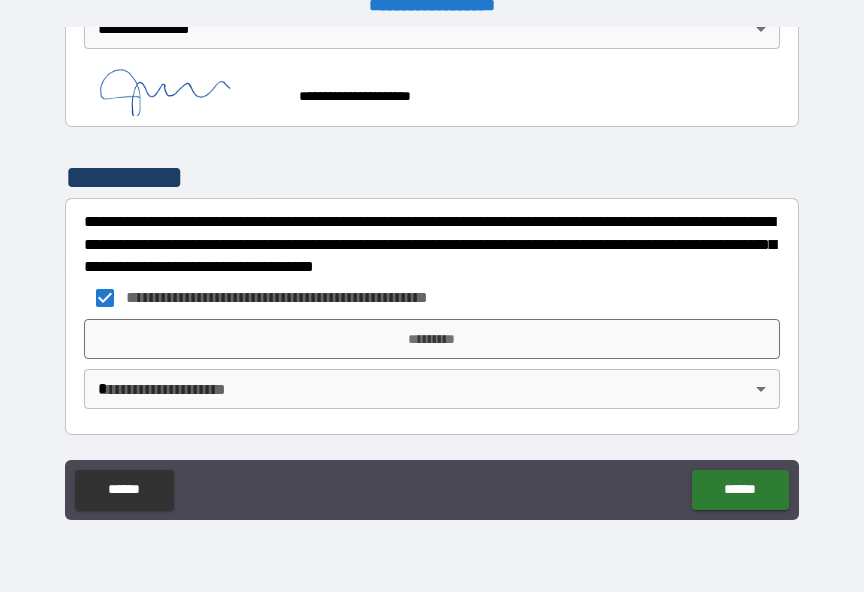 click on "*********" at bounding box center (432, 339) 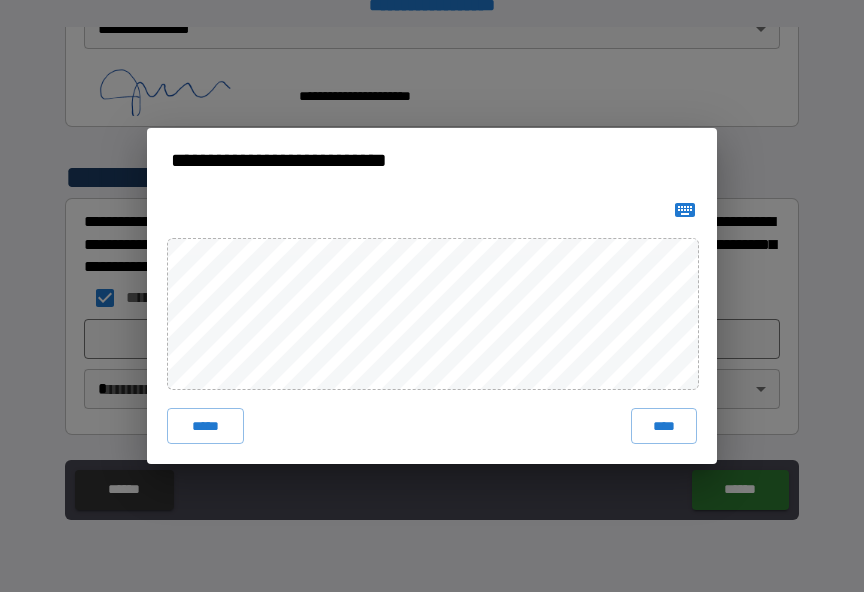 click on "****" at bounding box center (664, 426) 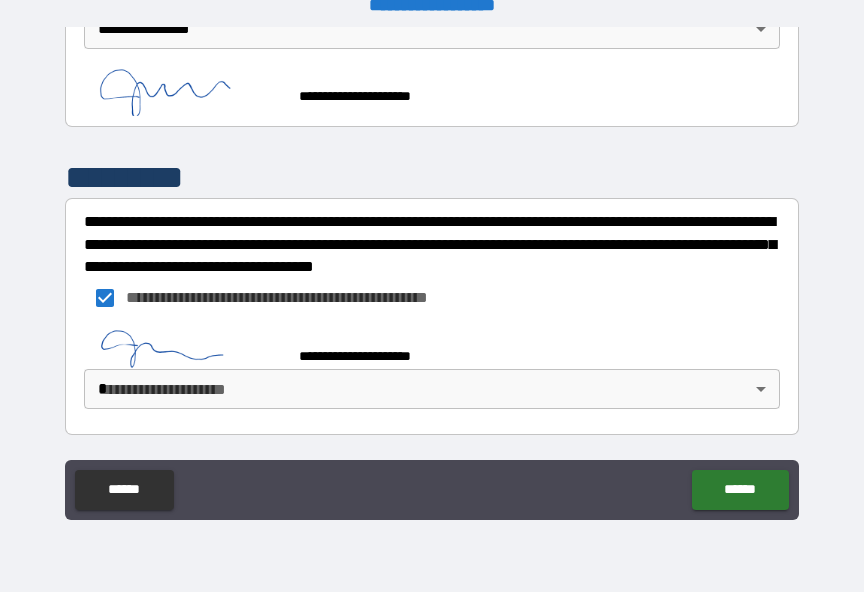 scroll, scrollTop: 2703, scrollLeft: 0, axis: vertical 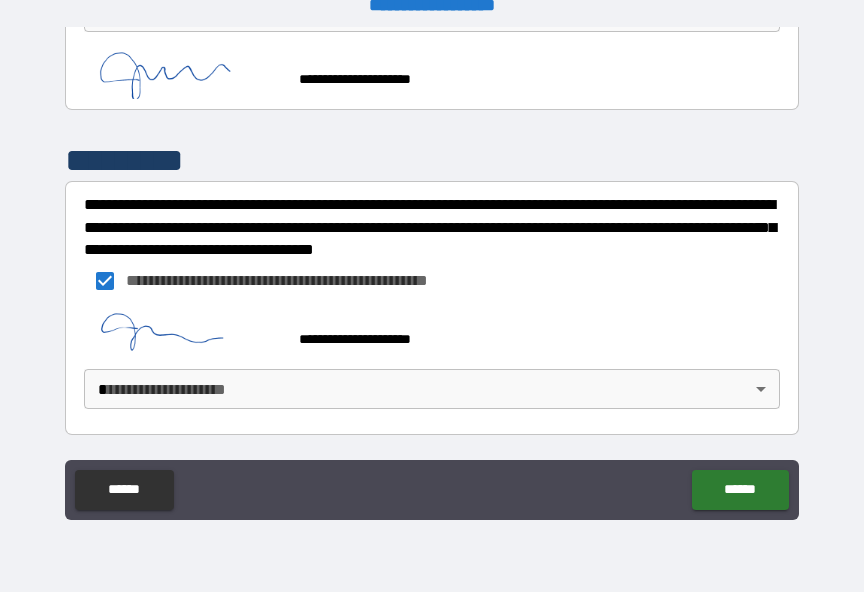 click on "**********" at bounding box center [432, 283] 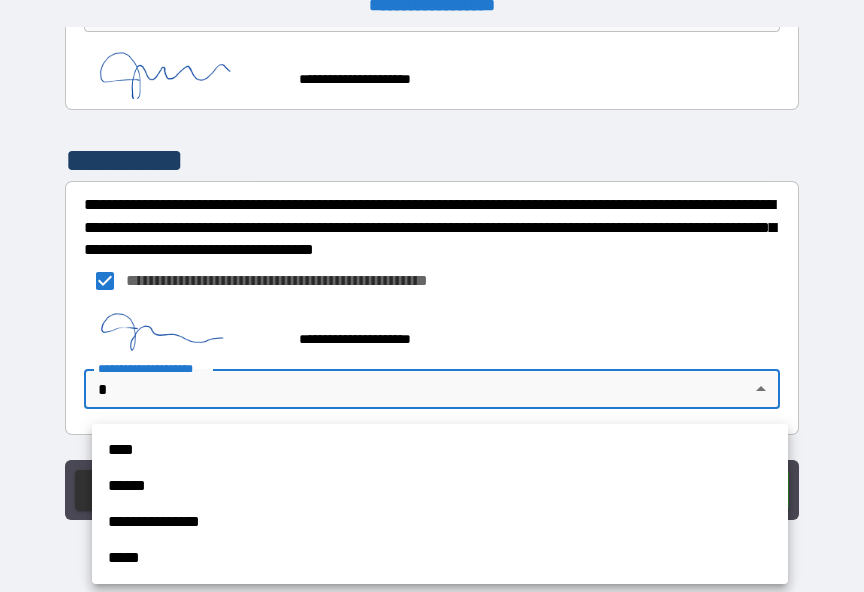 click on "**********" at bounding box center [440, 522] 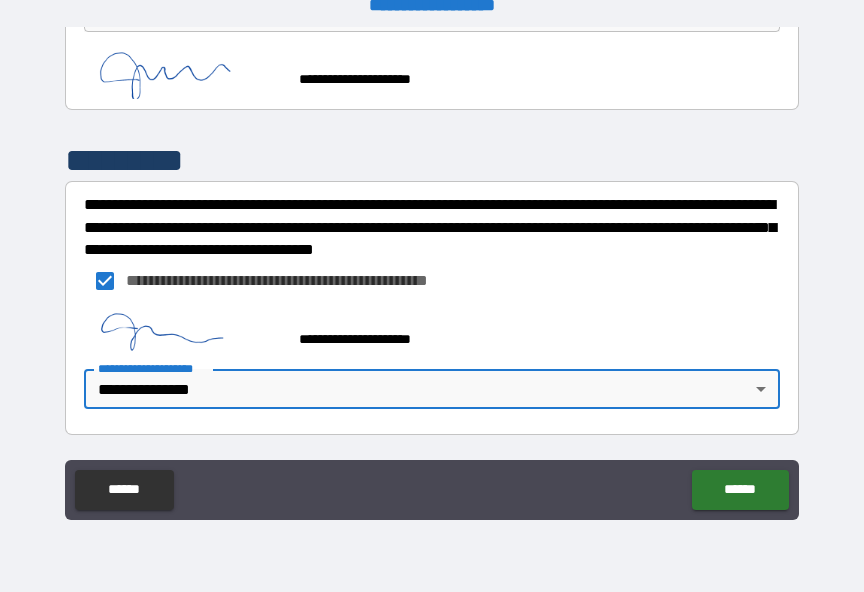 scroll, scrollTop: 0, scrollLeft: 0, axis: both 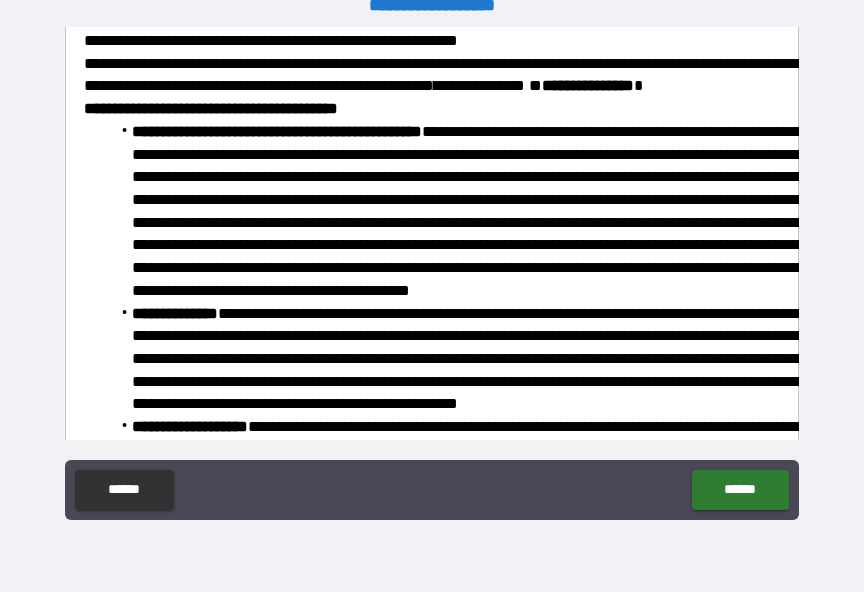 click on "******" at bounding box center (740, 490) 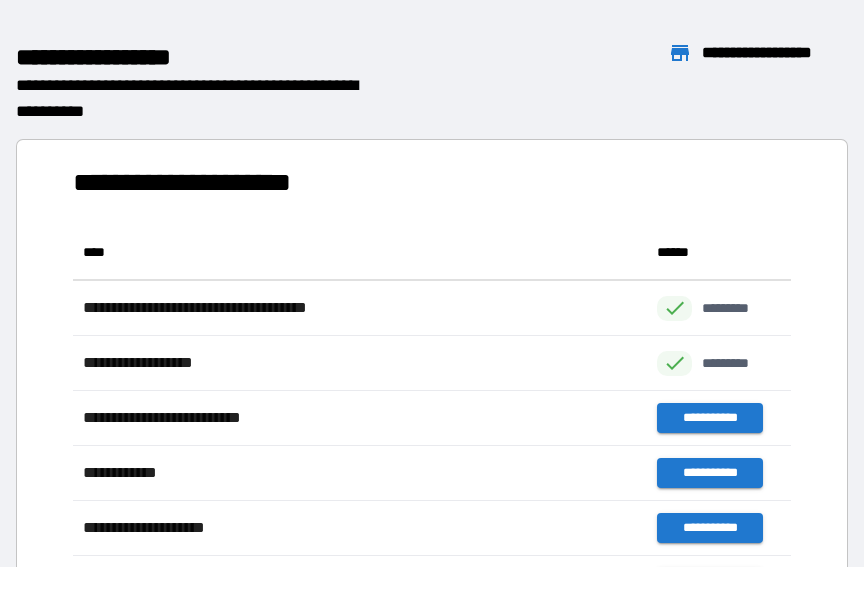scroll, scrollTop: 386, scrollLeft: 718, axis: both 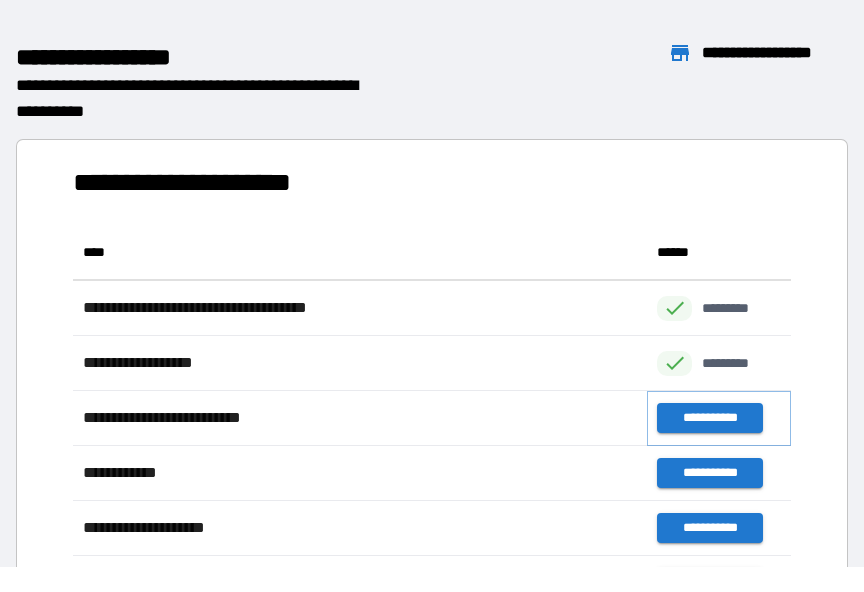 click on "**********" at bounding box center [709, 418] 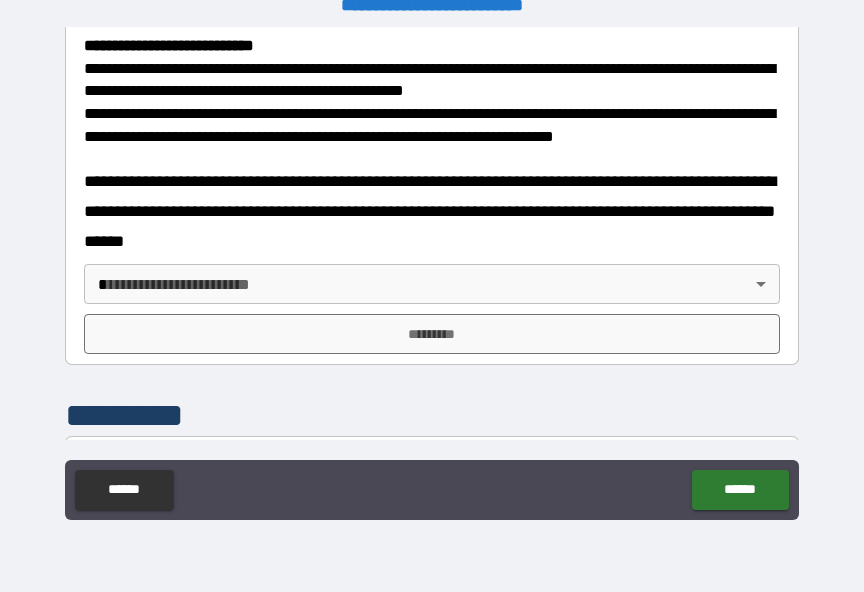 scroll, scrollTop: 781, scrollLeft: 0, axis: vertical 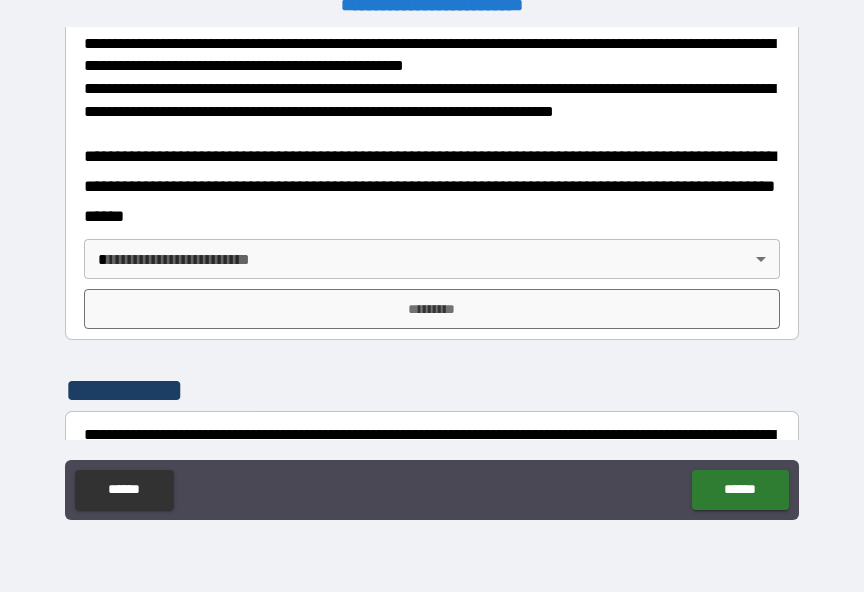 click on "**********" at bounding box center (432, 283) 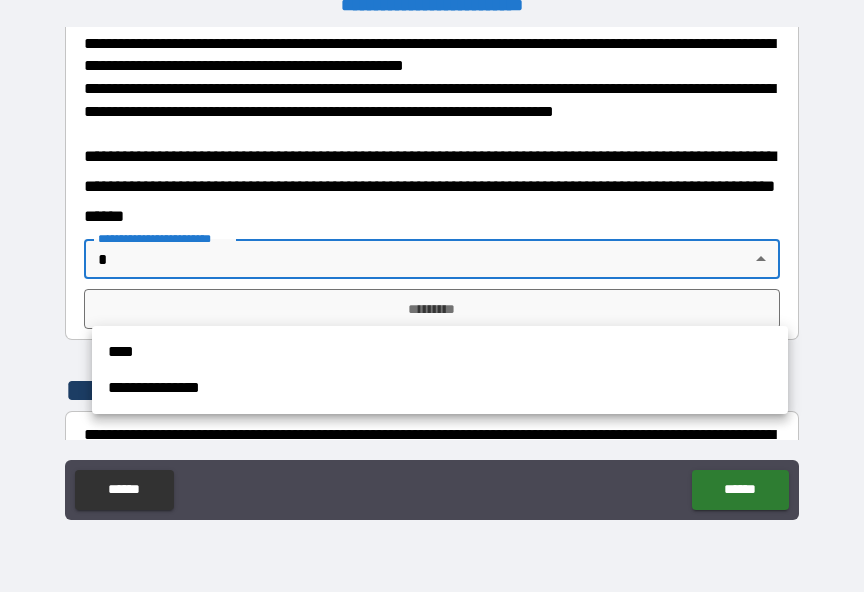 click on "****" at bounding box center (440, 352) 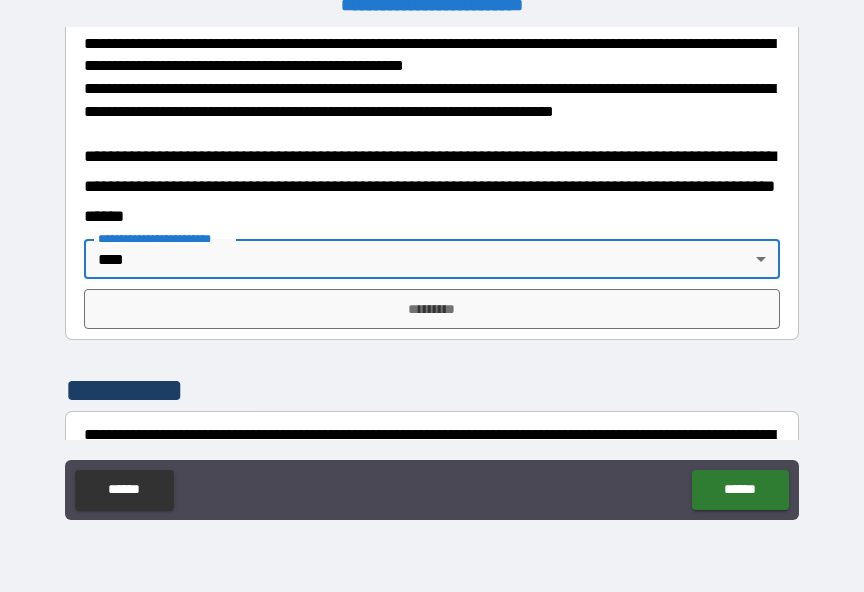 click on "**********" at bounding box center (432, 283) 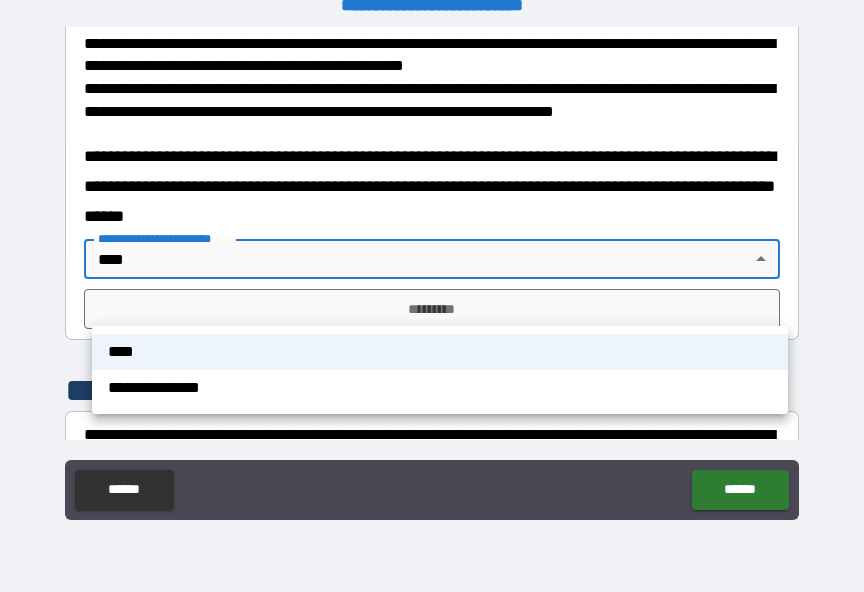 click on "**********" at bounding box center [440, 388] 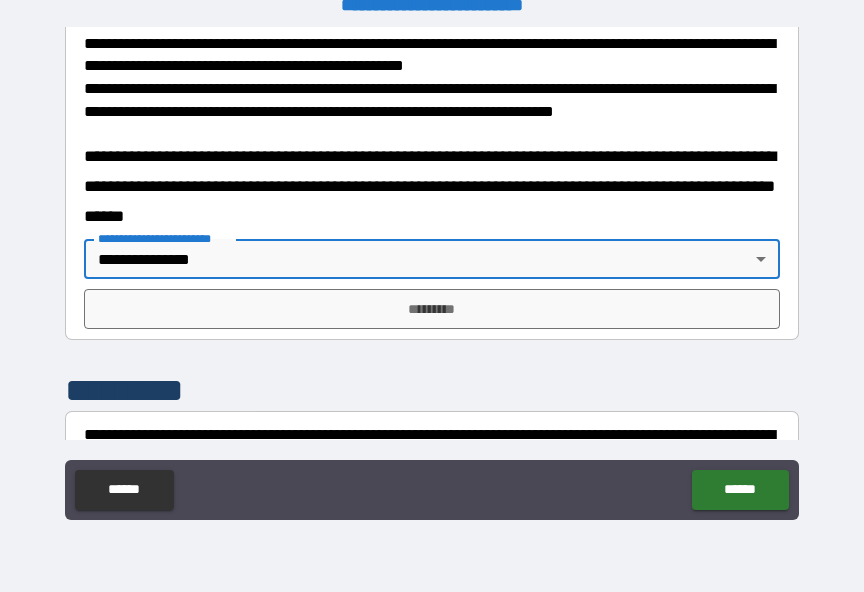 click on "*********" at bounding box center [432, 309] 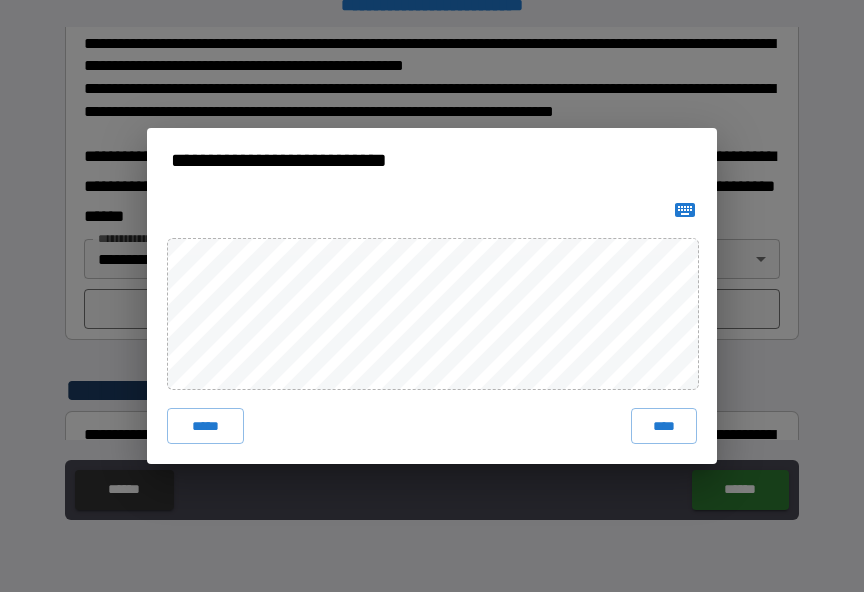click on "****" at bounding box center (664, 426) 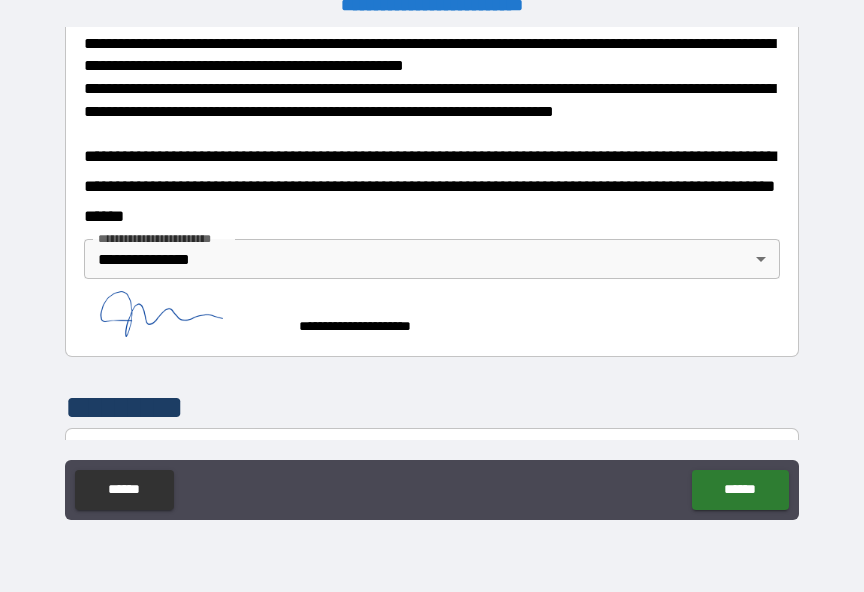 click on "******" at bounding box center [740, 490] 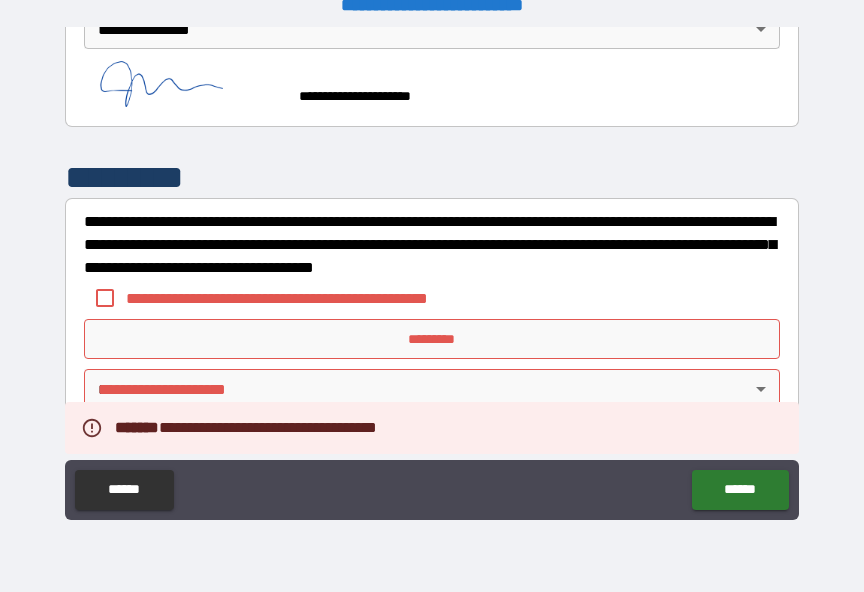 scroll, scrollTop: 1050, scrollLeft: 0, axis: vertical 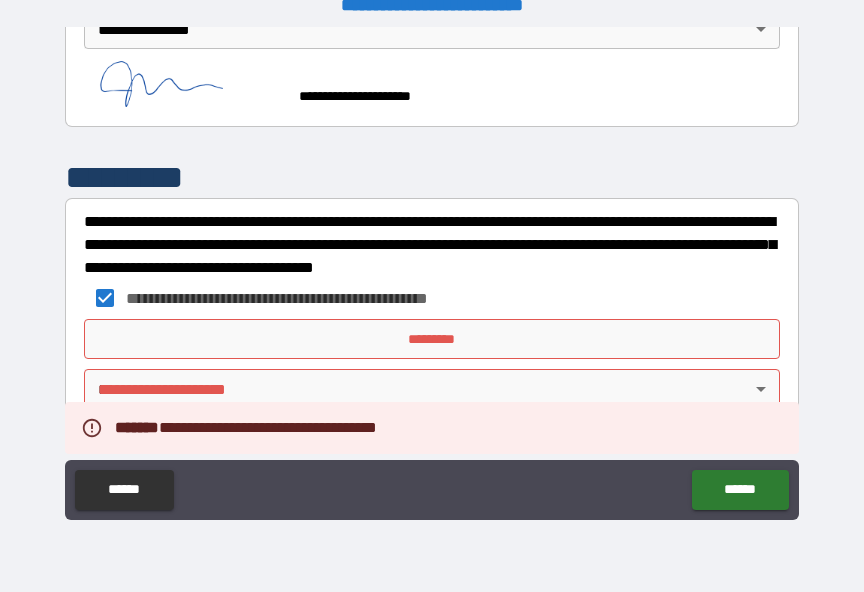 click on "*********" at bounding box center [432, 339] 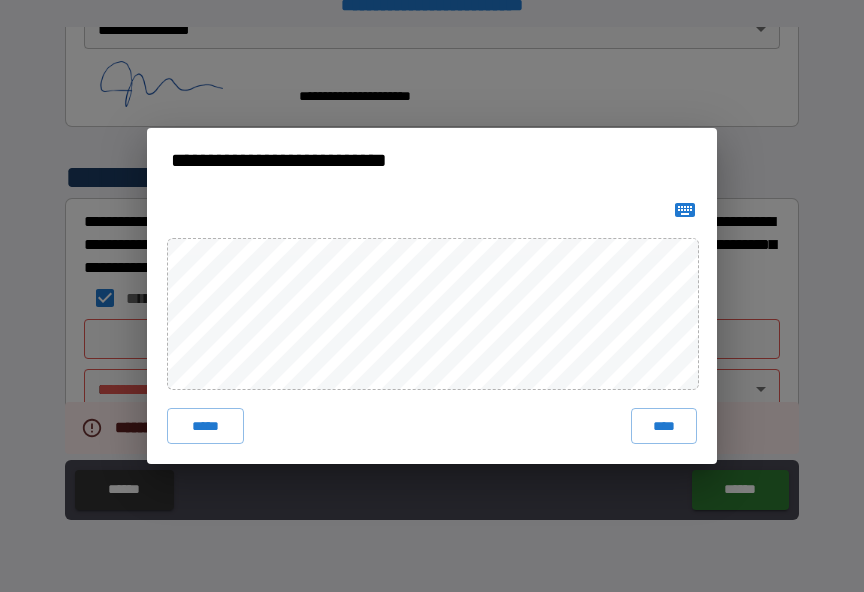 click on "****" at bounding box center [664, 426] 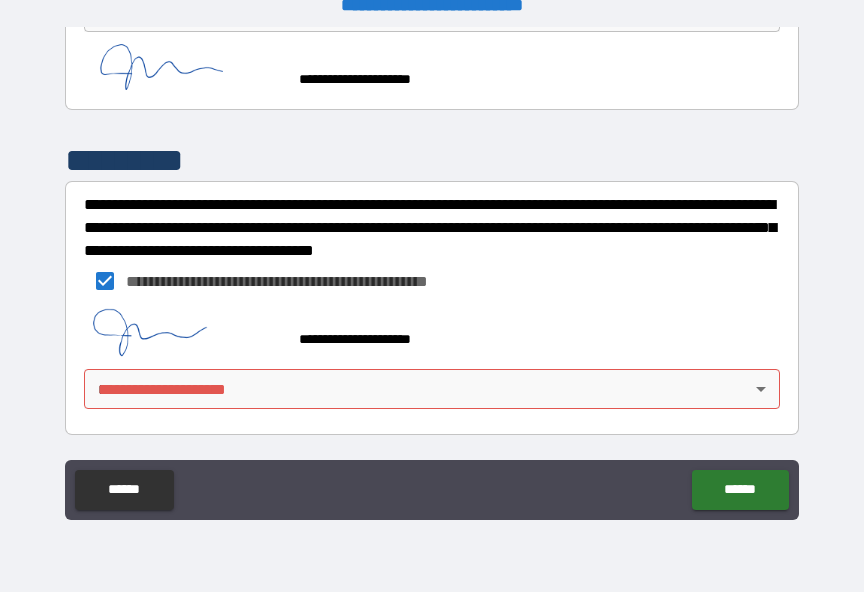 scroll, scrollTop: 1067, scrollLeft: 0, axis: vertical 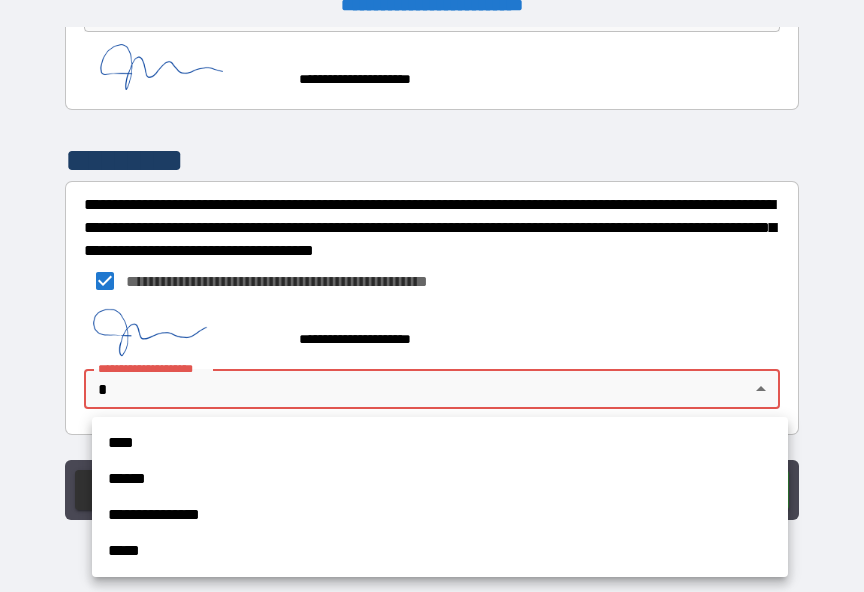 click on "**********" at bounding box center [440, 515] 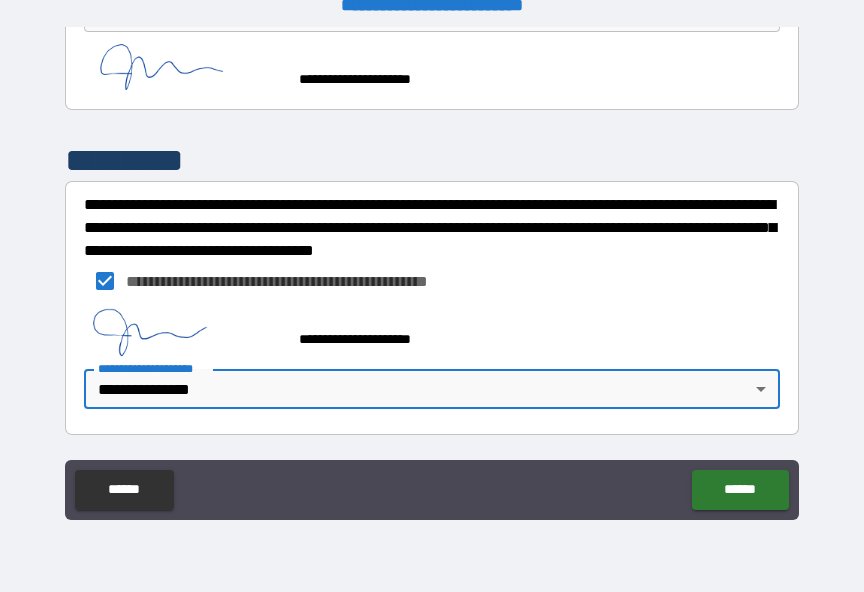 click on "******" at bounding box center (740, 490) 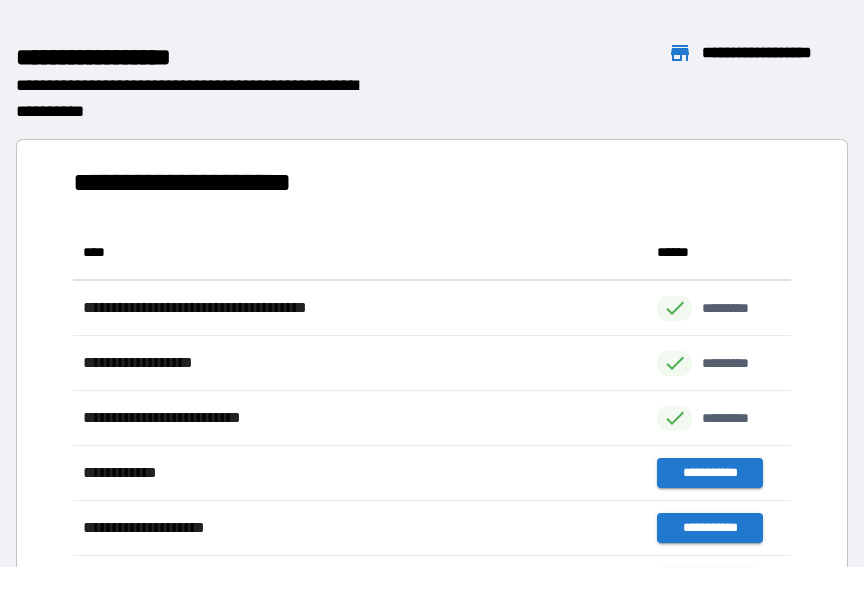 scroll, scrollTop: 1, scrollLeft: 1, axis: both 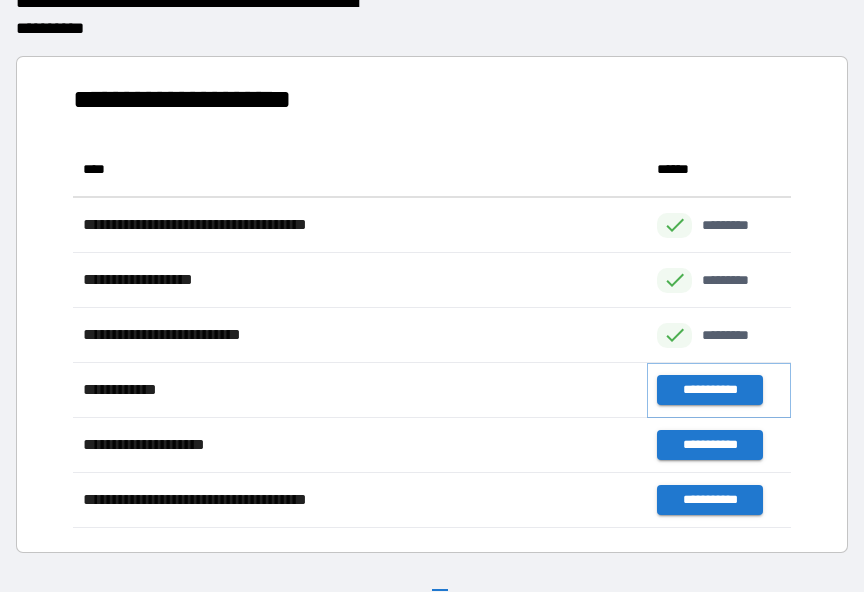 click on "**********" at bounding box center [709, 390] 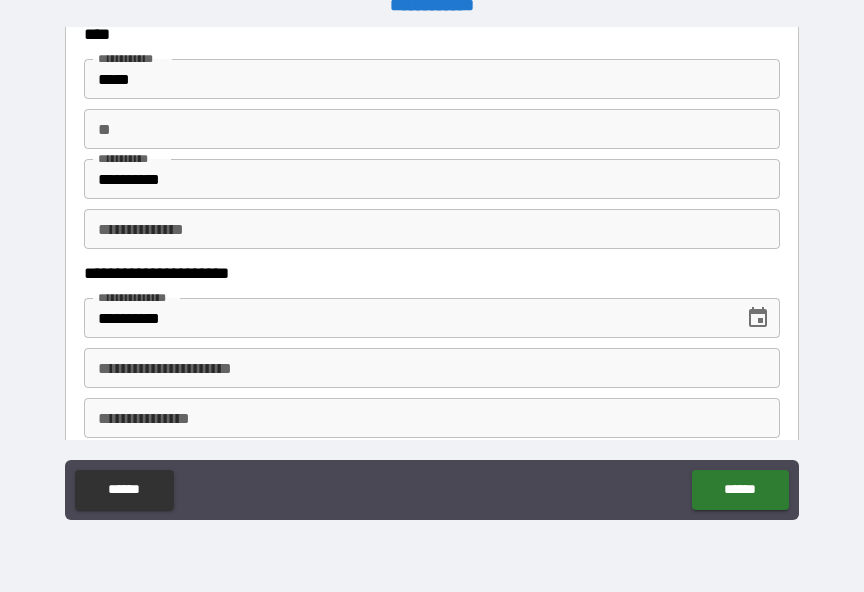 scroll, scrollTop: 127, scrollLeft: 0, axis: vertical 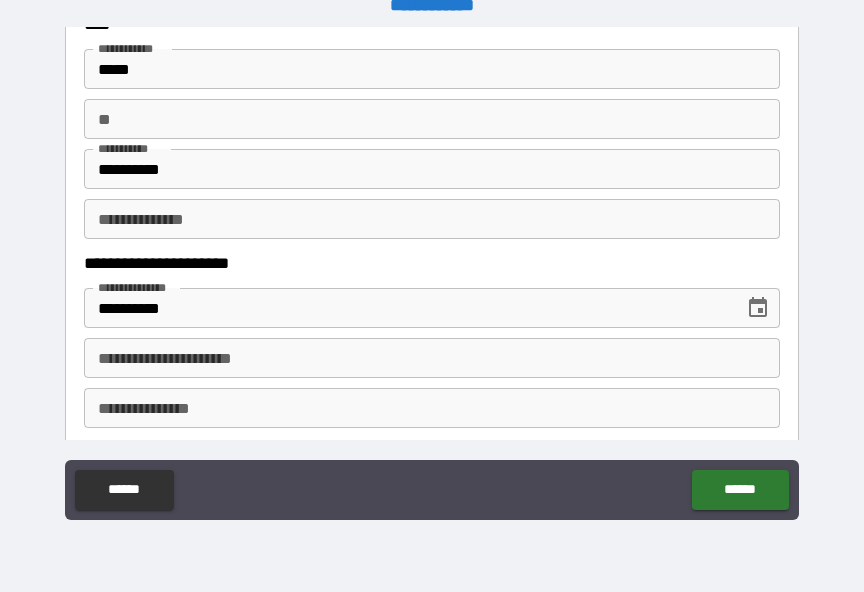 click on "**********" at bounding box center [432, 358] 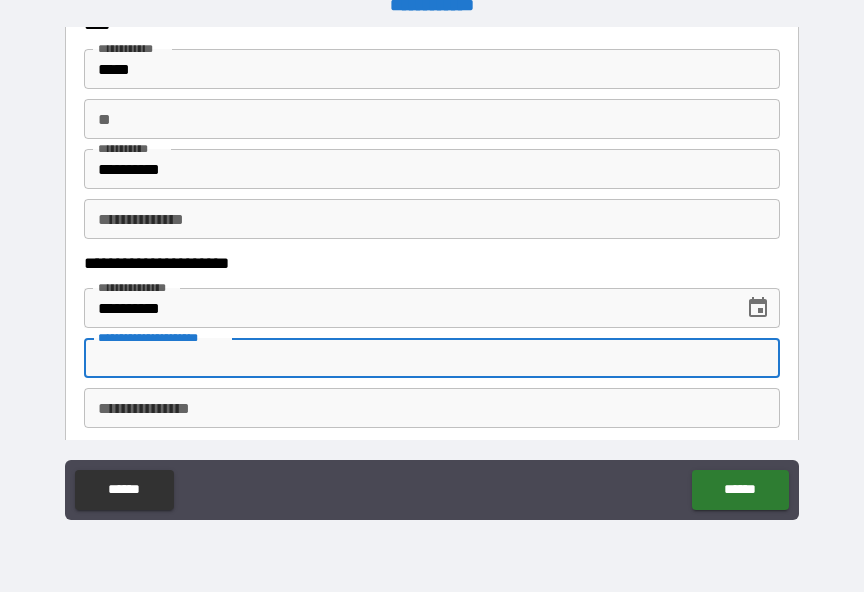 scroll, scrollTop: 24, scrollLeft: 0, axis: vertical 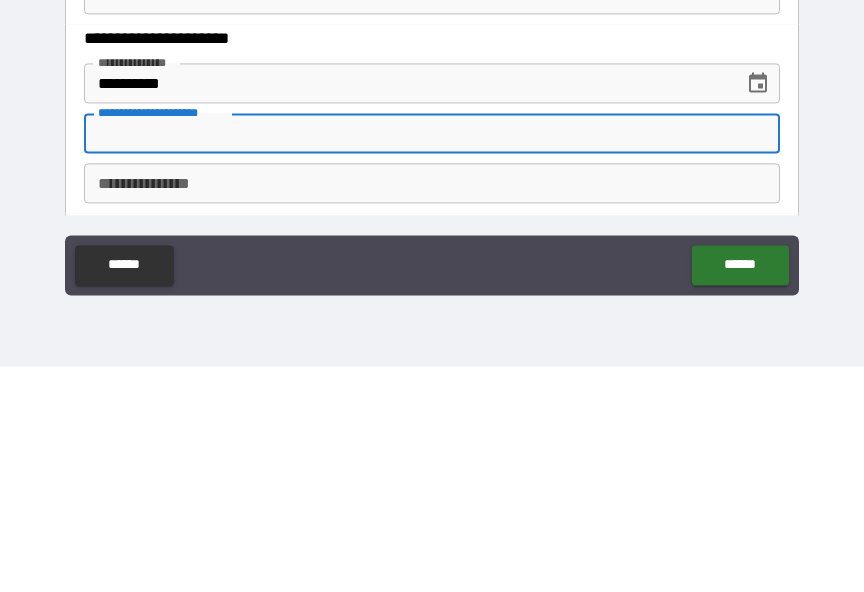 click on "**********" at bounding box center [432, 287] 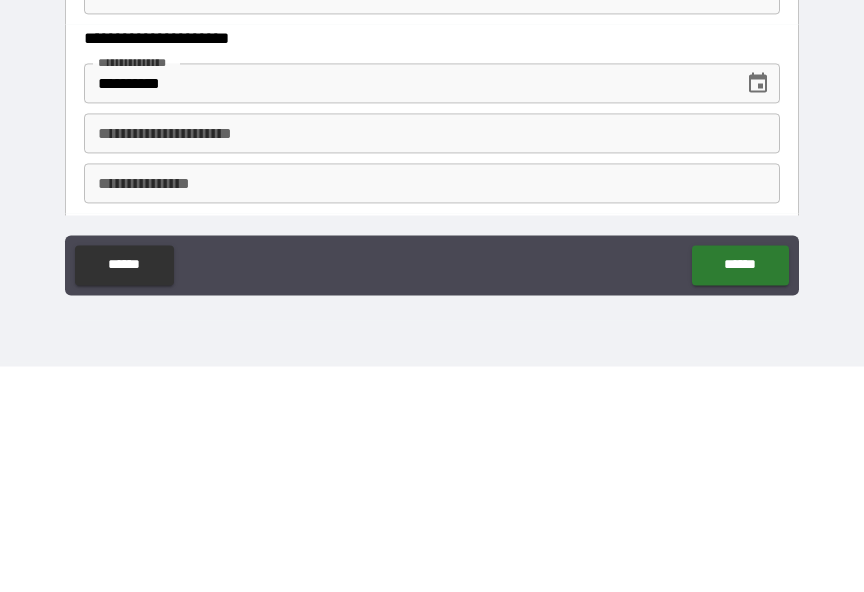 scroll, scrollTop: 25, scrollLeft: 0, axis: vertical 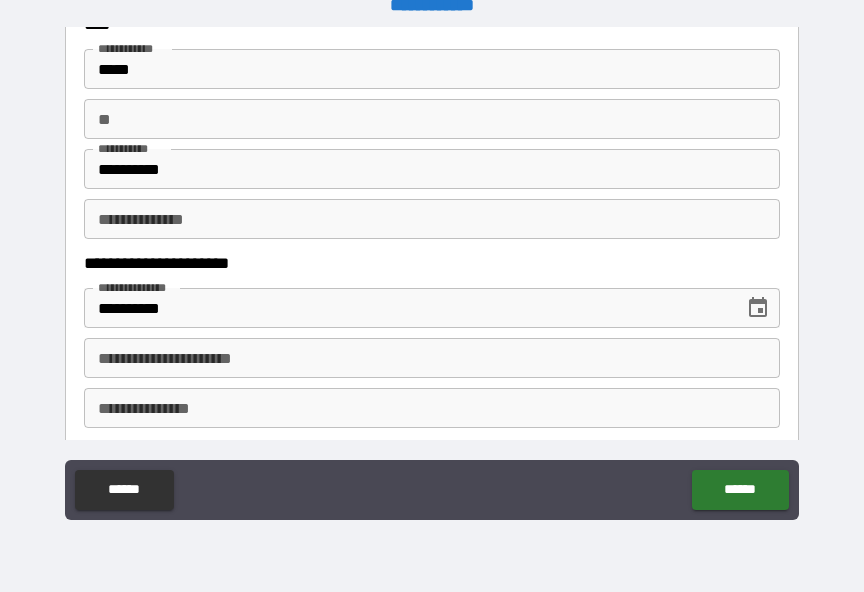 click on "**********" at bounding box center (432, 358) 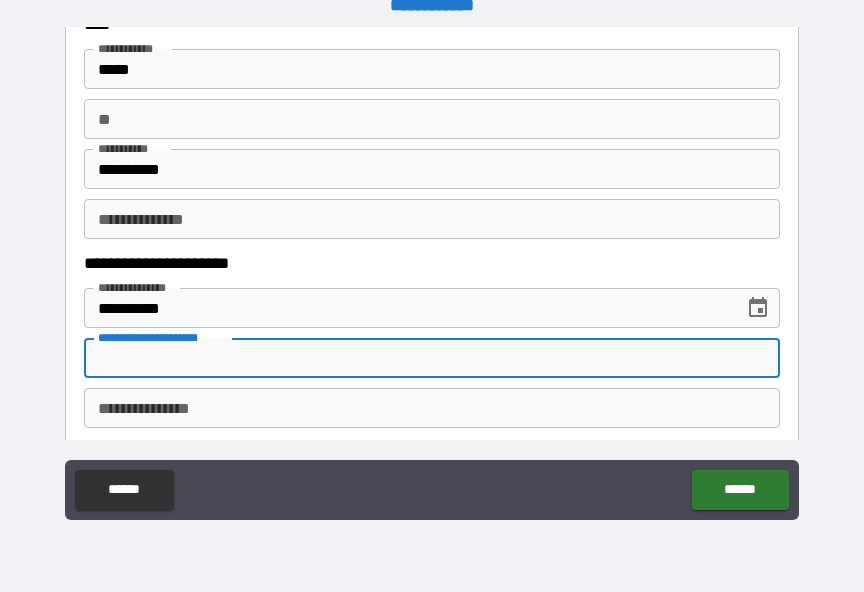 scroll, scrollTop: 24, scrollLeft: 0, axis: vertical 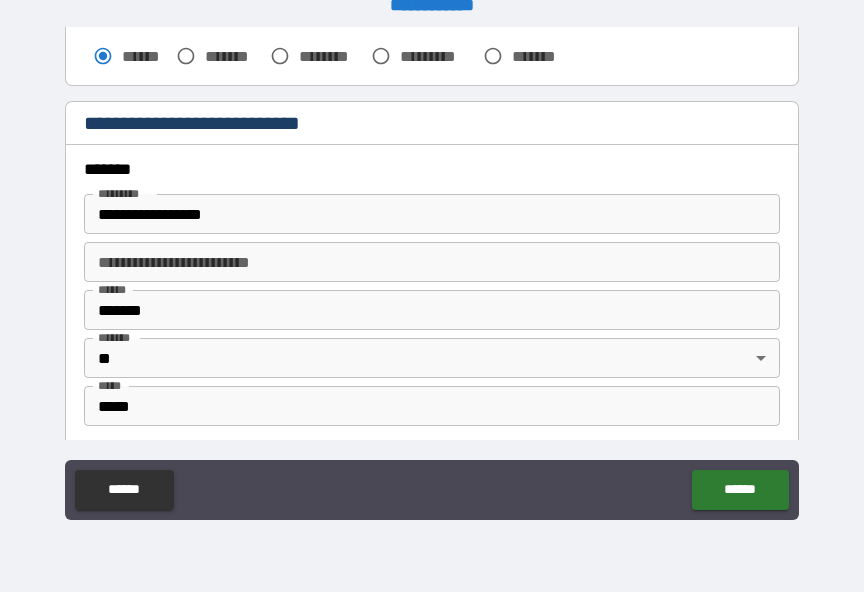 click on "**********" at bounding box center [432, 214] 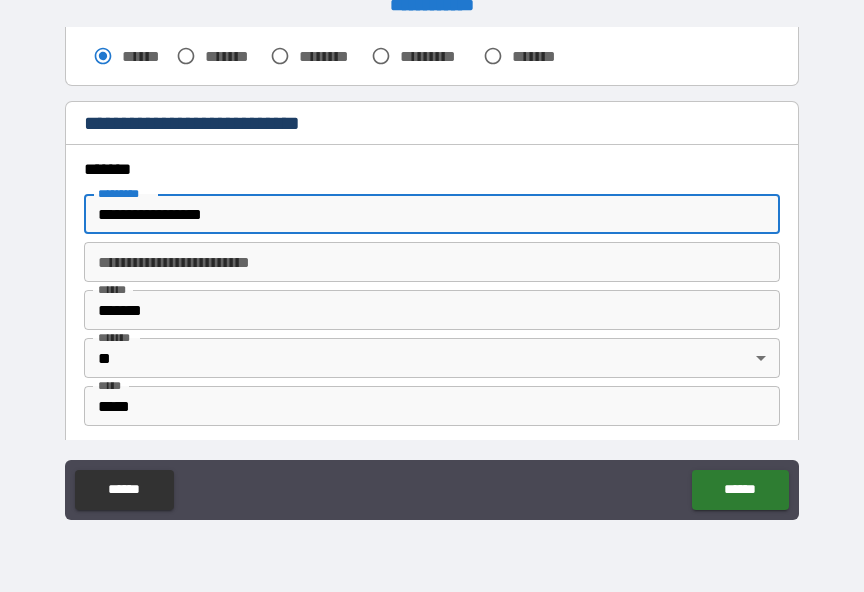 scroll, scrollTop: 24, scrollLeft: 0, axis: vertical 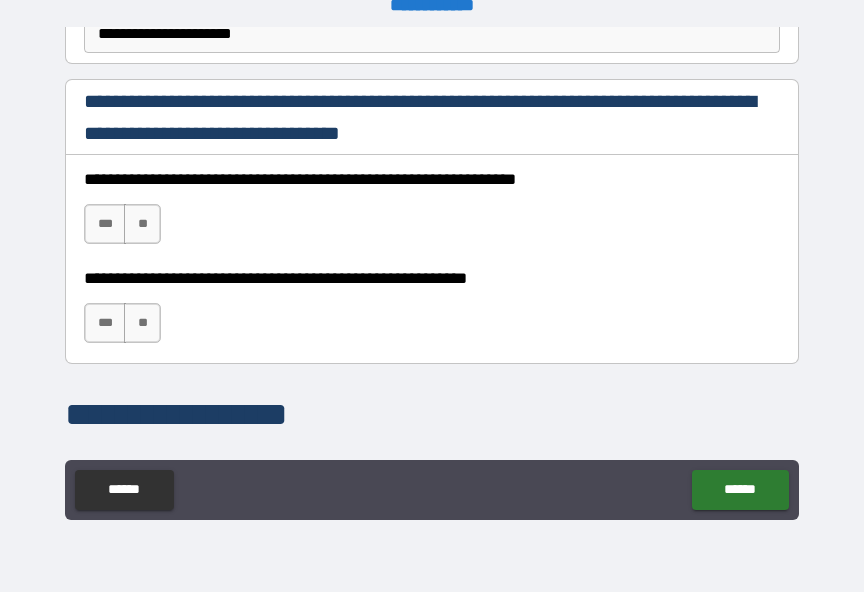 click on "***" at bounding box center [105, 224] 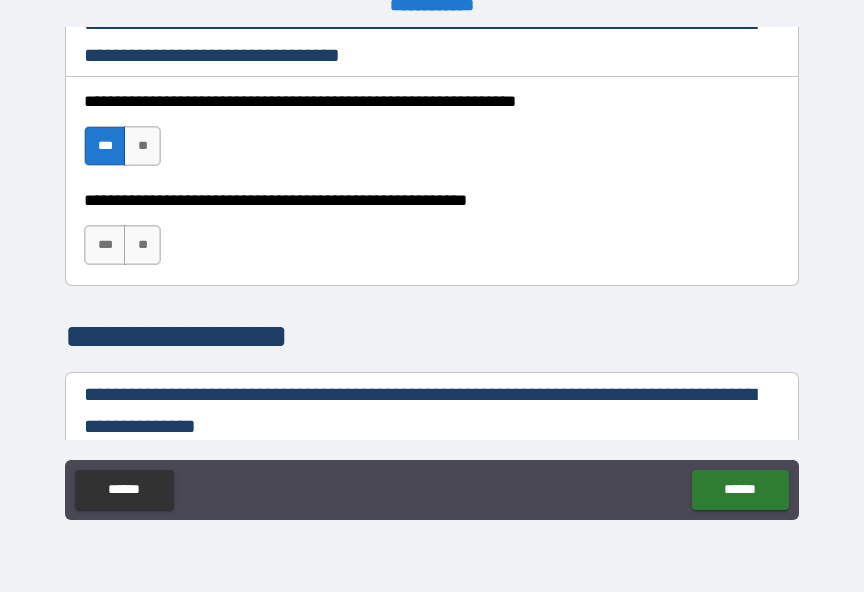 scroll, scrollTop: 1386, scrollLeft: 0, axis: vertical 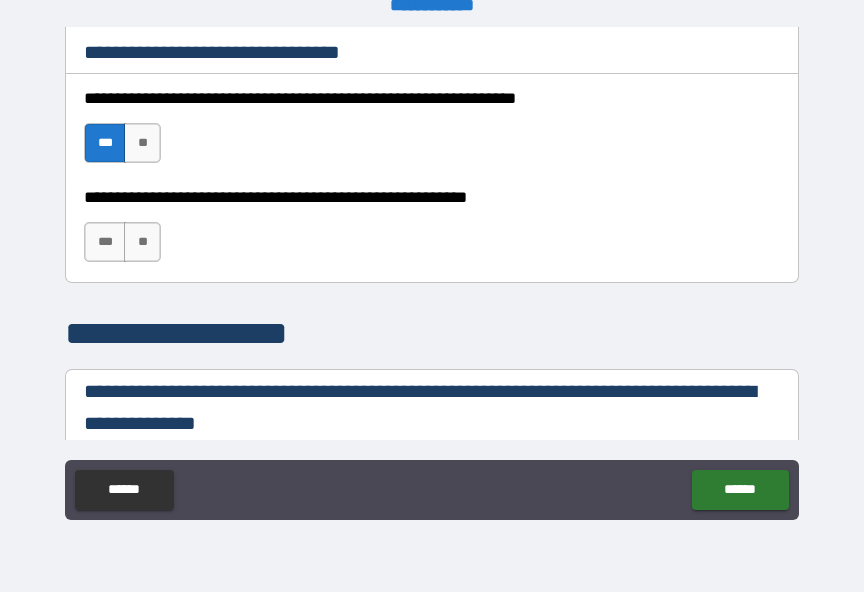 click on "***" at bounding box center [105, 242] 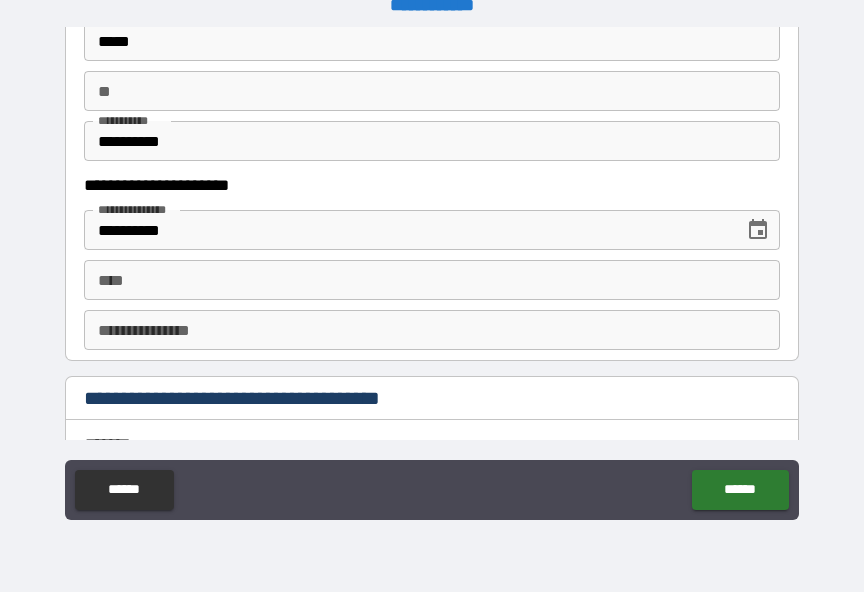 scroll, scrollTop: 2050, scrollLeft: 0, axis: vertical 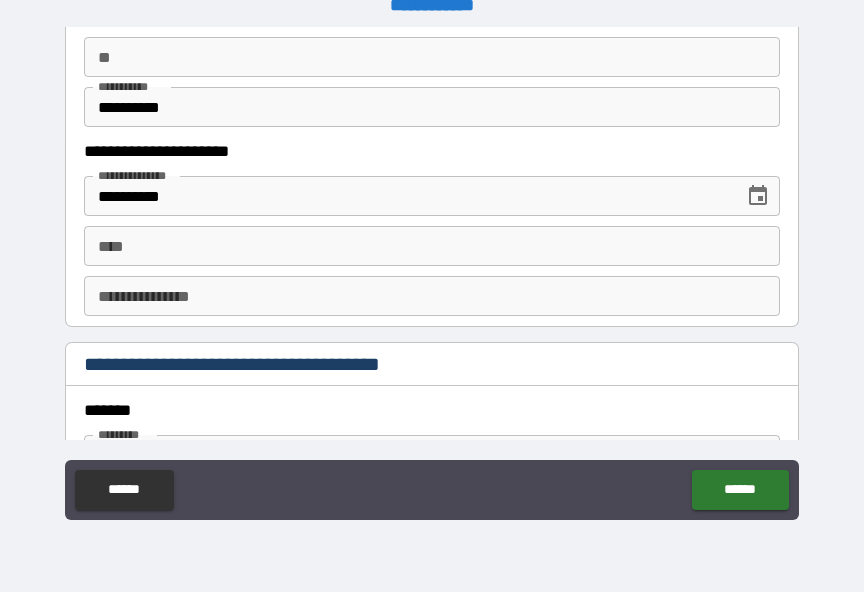 click on "****" at bounding box center [432, 246] 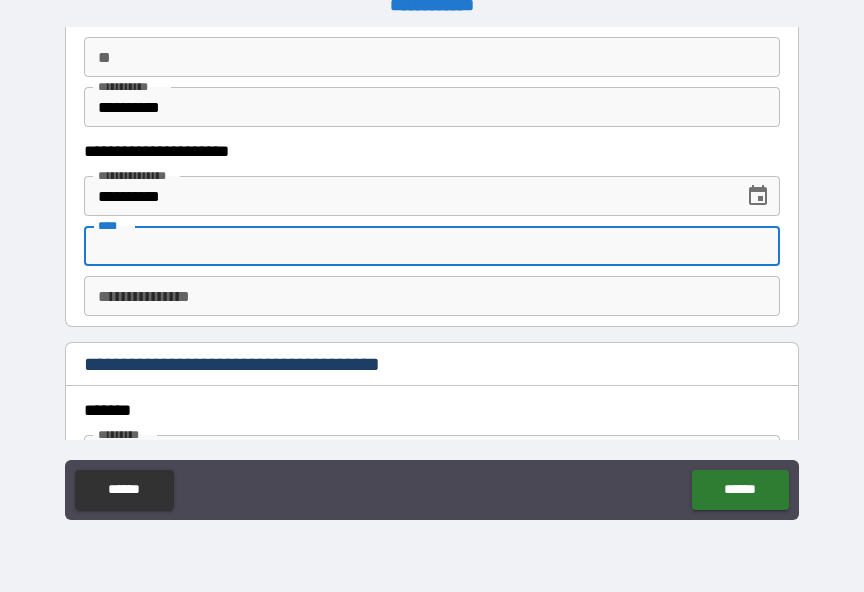 scroll, scrollTop: 24, scrollLeft: 0, axis: vertical 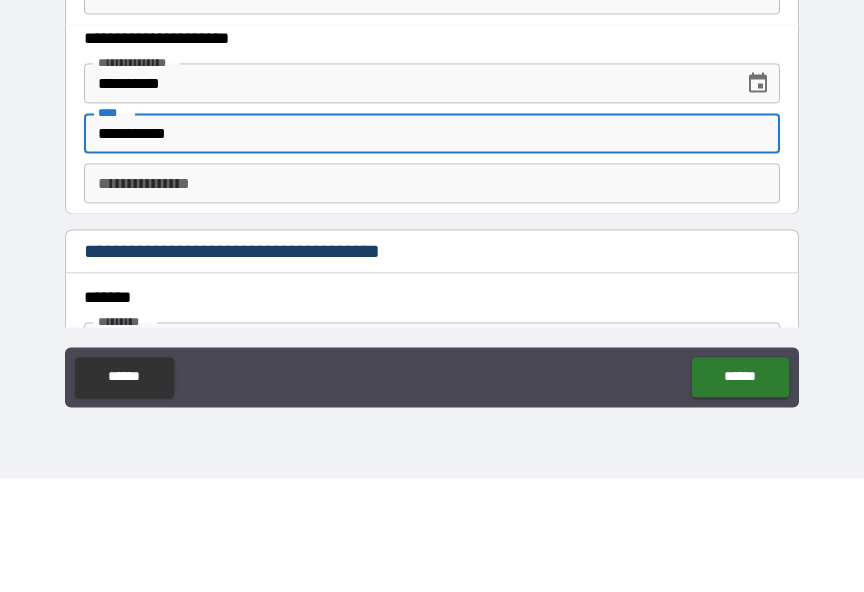 click on "**********" at bounding box center [432, 297] 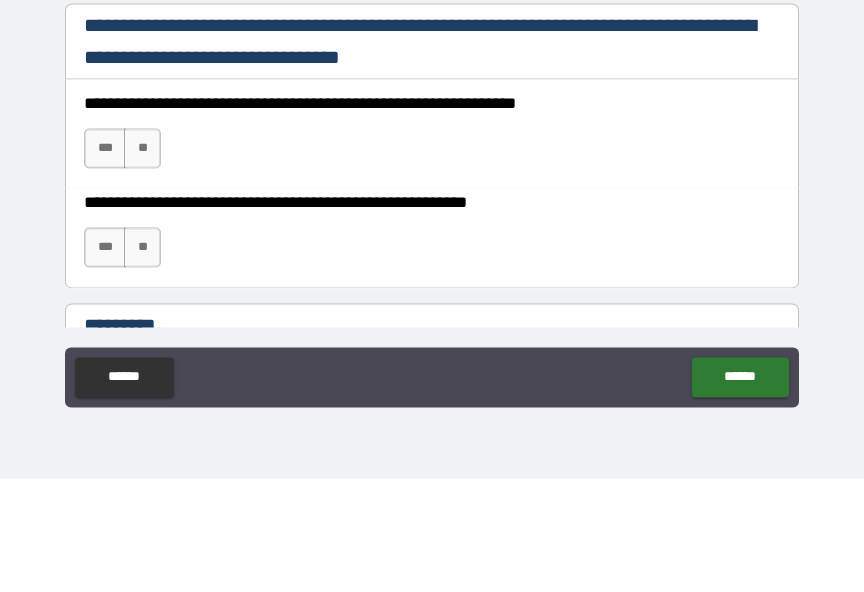 scroll, scrollTop: 2921, scrollLeft: 0, axis: vertical 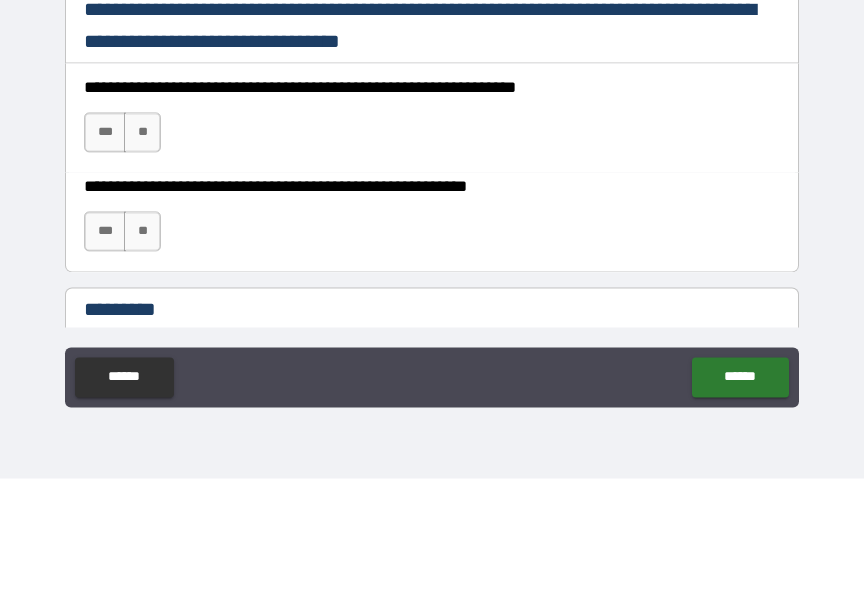 click on "***" at bounding box center (105, 246) 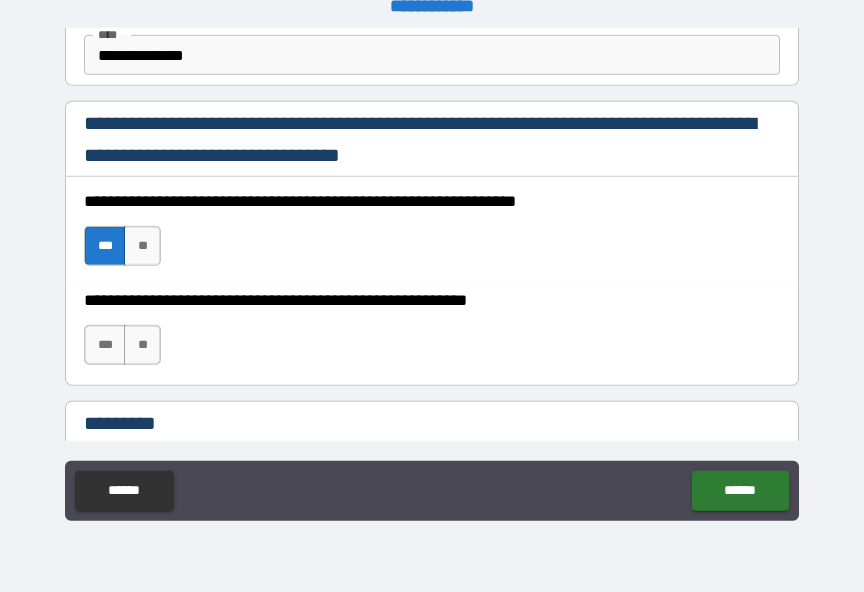 scroll, scrollTop: 25, scrollLeft: 0, axis: vertical 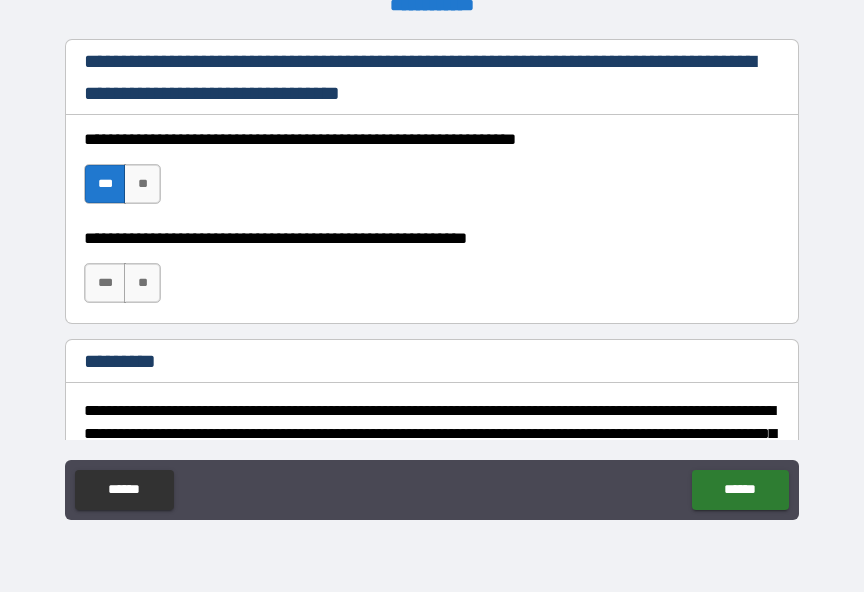 click on "***" at bounding box center (105, 283) 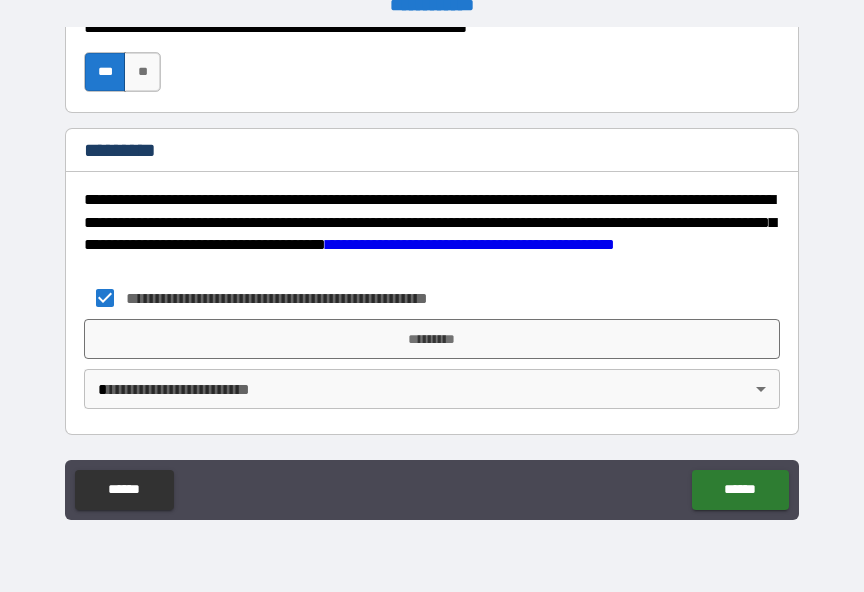 scroll, scrollTop: 3193, scrollLeft: 0, axis: vertical 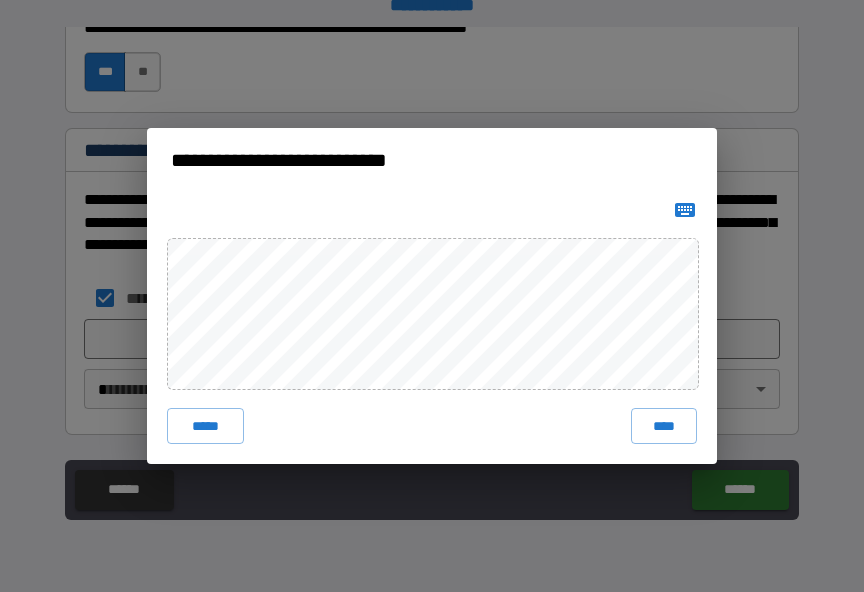 click on "****" at bounding box center (664, 426) 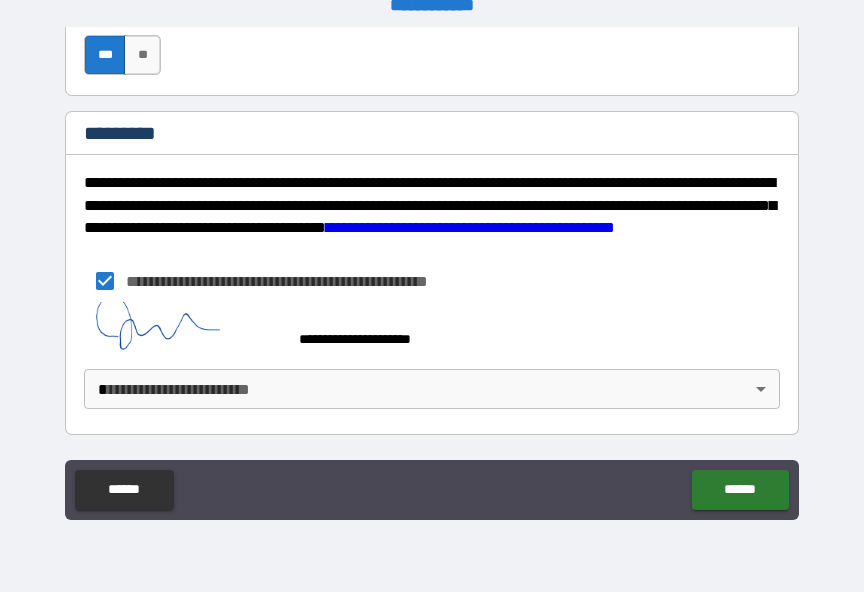 scroll, scrollTop: 3210, scrollLeft: 0, axis: vertical 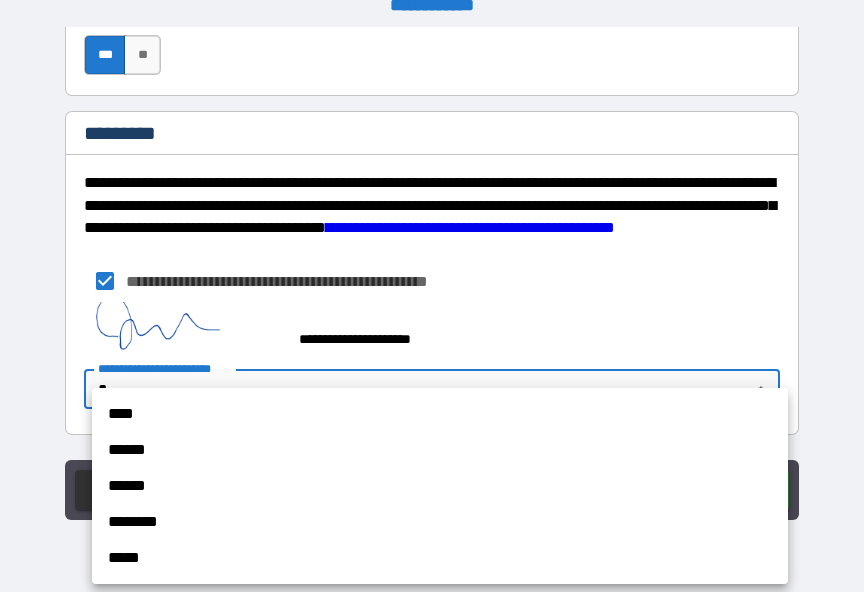 click on "********" at bounding box center [440, 522] 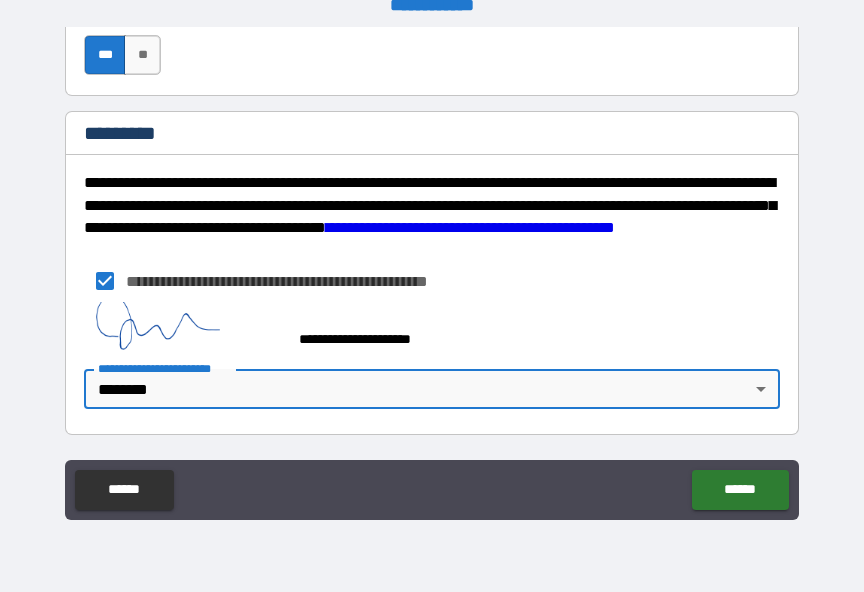 click on "**********" at bounding box center [432, 368] 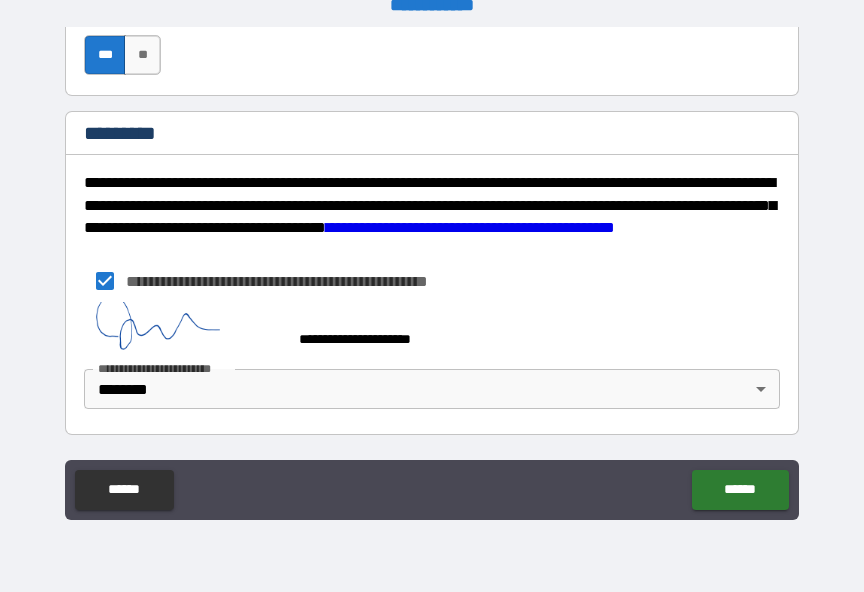 click on "**********" at bounding box center (432, 368) 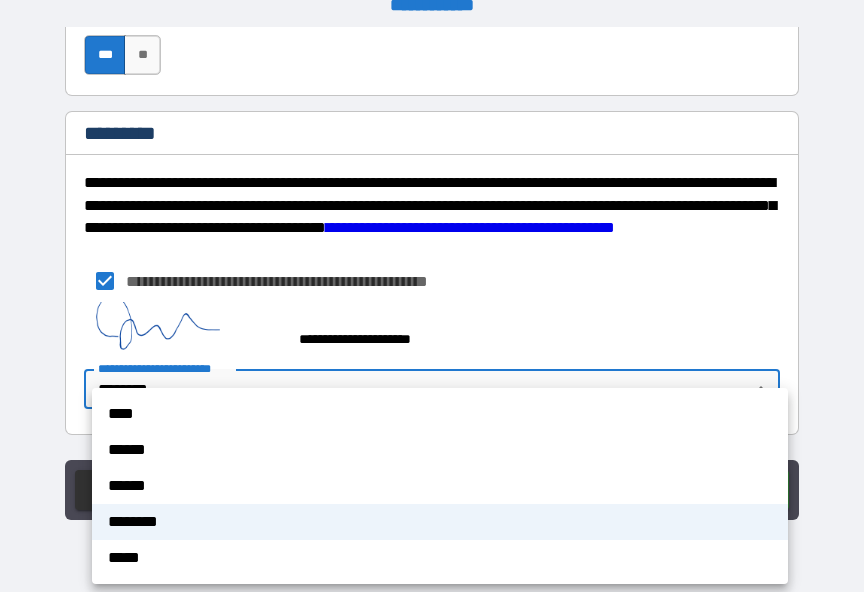 click on "******" at bounding box center [440, 450] 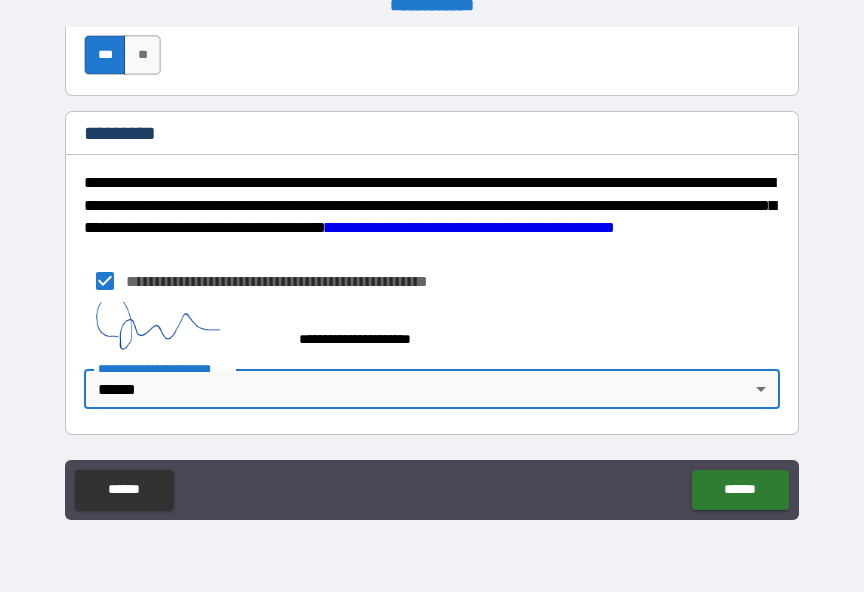 click on "******" at bounding box center [740, 490] 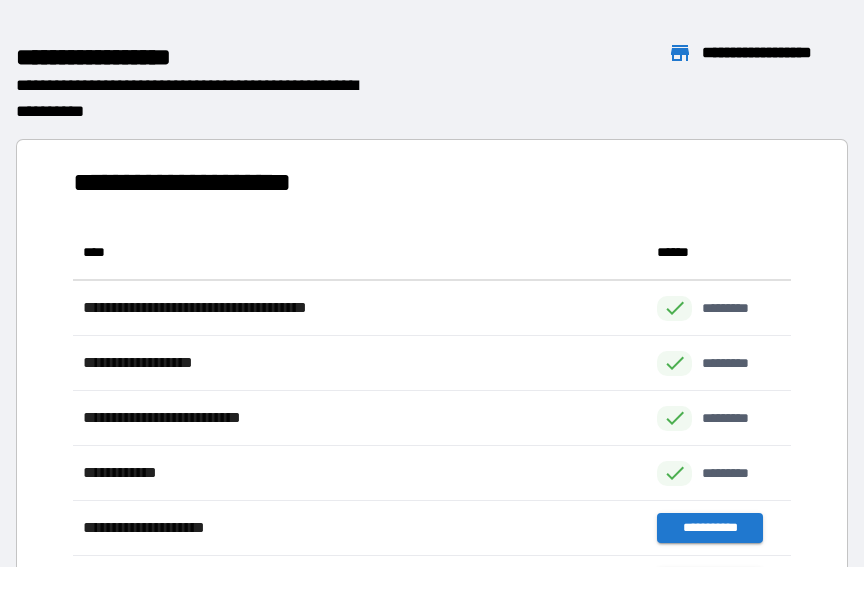 scroll, scrollTop: 386, scrollLeft: 718, axis: both 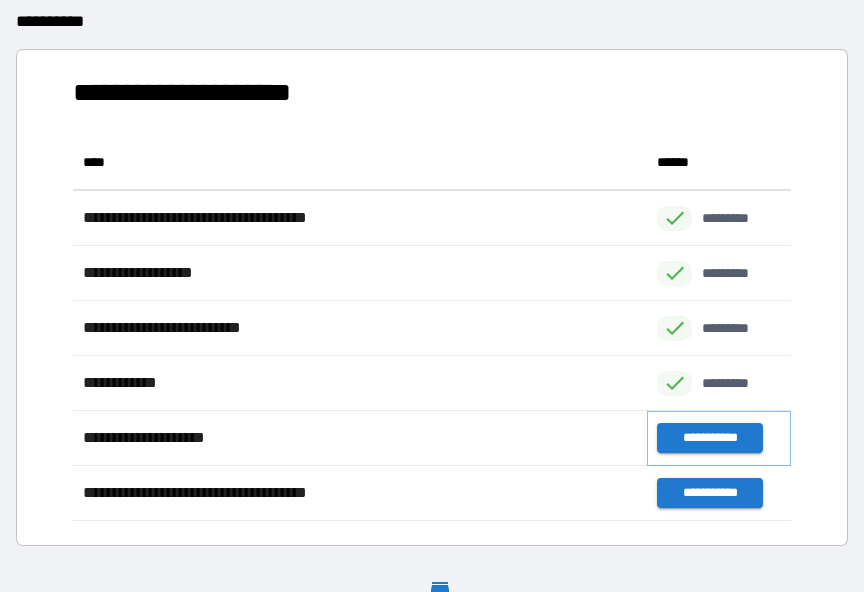 click on "**********" at bounding box center [709, 438] 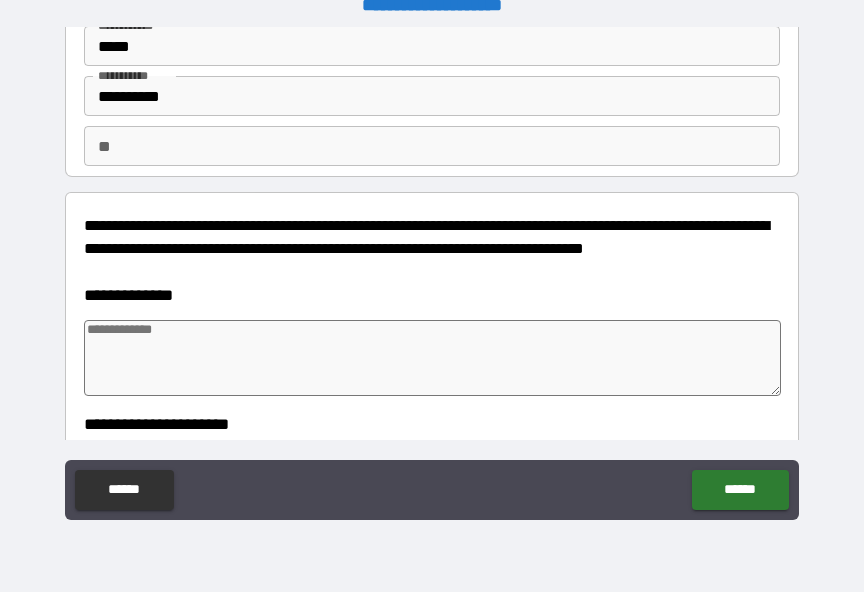 scroll, scrollTop: 103, scrollLeft: 0, axis: vertical 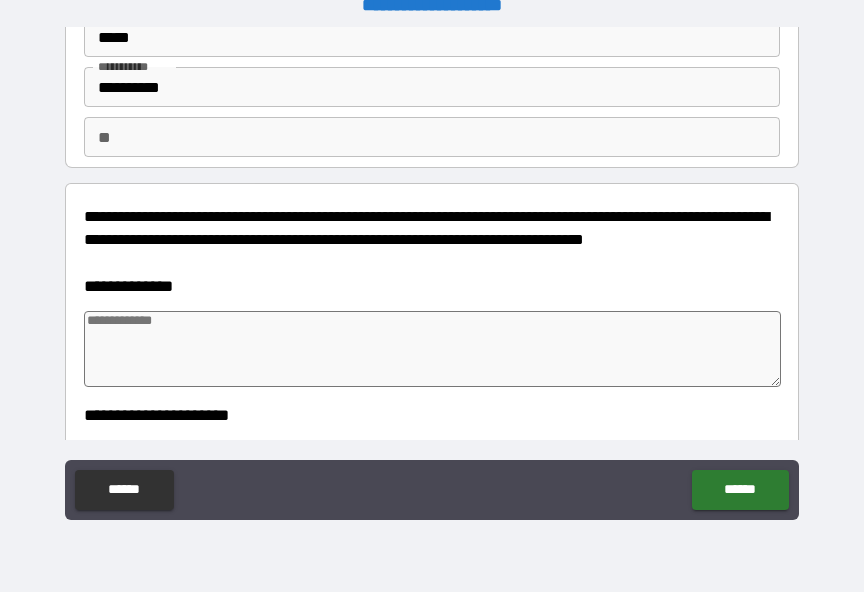 click at bounding box center [432, 349] 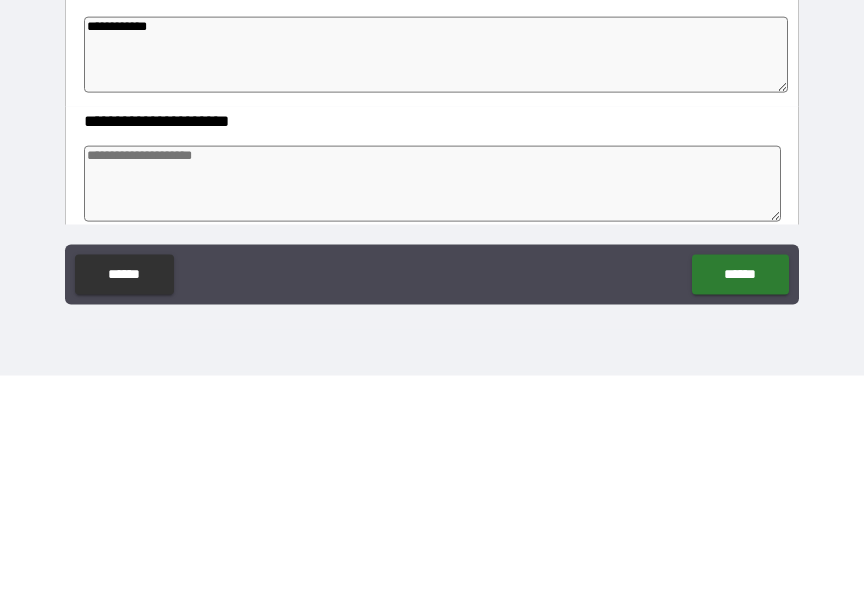 scroll, scrollTop: 200, scrollLeft: 0, axis: vertical 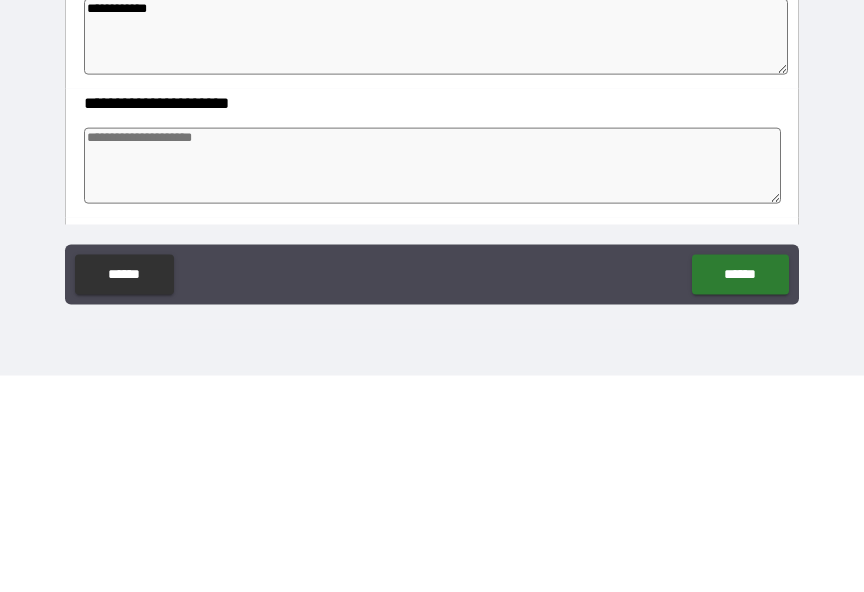 click at bounding box center (432, 382) 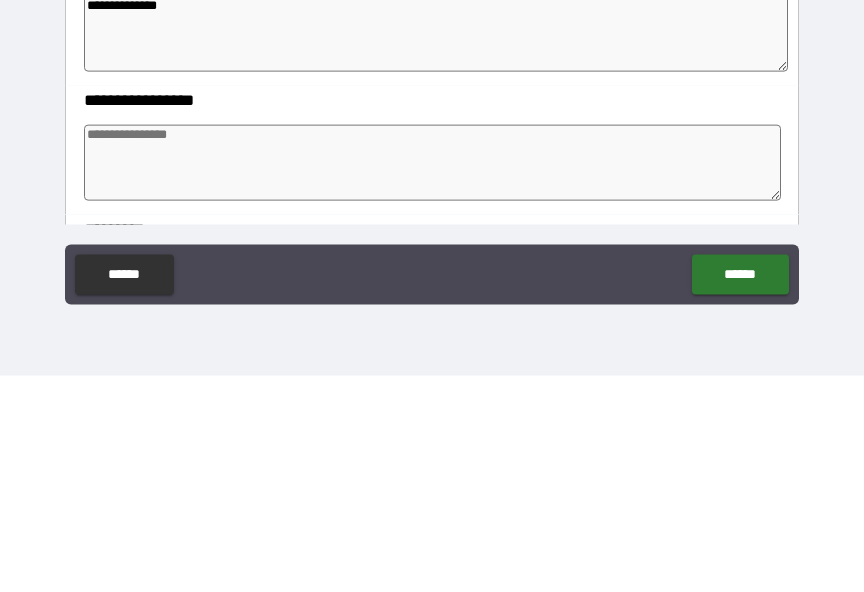 scroll, scrollTop: 331, scrollLeft: 0, axis: vertical 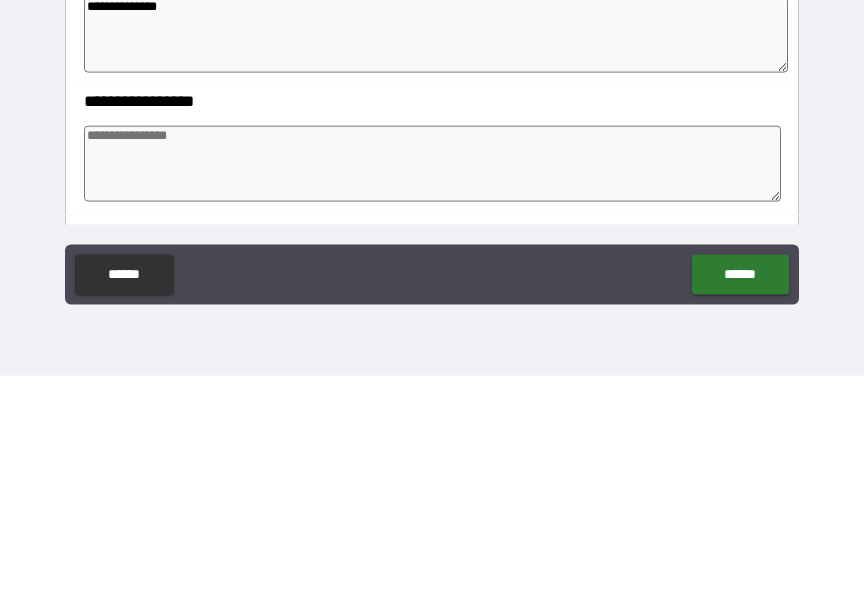 click at bounding box center [432, 380] 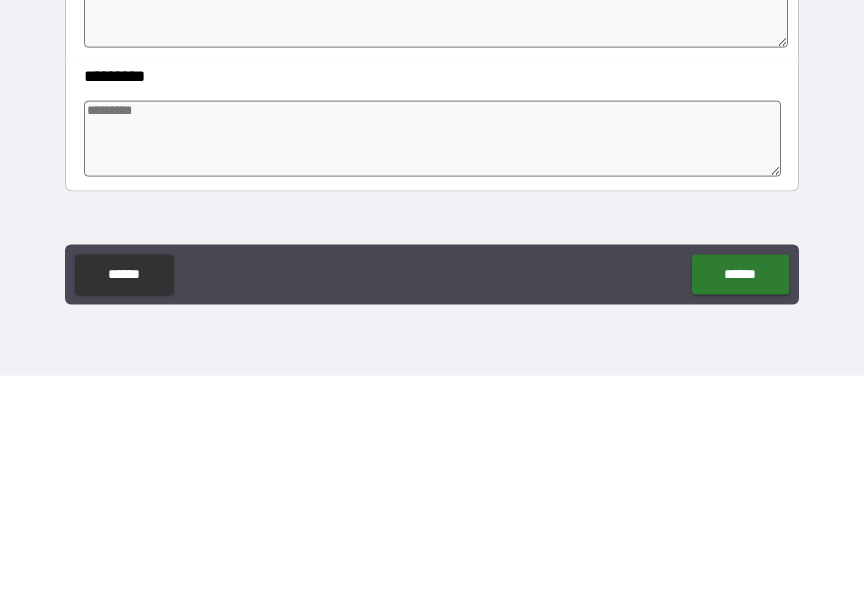 scroll, scrollTop: 487, scrollLeft: 0, axis: vertical 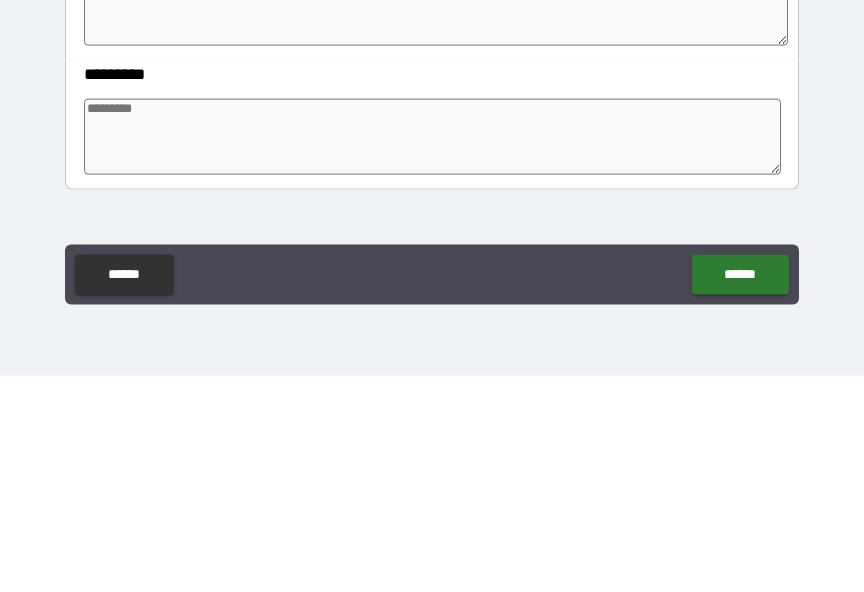 click at bounding box center (432, 353) 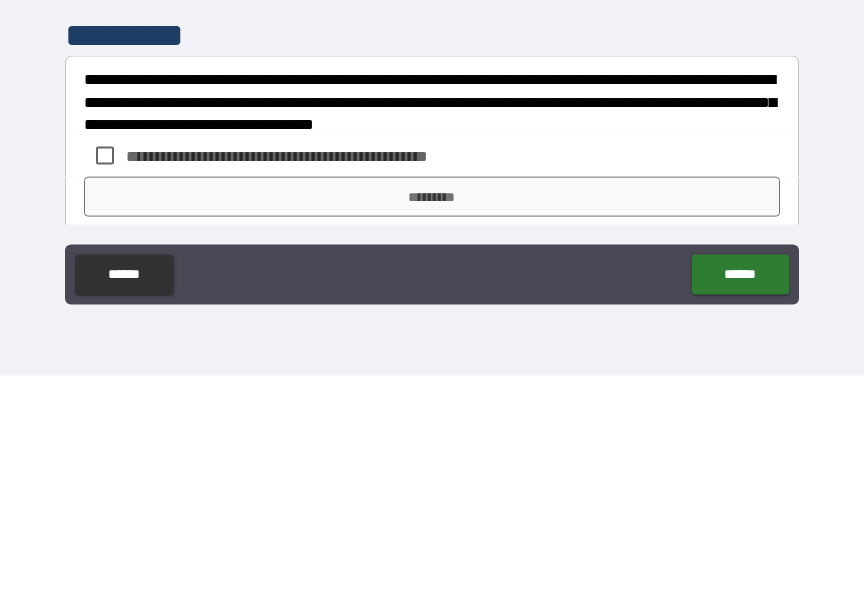 scroll, scrollTop: 691, scrollLeft: 0, axis: vertical 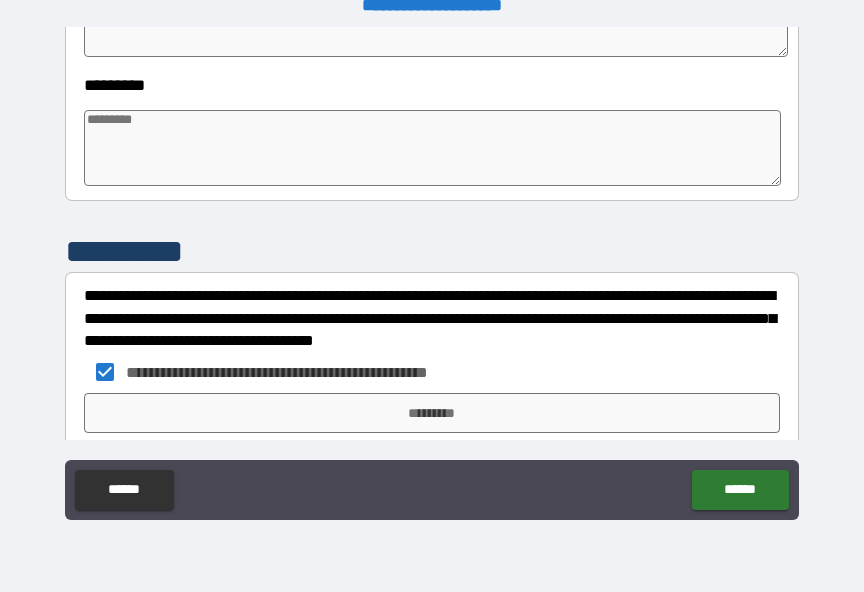 click on "*********" at bounding box center (432, 413) 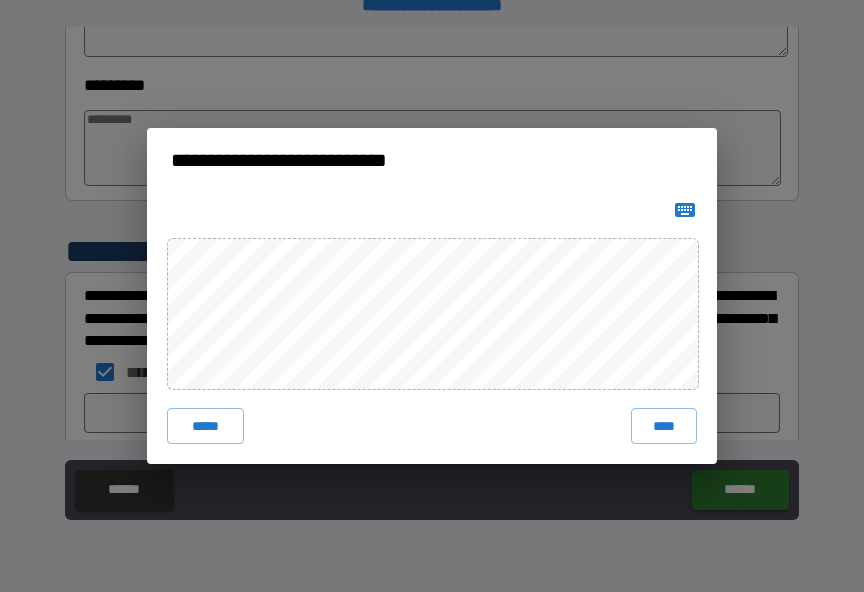 click on "****" at bounding box center [664, 426] 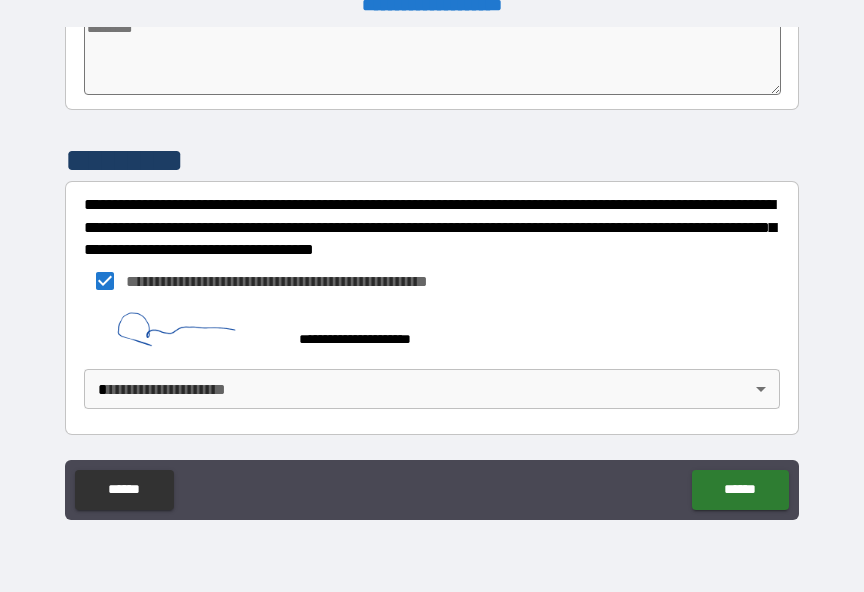 scroll, scrollTop: 782, scrollLeft: 0, axis: vertical 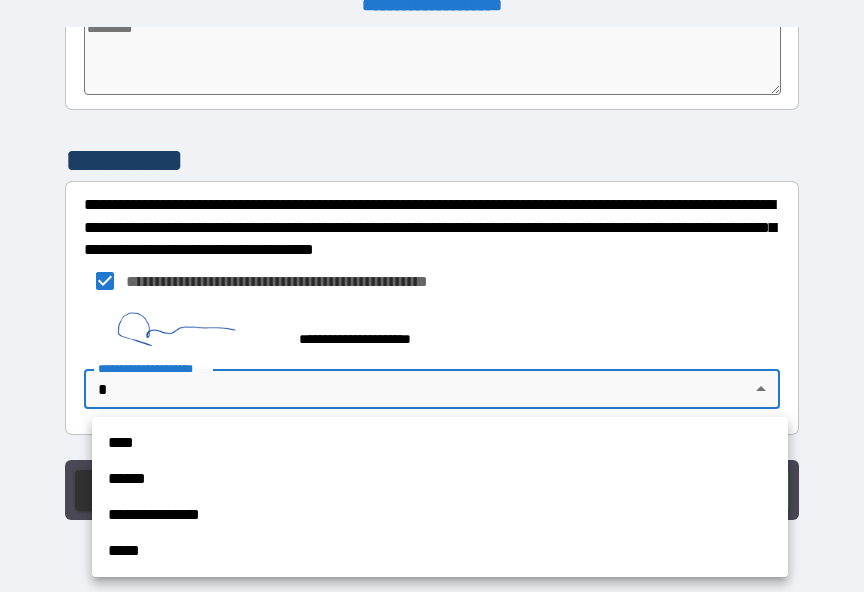 click on "**********" at bounding box center (440, 515) 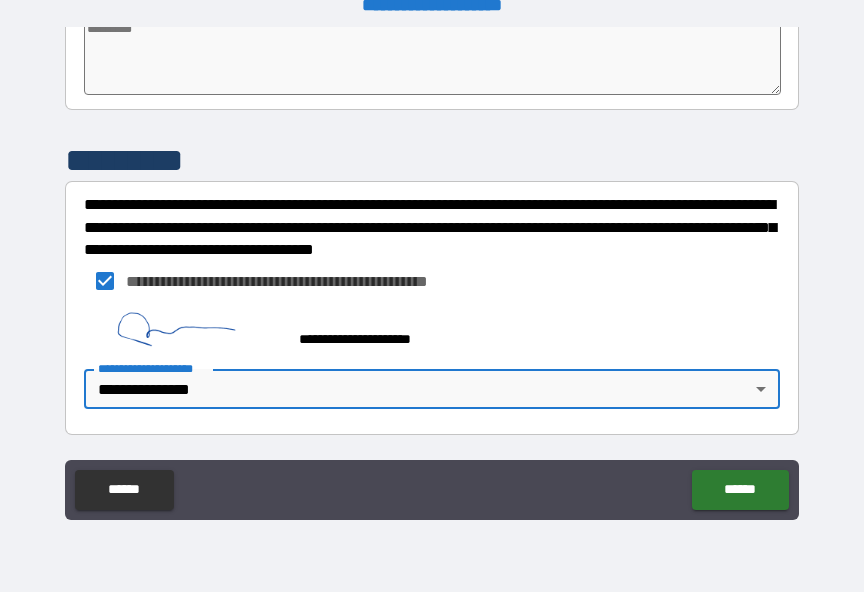 click on "******" at bounding box center (740, 490) 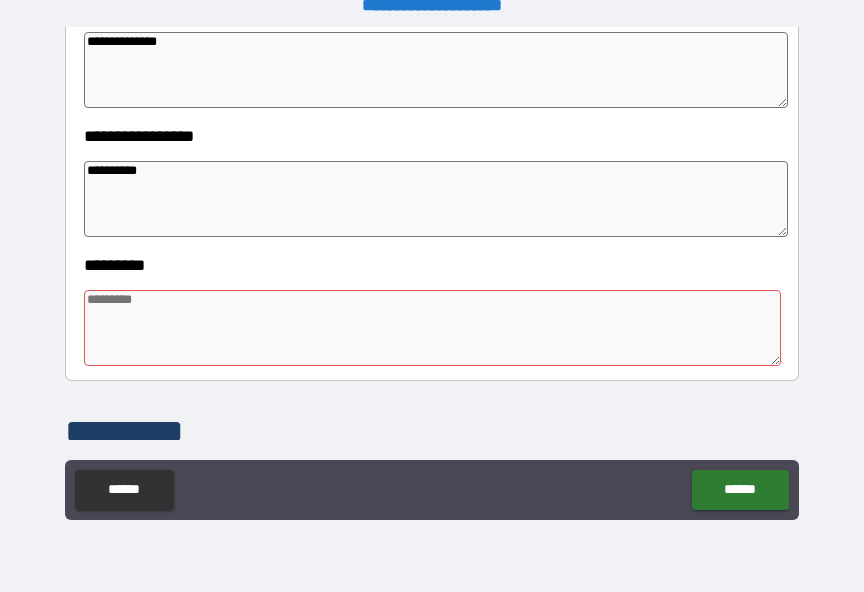 scroll, scrollTop: 510, scrollLeft: 0, axis: vertical 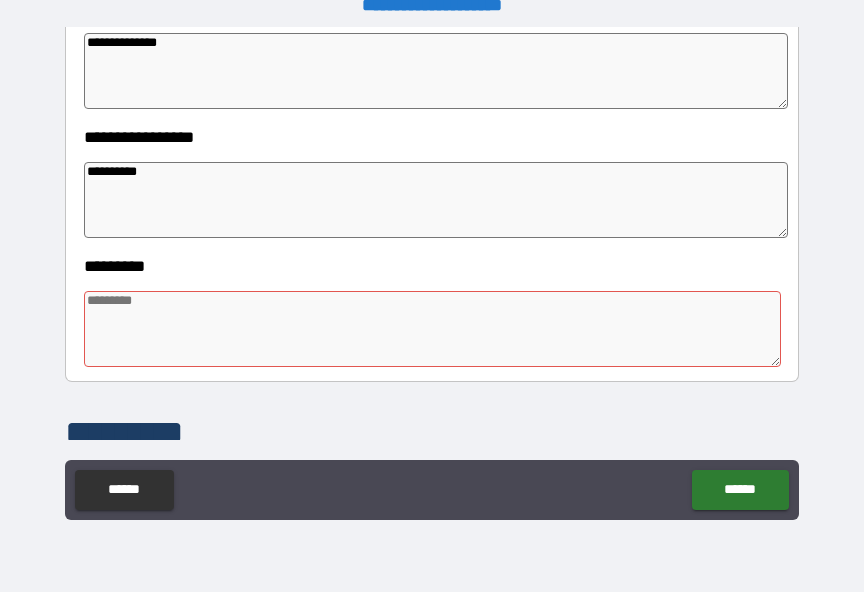 click at bounding box center (432, 329) 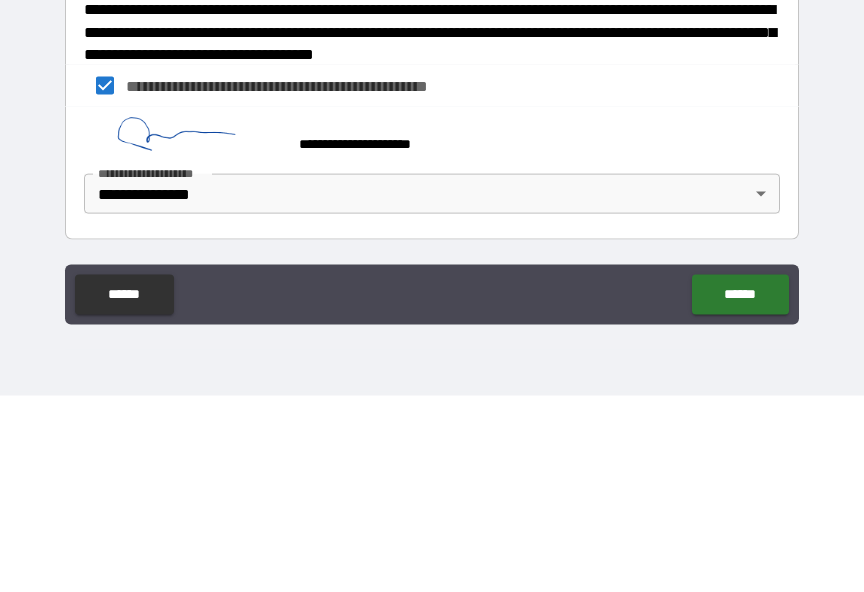 scroll, scrollTop: 782, scrollLeft: 0, axis: vertical 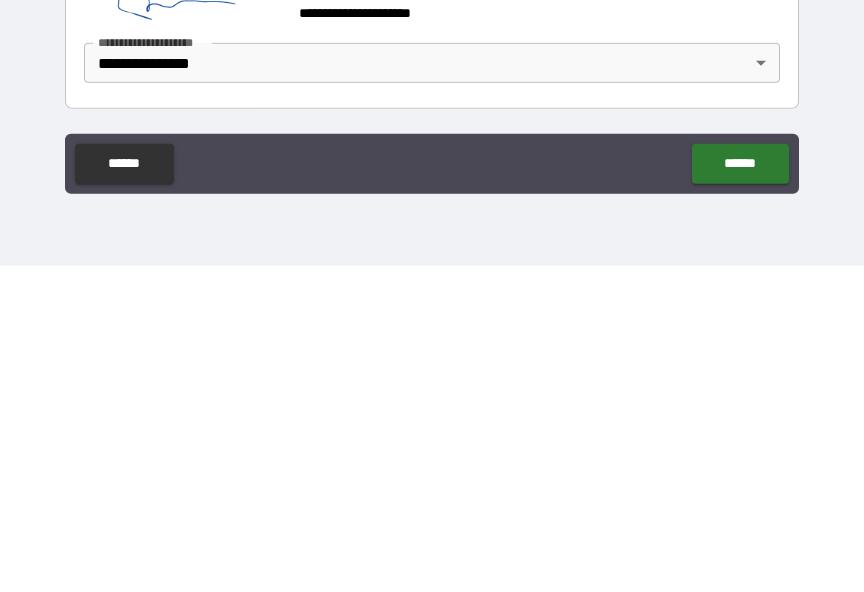 click on "******" at bounding box center (740, 490) 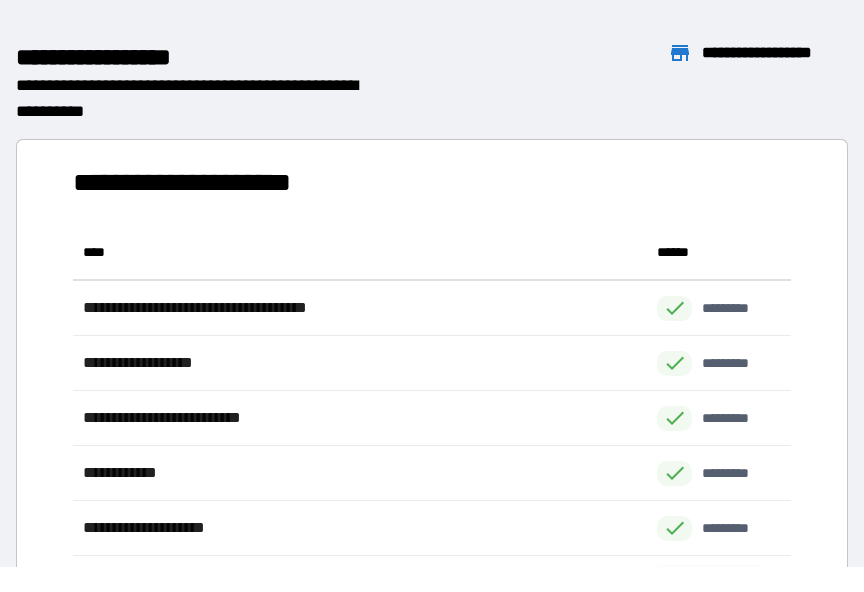 scroll, scrollTop: 1, scrollLeft: 1, axis: both 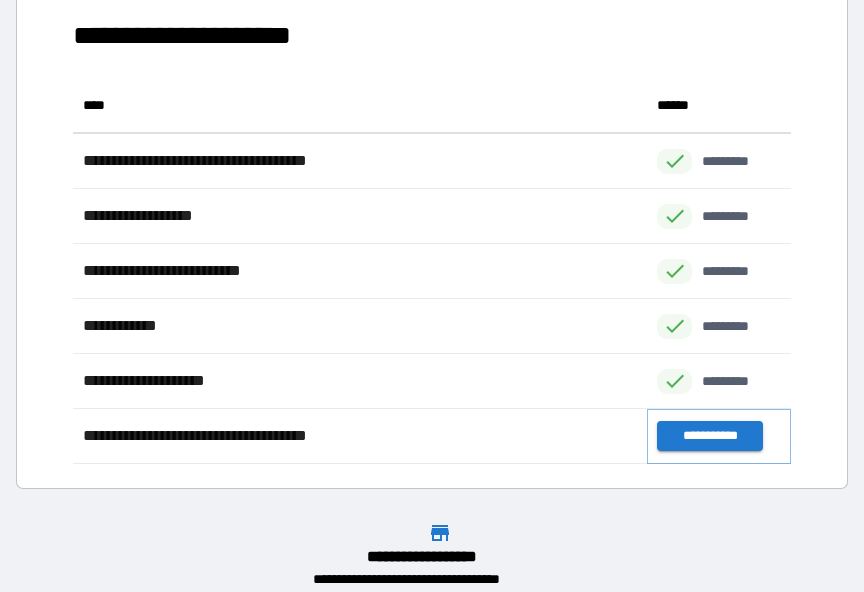 click on "**********" at bounding box center (709, 436) 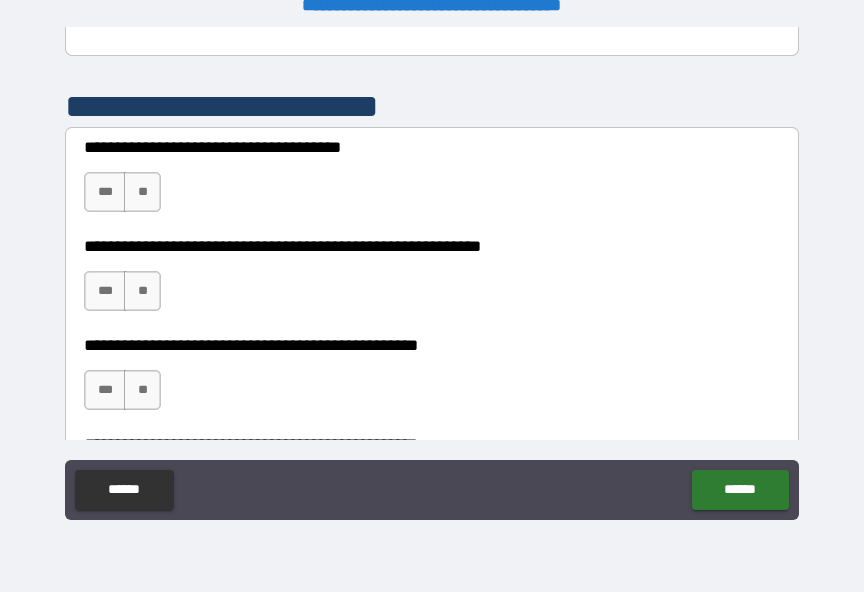scroll, scrollTop: 390, scrollLeft: 0, axis: vertical 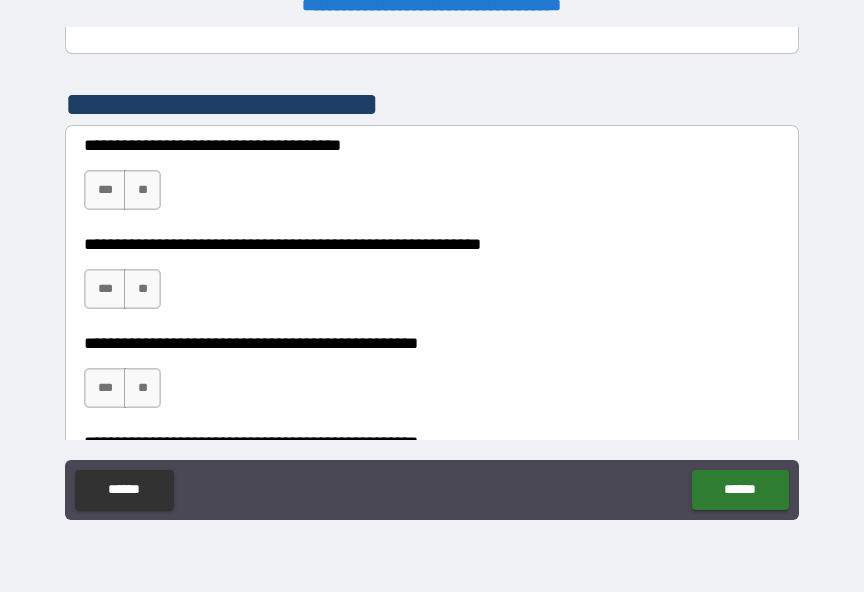 click on "**" at bounding box center [142, 190] 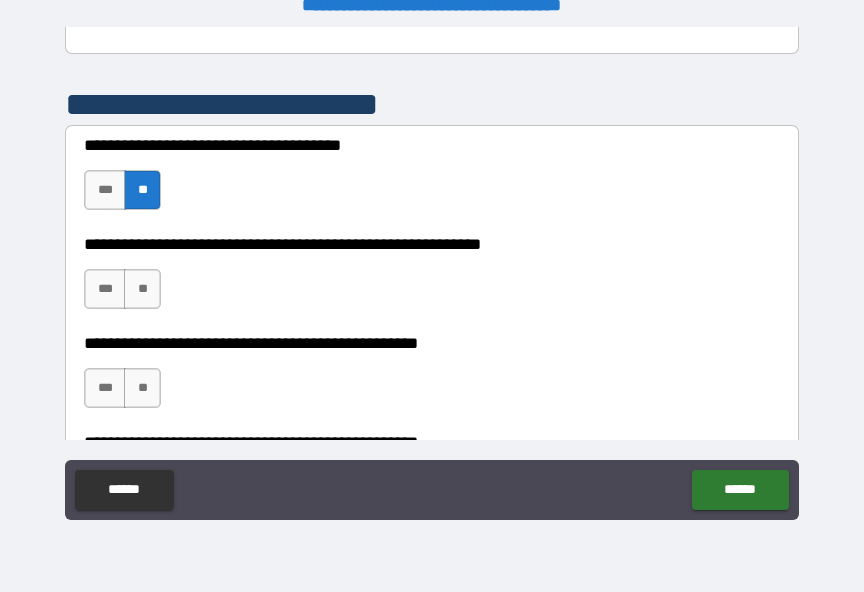 scroll, scrollTop: 437, scrollLeft: 0, axis: vertical 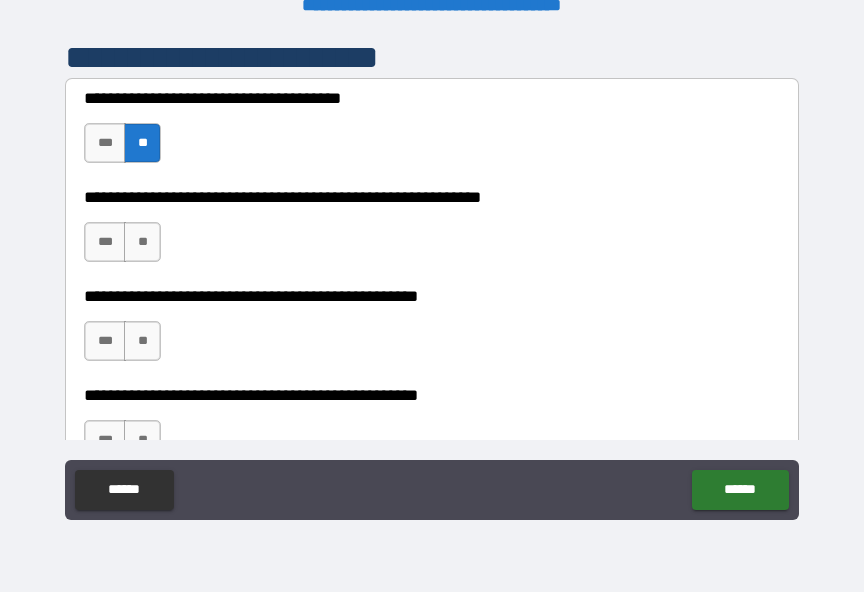 click on "***" at bounding box center (105, 242) 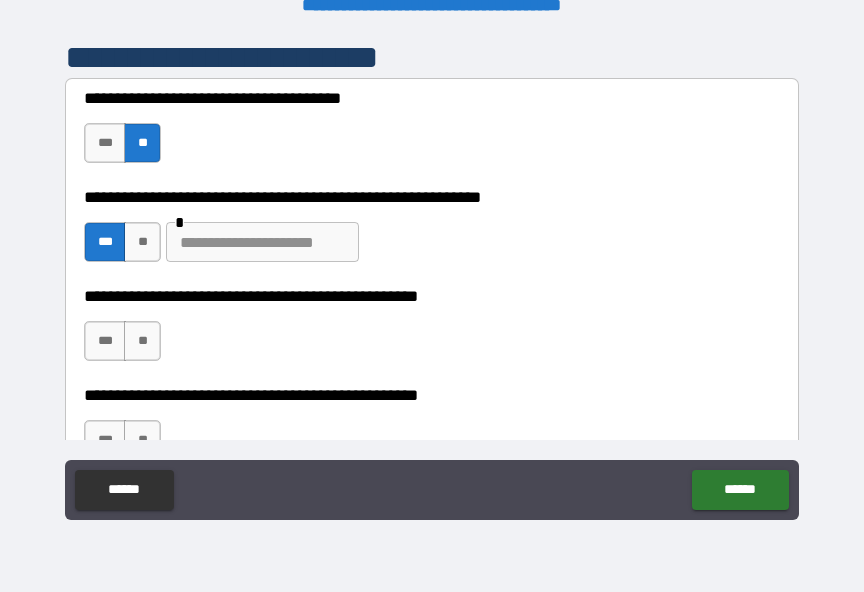 click at bounding box center (262, 242) 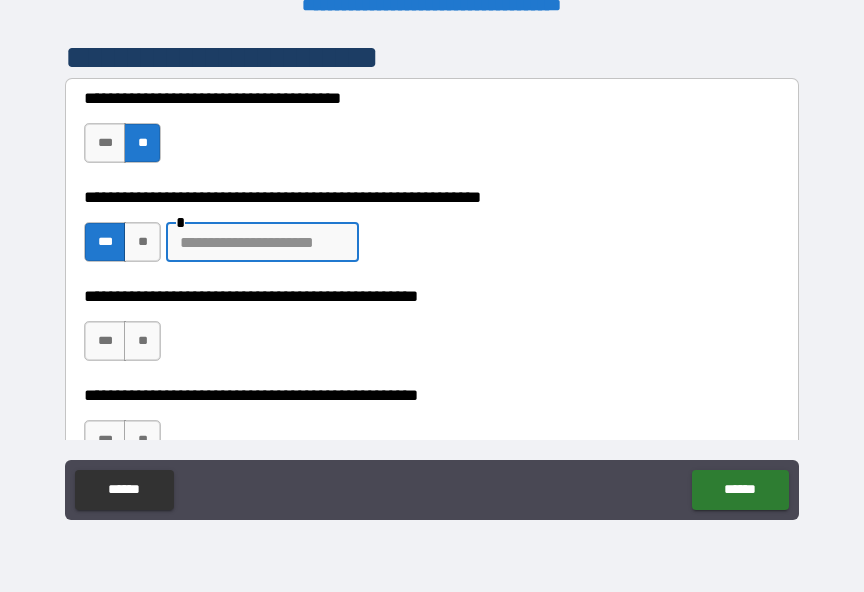scroll, scrollTop: 24, scrollLeft: 0, axis: vertical 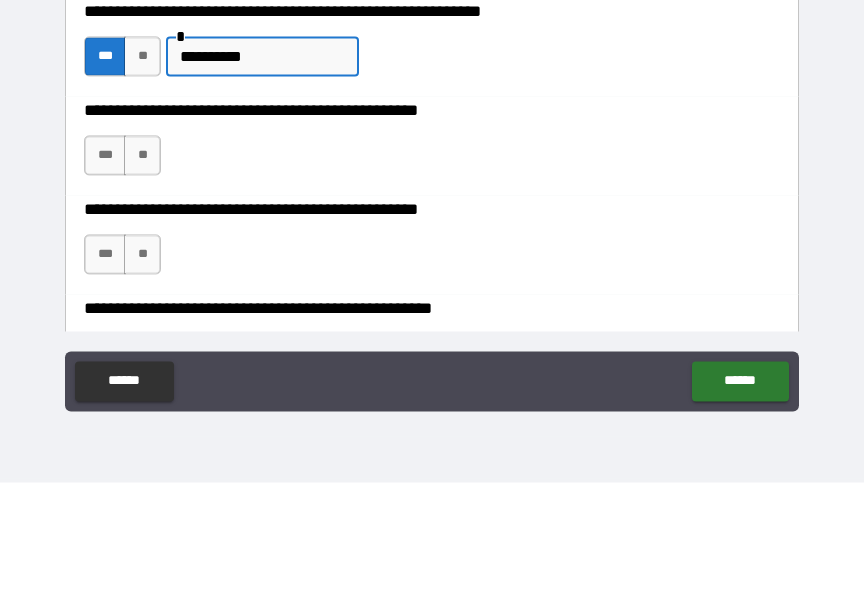 click on "**" at bounding box center [142, 265] 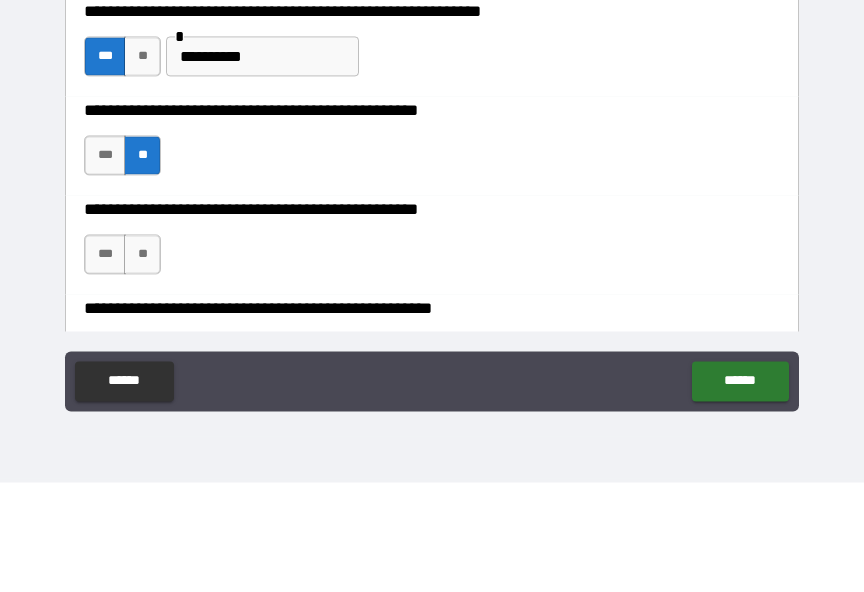 scroll, scrollTop: 25, scrollLeft: 0, axis: vertical 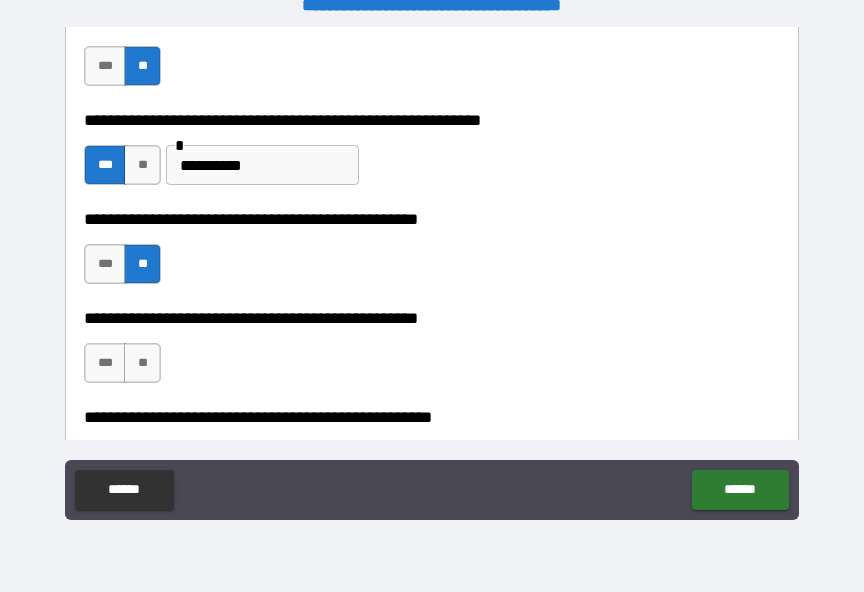 click on "**" at bounding box center (142, 363) 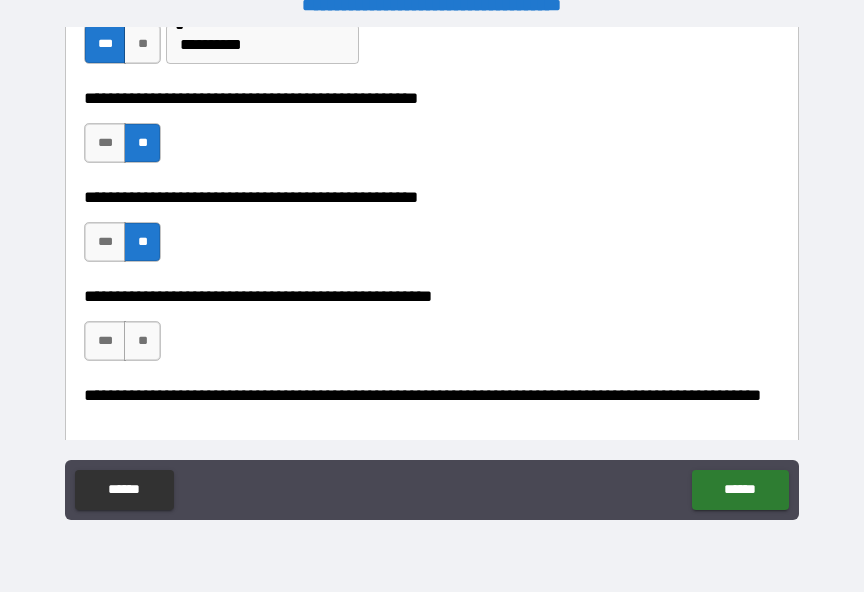 scroll, scrollTop: 652, scrollLeft: 0, axis: vertical 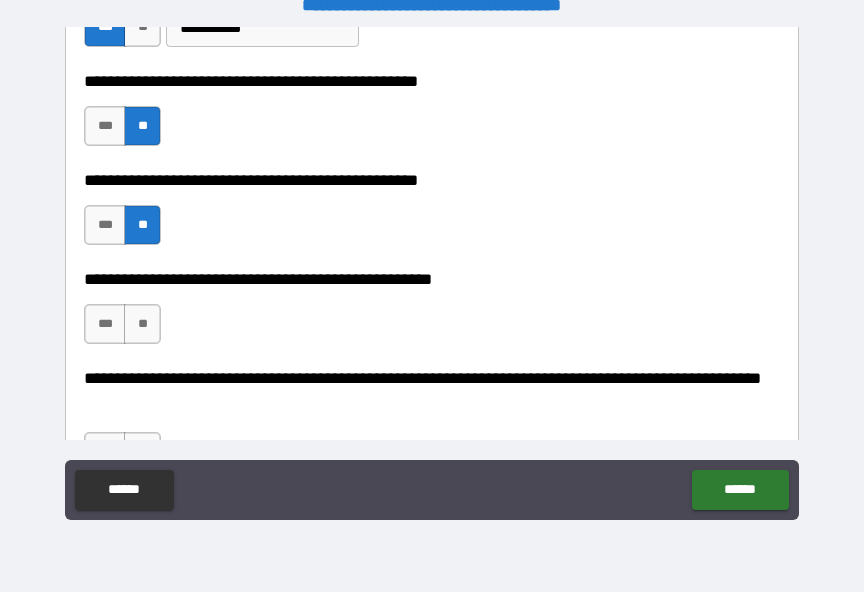 click on "**" at bounding box center [142, 324] 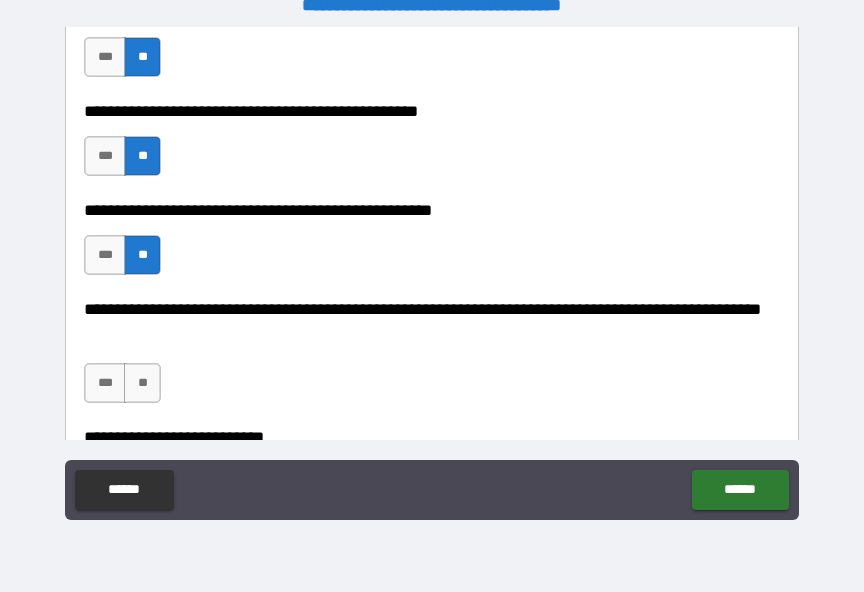 scroll, scrollTop: 741, scrollLeft: 0, axis: vertical 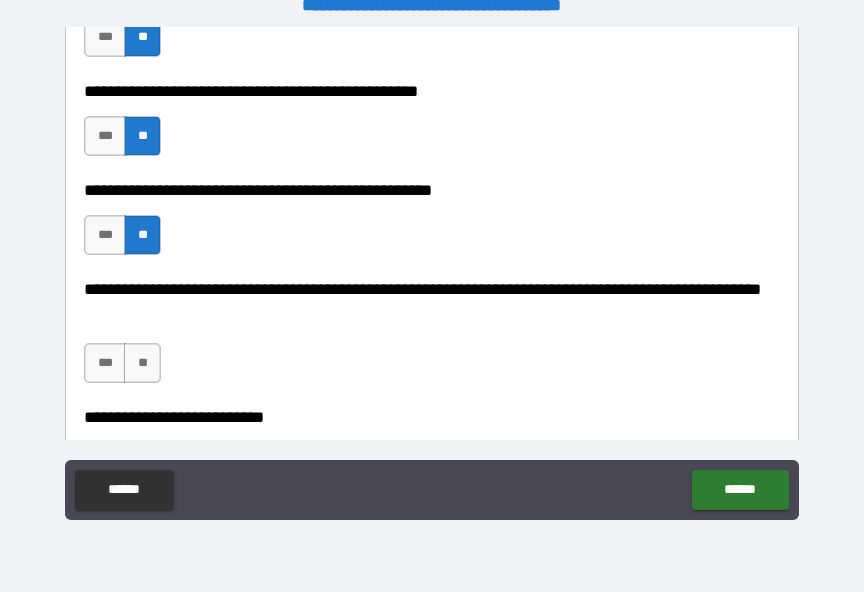 click on "**" at bounding box center (142, 363) 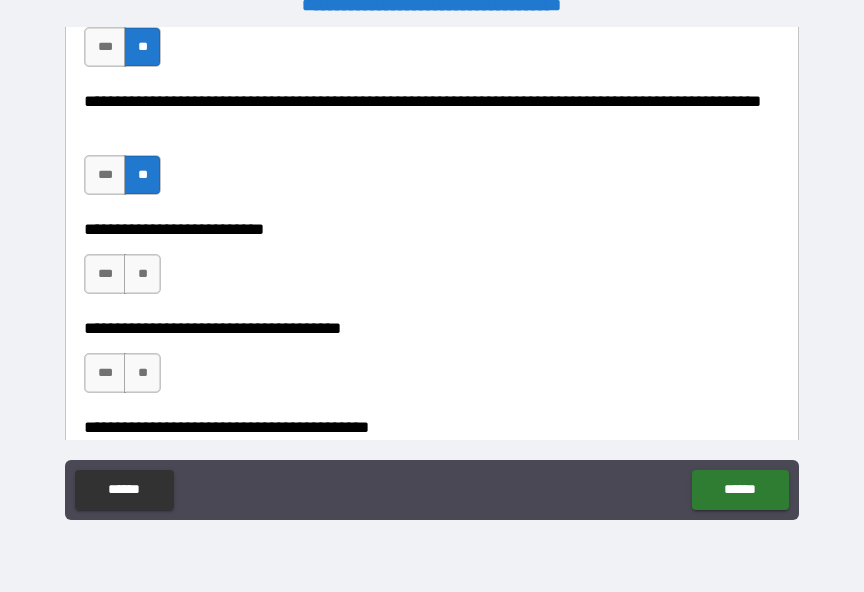 scroll, scrollTop: 930, scrollLeft: 0, axis: vertical 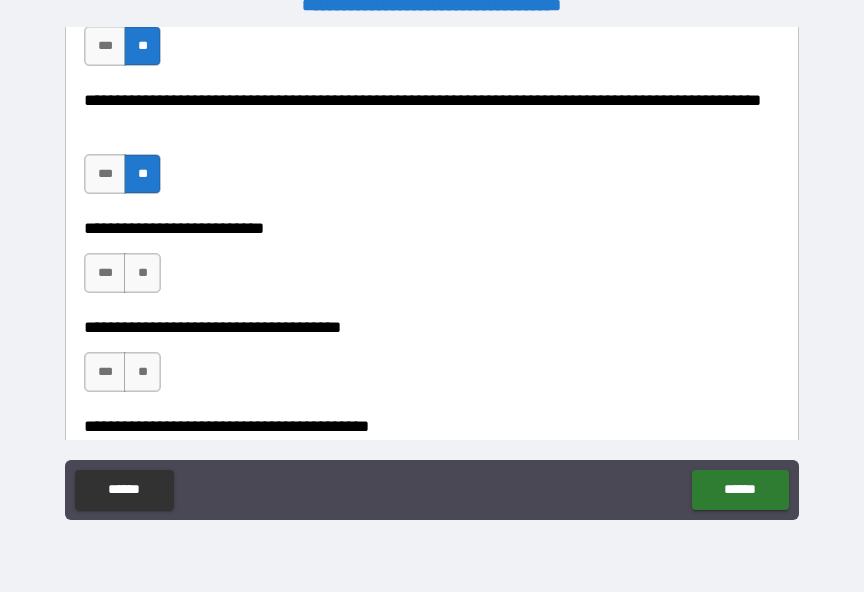 click on "**" at bounding box center [142, 273] 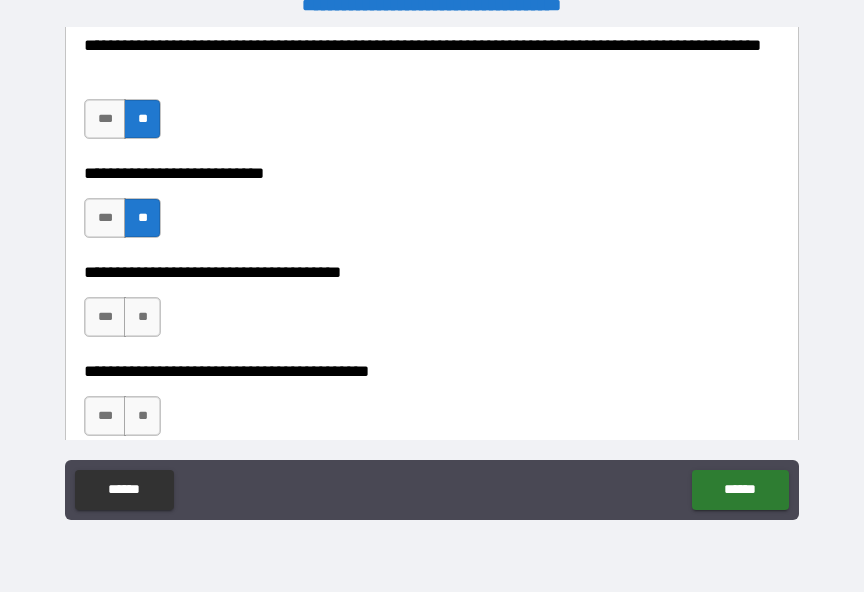 scroll, scrollTop: 986, scrollLeft: 0, axis: vertical 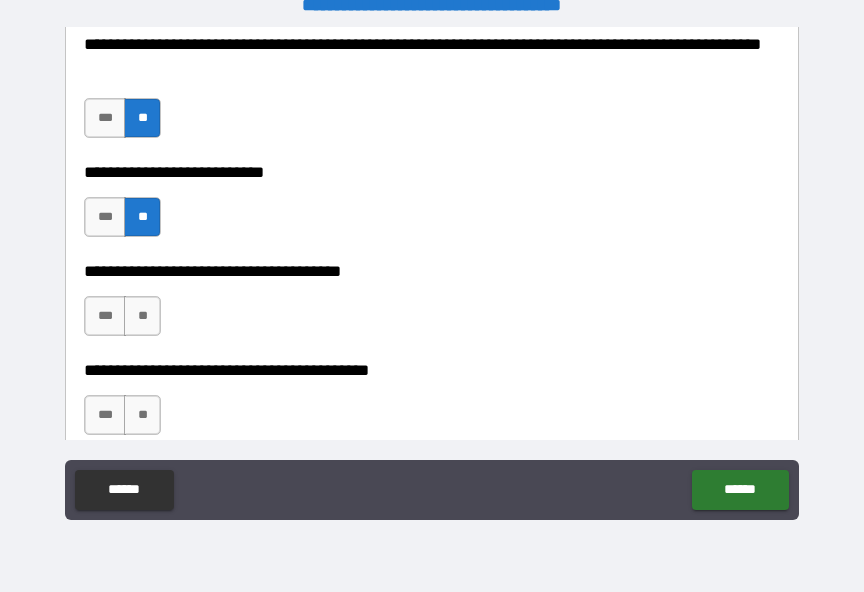 click on "**" at bounding box center [142, 316] 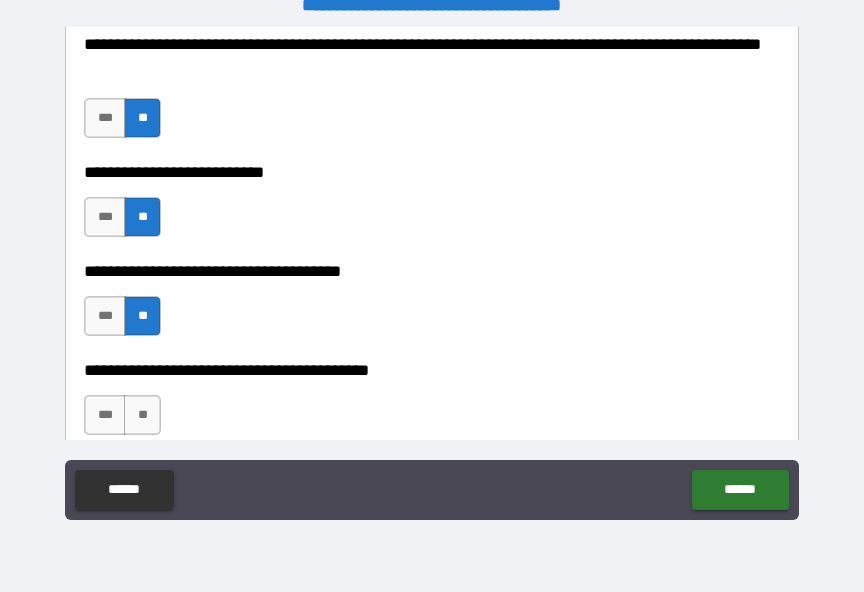 scroll, scrollTop: 1093, scrollLeft: 0, axis: vertical 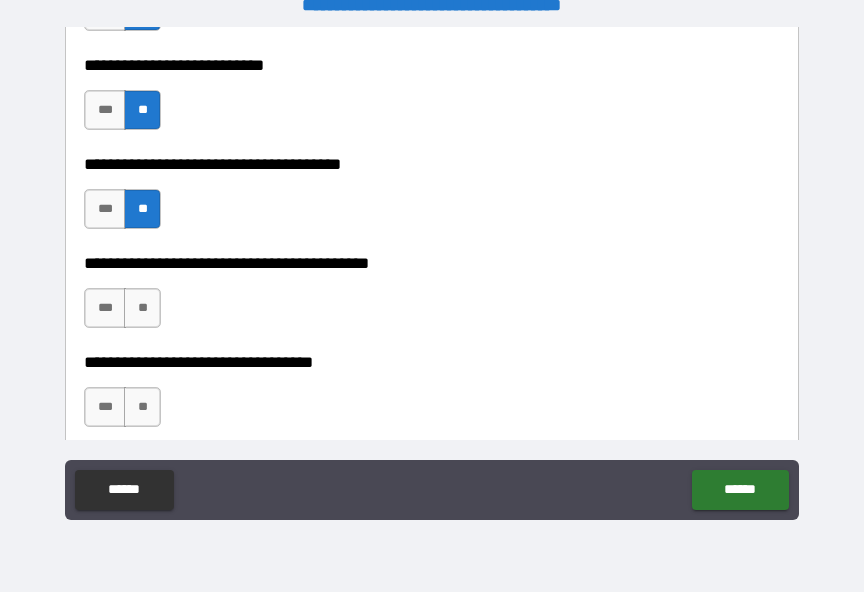 click on "**" at bounding box center (142, 308) 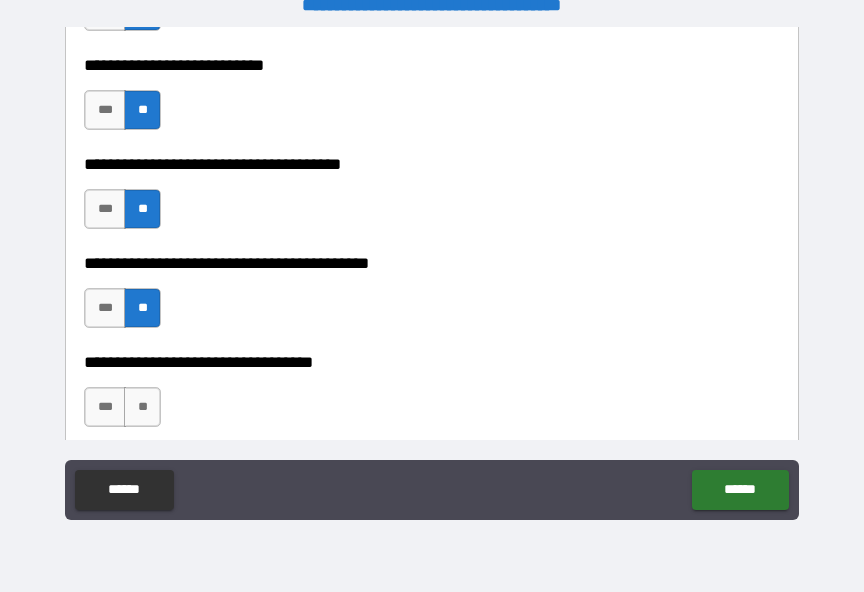 scroll, scrollTop: 1174, scrollLeft: 0, axis: vertical 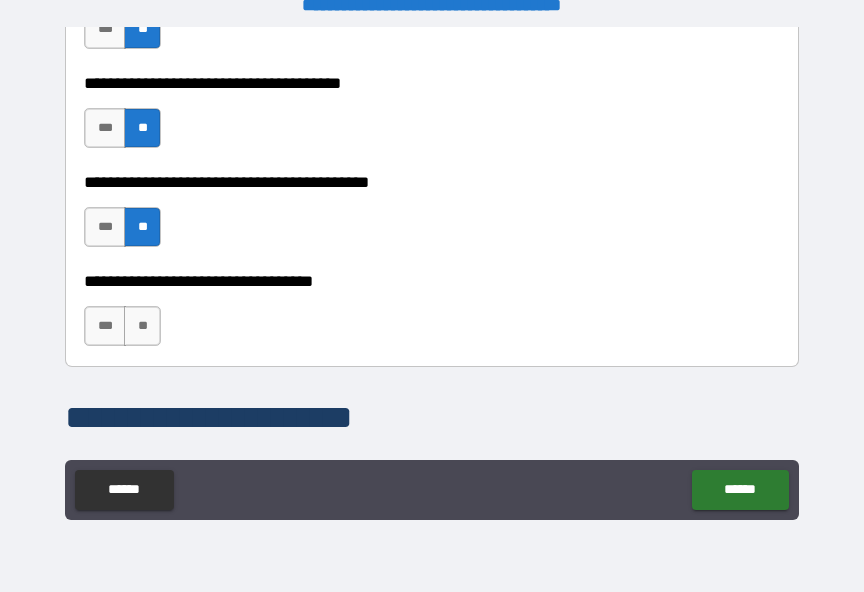 click on "**" at bounding box center [142, 326] 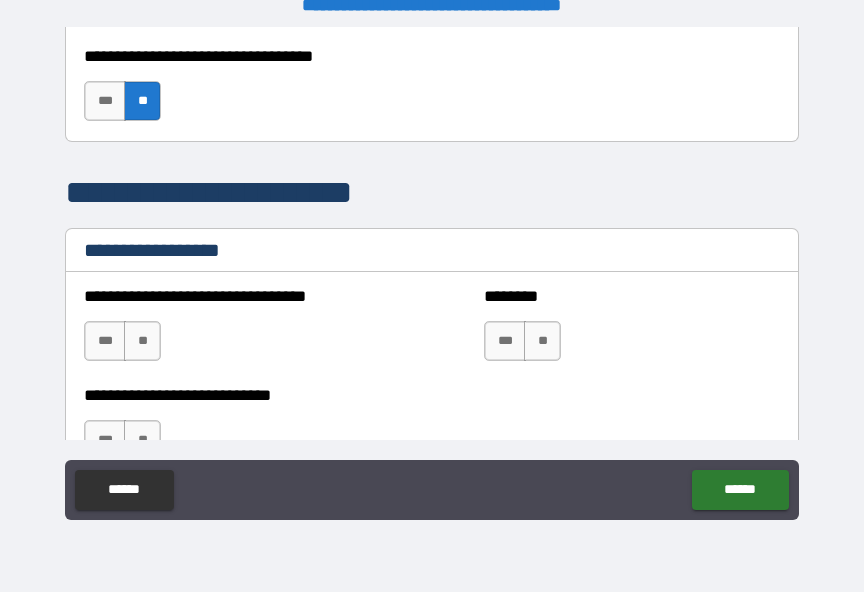 scroll, scrollTop: 1410, scrollLeft: 0, axis: vertical 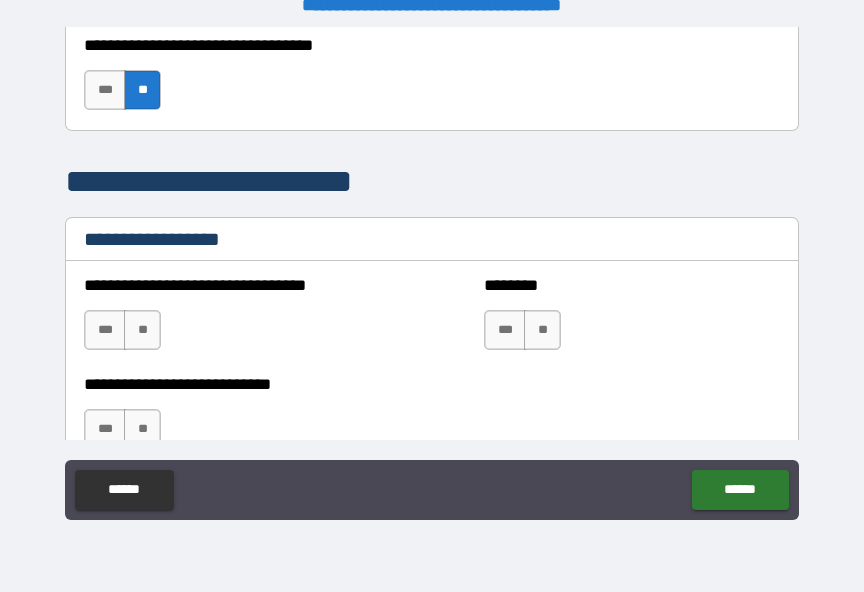 click on "**" at bounding box center [142, 330] 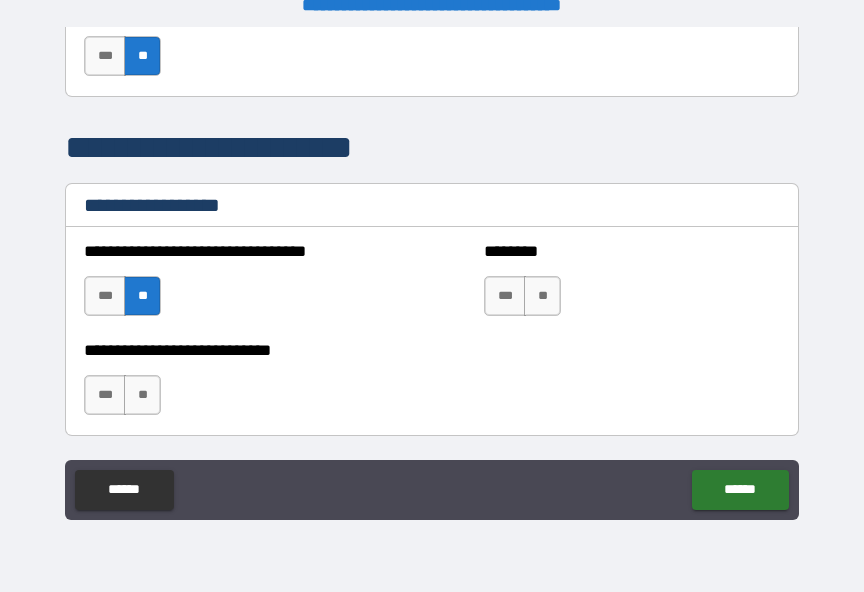 scroll, scrollTop: 1531, scrollLeft: 0, axis: vertical 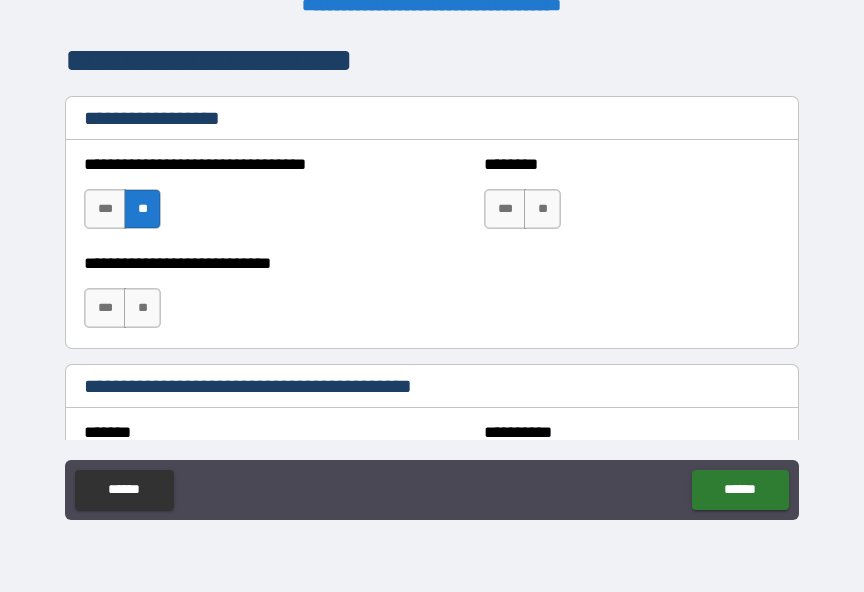 click on "**" at bounding box center (142, 308) 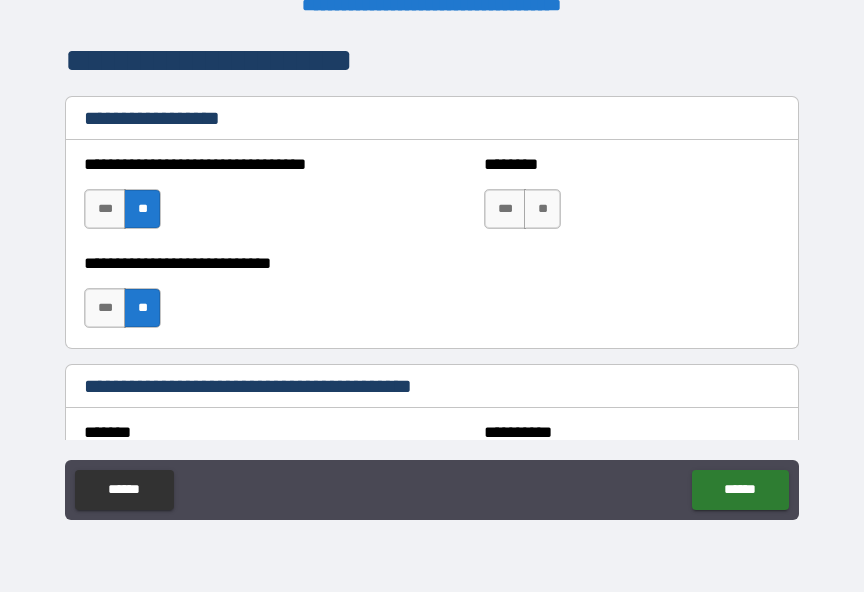 click on "**" at bounding box center (542, 209) 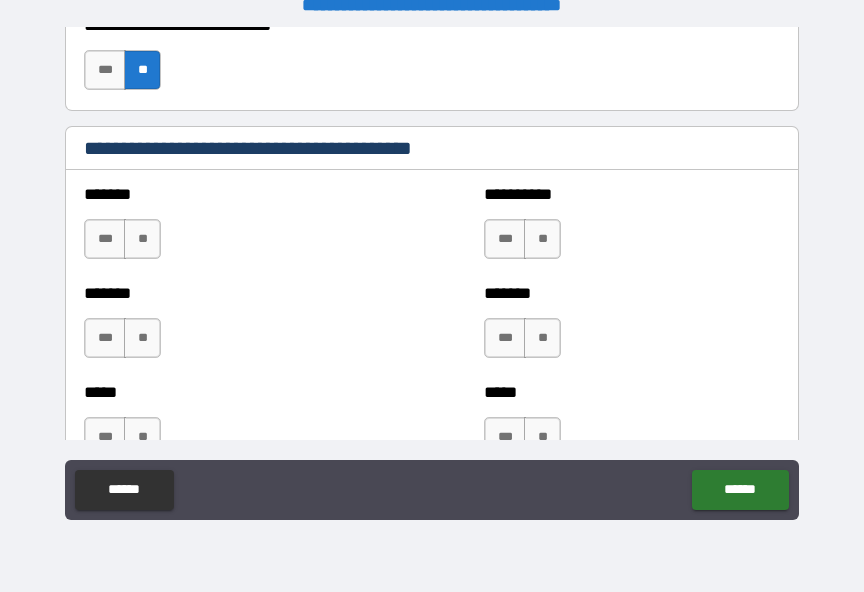 scroll, scrollTop: 1770, scrollLeft: 0, axis: vertical 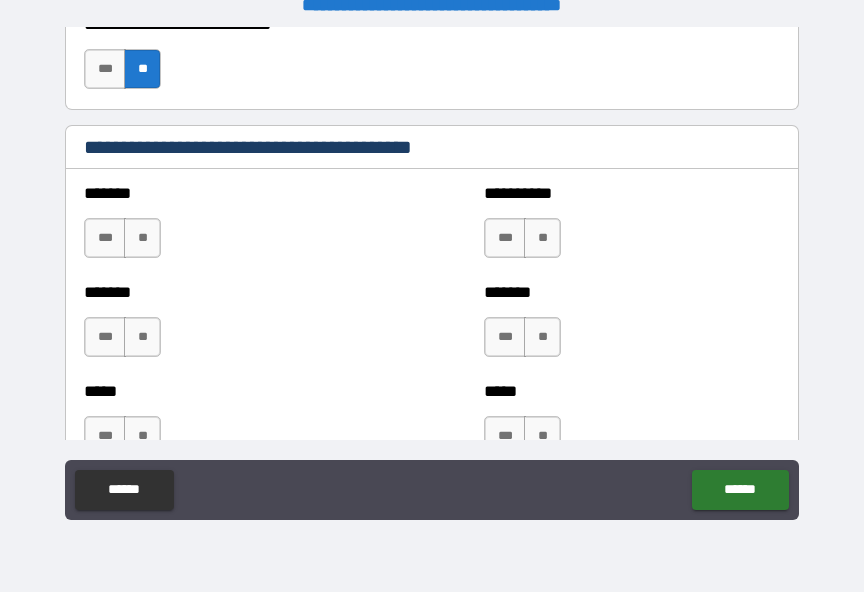 click on "**" at bounding box center (142, 238) 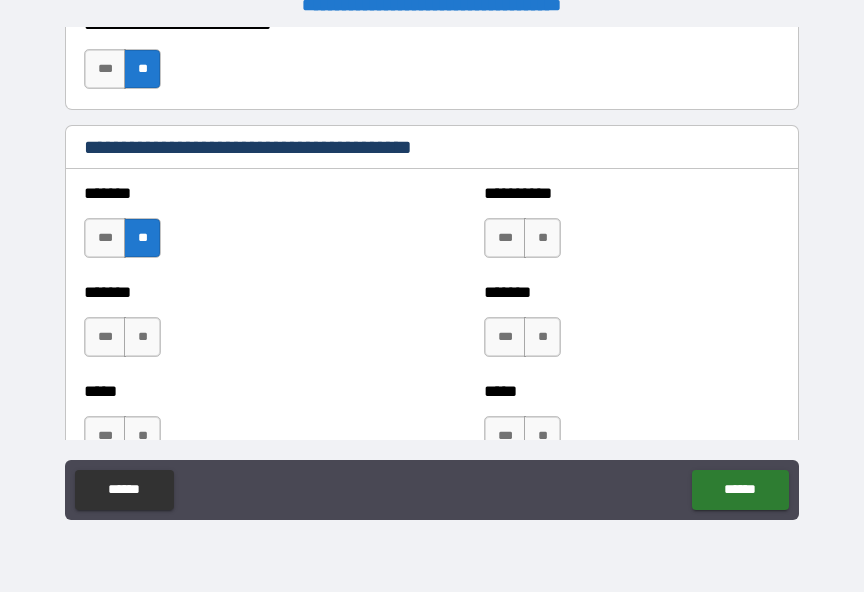 click on "**" at bounding box center [142, 337] 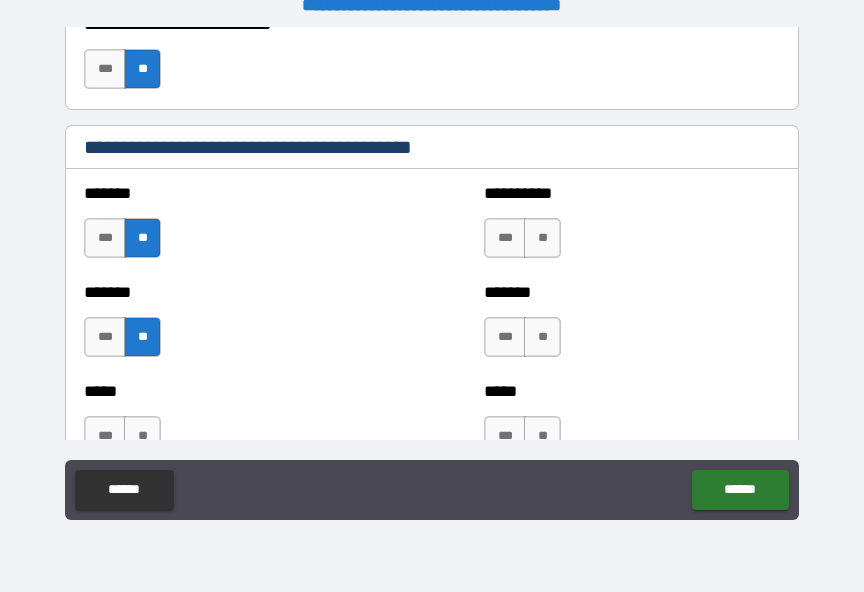 click on "**" at bounding box center (542, 238) 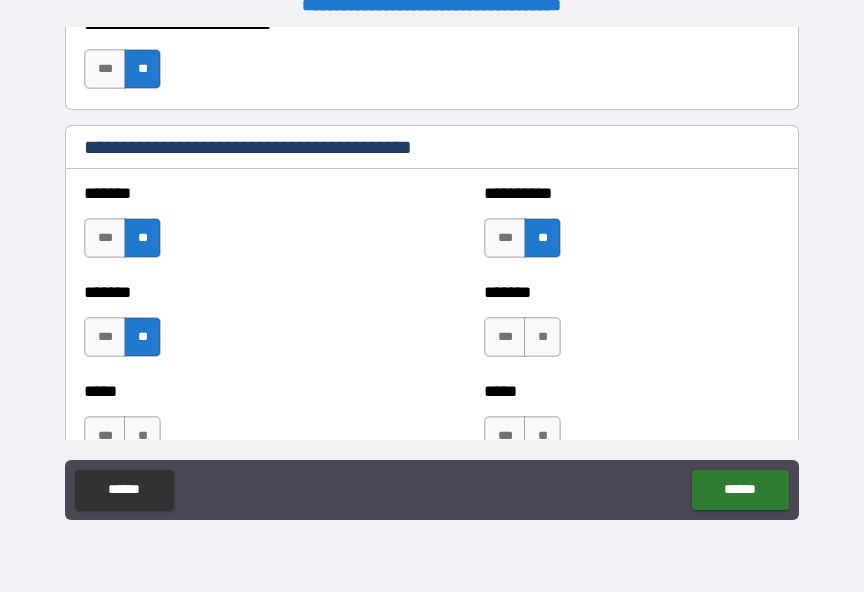 click on "**" at bounding box center [542, 337] 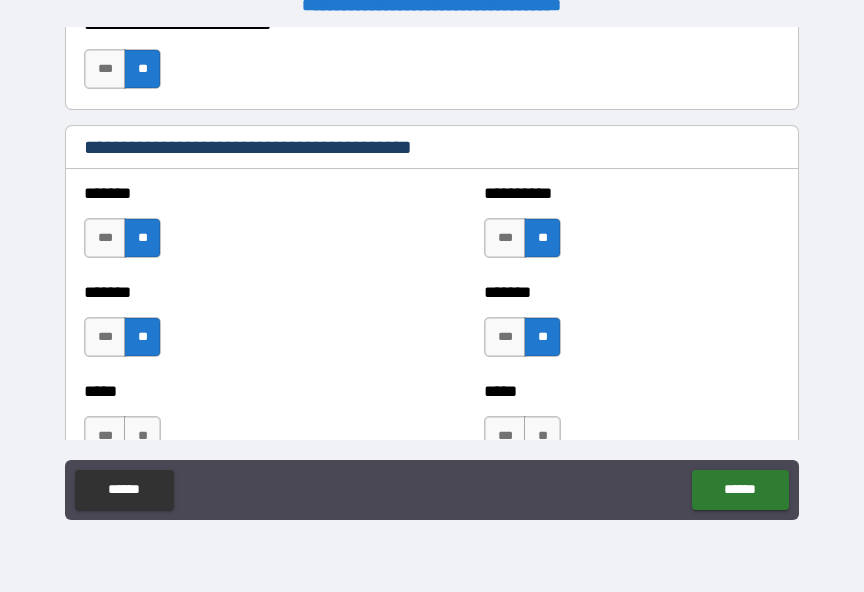 scroll, scrollTop: 1863, scrollLeft: 0, axis: vertical 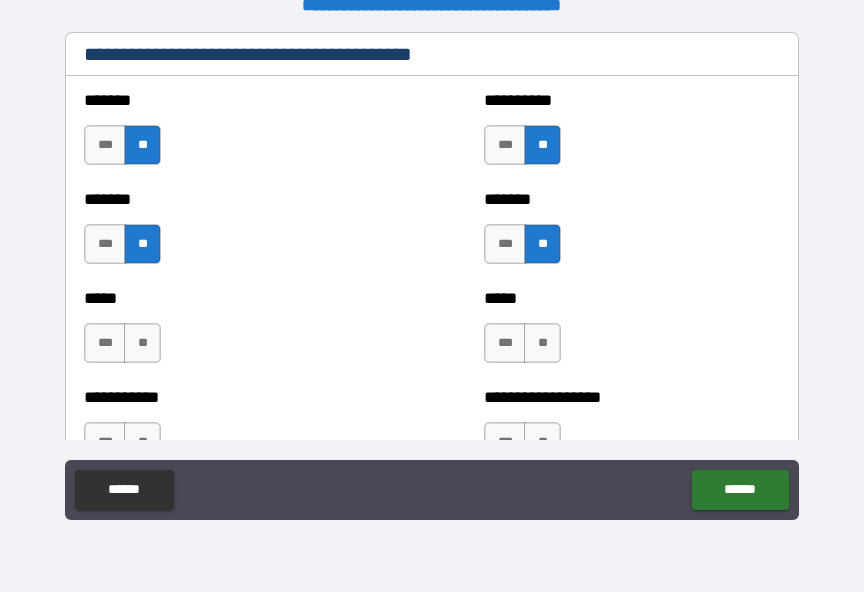 click on "**" at bounding box center [542, 343] 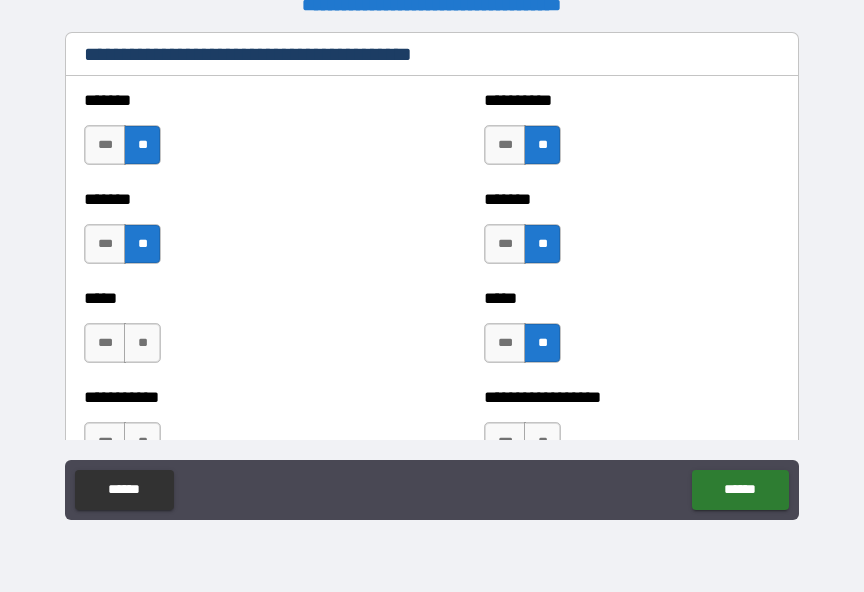 click on "**" at bounding box center [142, 343] 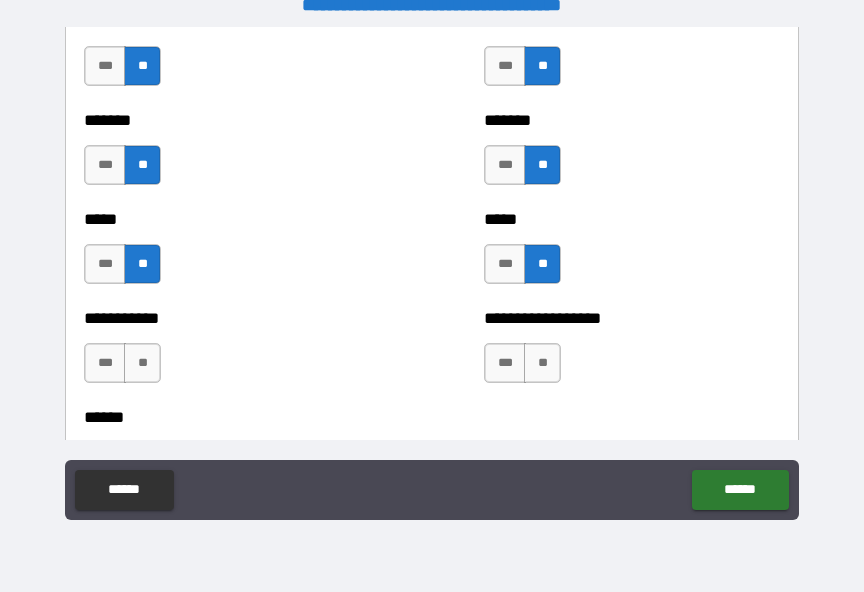 scroll, scrollTop: 2033, scrollLeft: 0, axis: vertical 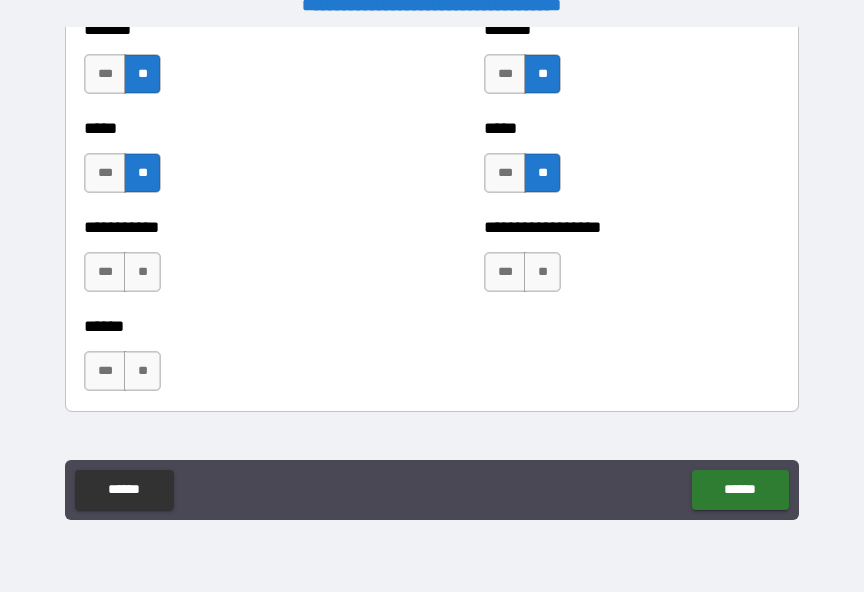 click on "**" at bounding box center (142, 272) 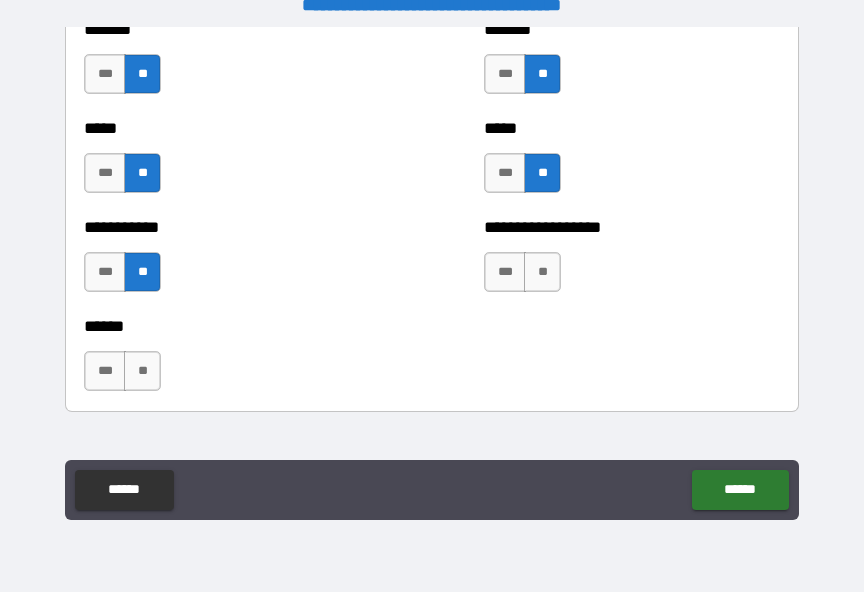 click on "**" at bounding box center [142, 371] 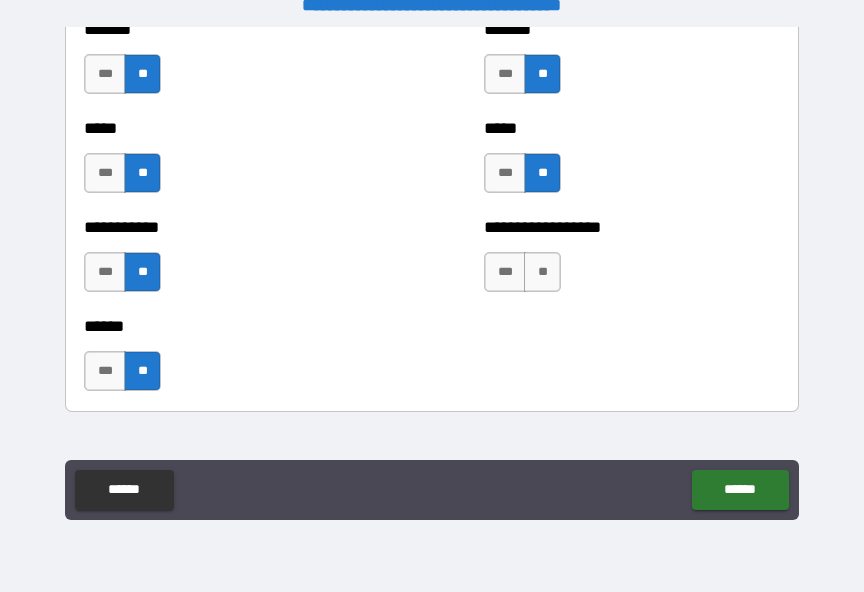 click on "**" at bounding box center (542, 272) 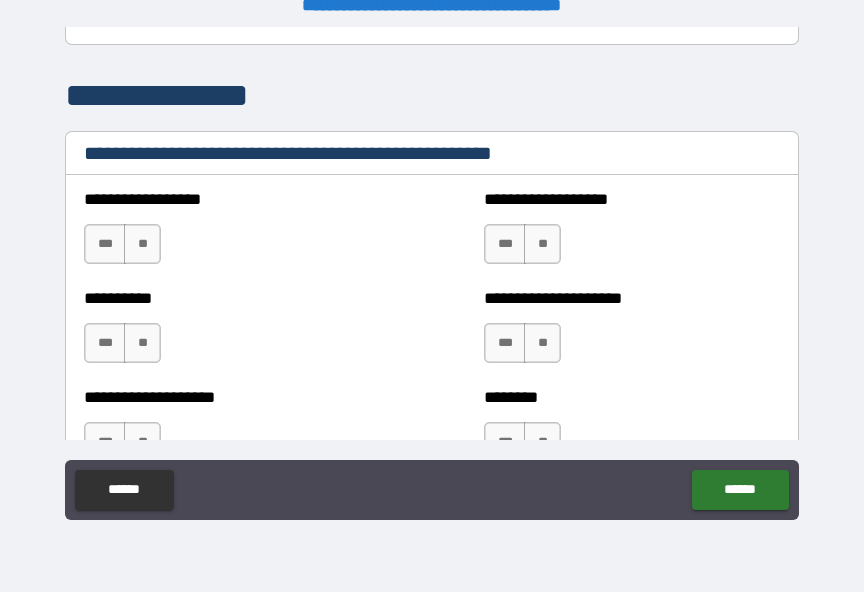 scroll, scrollTop: 2402, scrollLeft: 0, axis: vertical 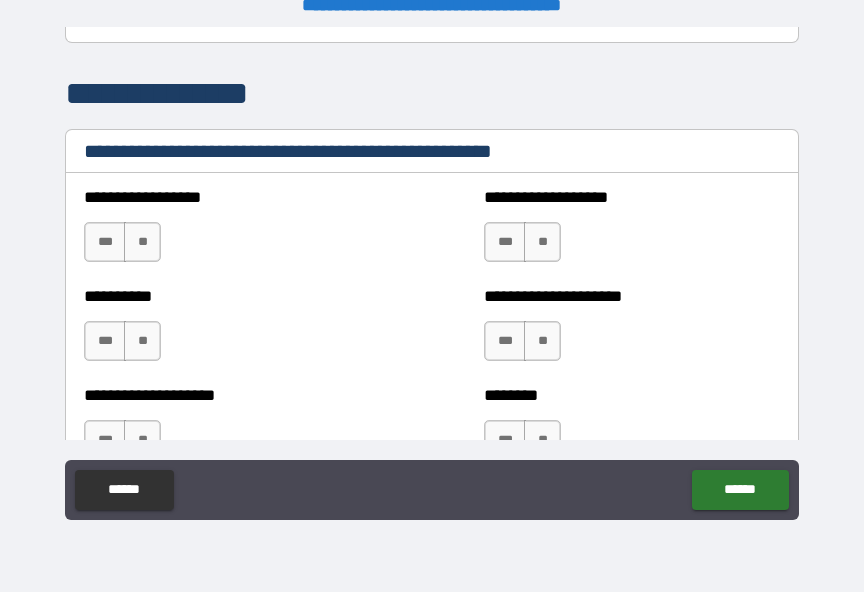 click on "**" at bounding box center (142, 242) 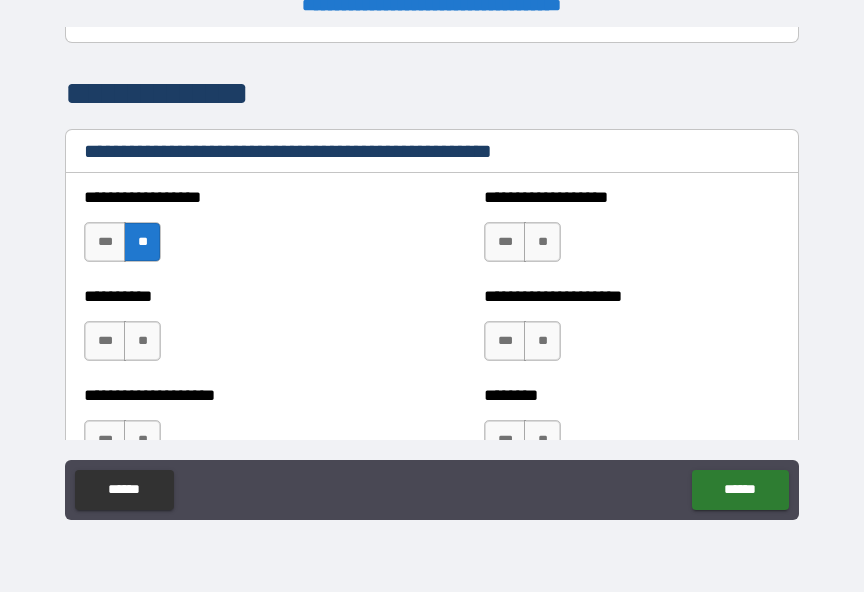 click on "**" at bounding box center [142, 341] 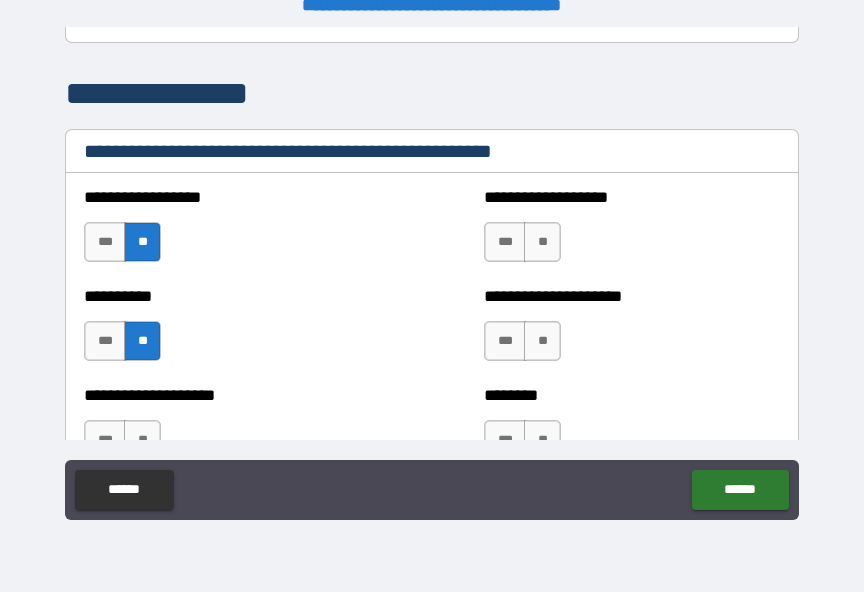 scroll, scrollTop: 2483, scrollLeft: 0, axis: vertical 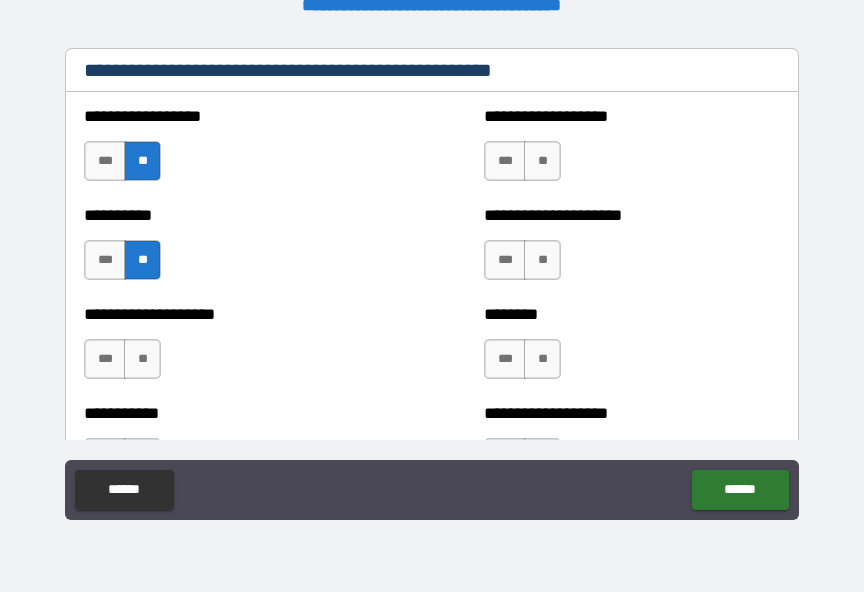click on "**" at bounding box center [542, 161] 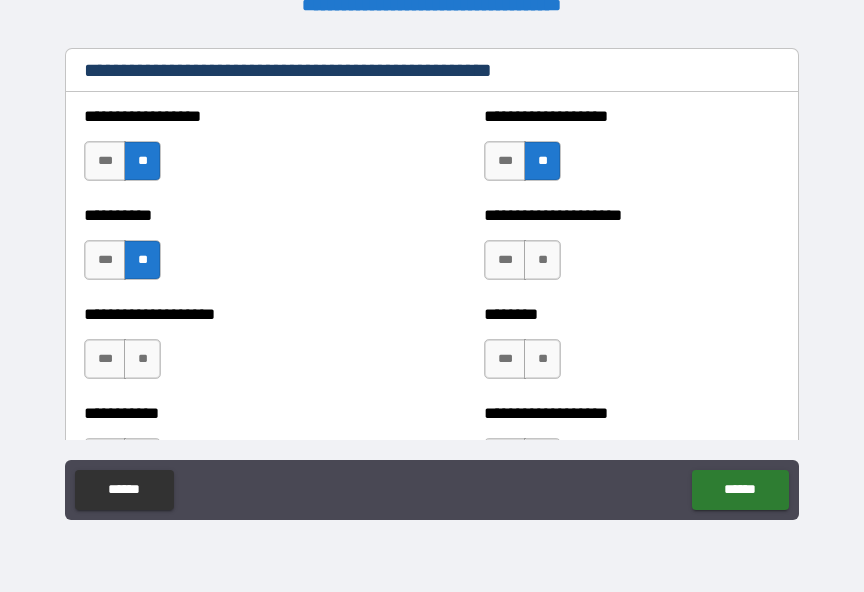 click on "**" at bounding box center (542, 260) 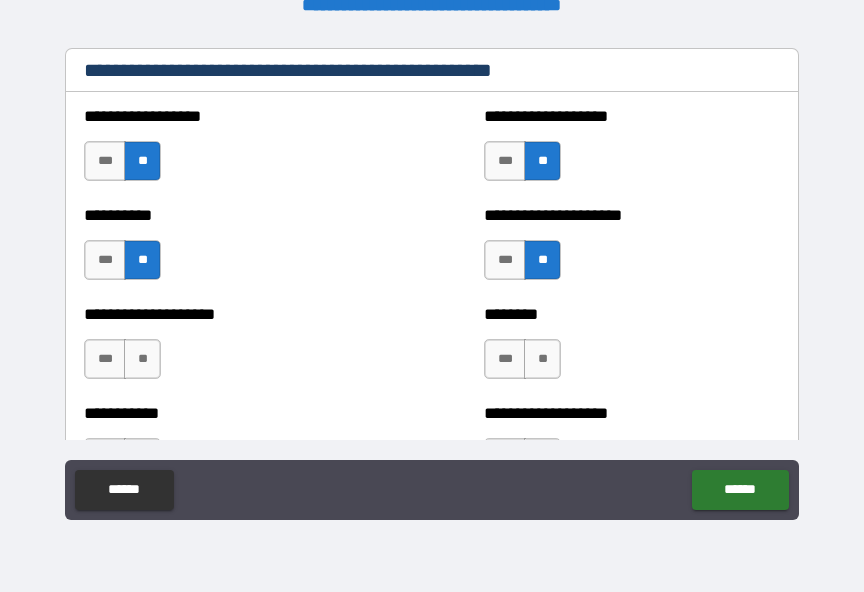 scroll, scrollTop: 2558, scrollLeft: 0, axis: vertical 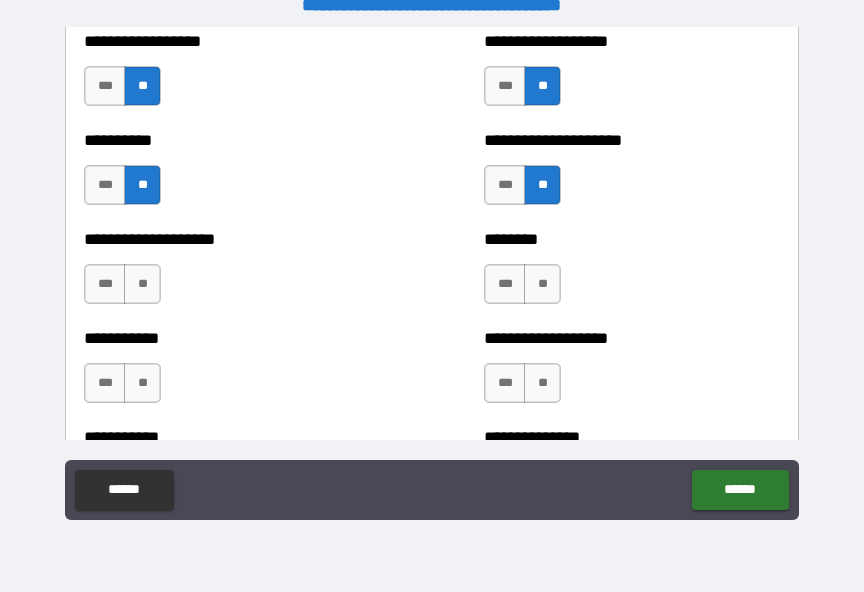 click on "**" at bounding box center (542, 284) 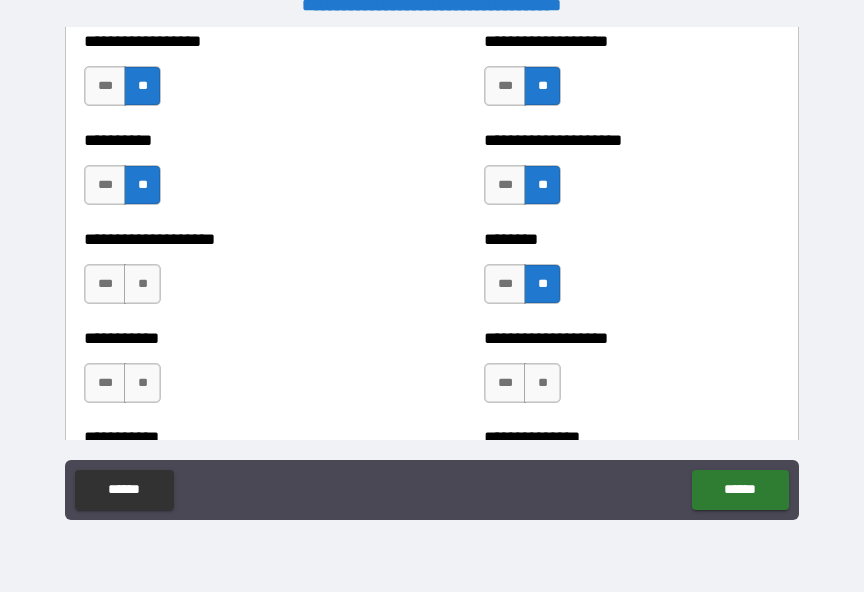 click on "**" at bounding box center [142, 284] 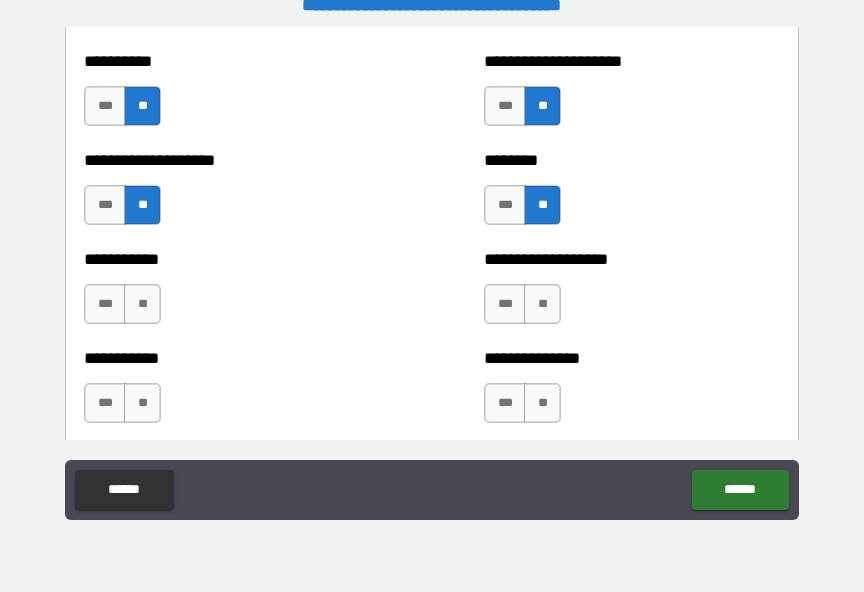 scroll, scrollTop: 2638, scrollLeft: 0, axis: vertical 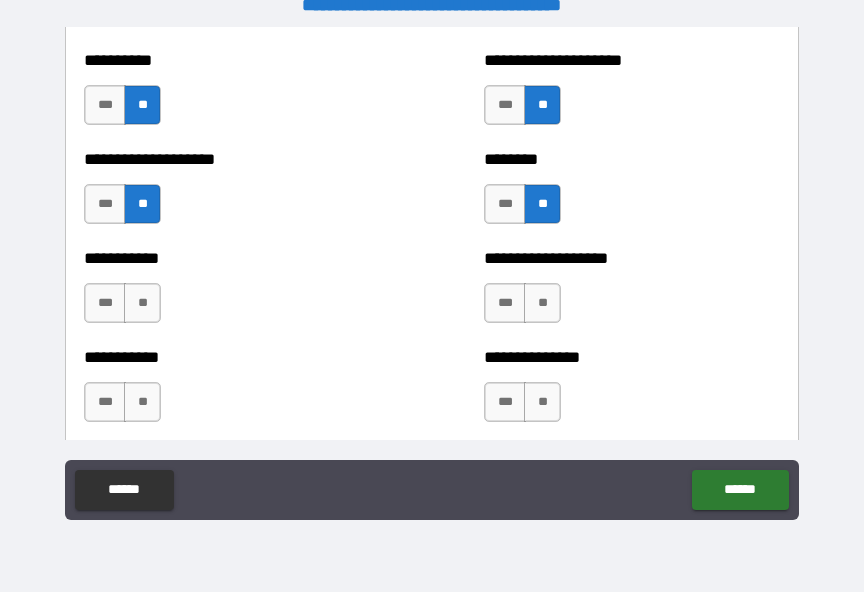 click on "**" at bounding box center [142, 303] 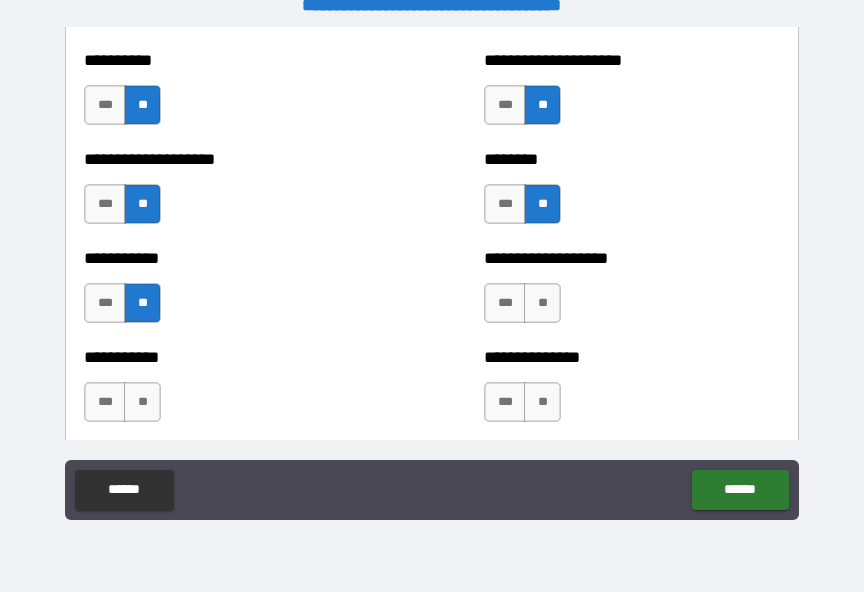 click on "**" at bounding box center (142, 402) 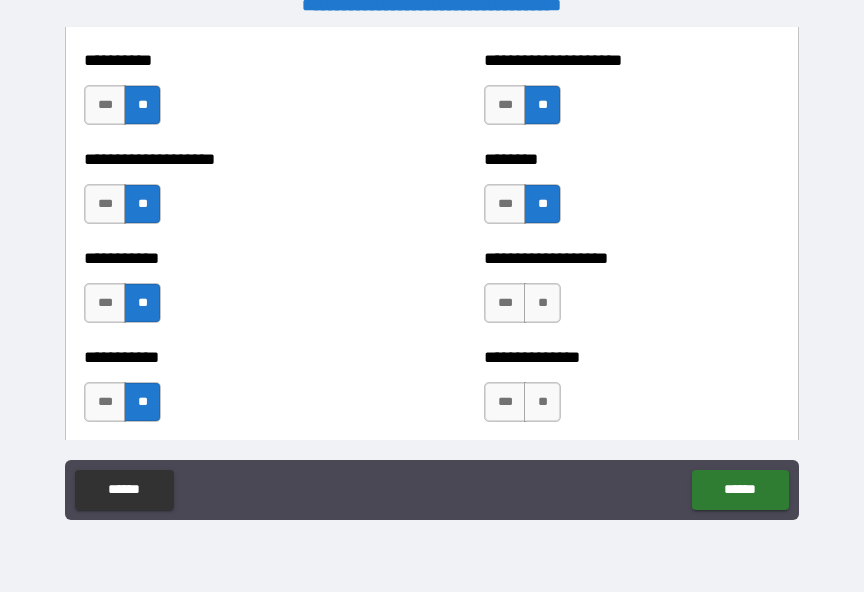 click on "**" at bounding box center [542, 303] 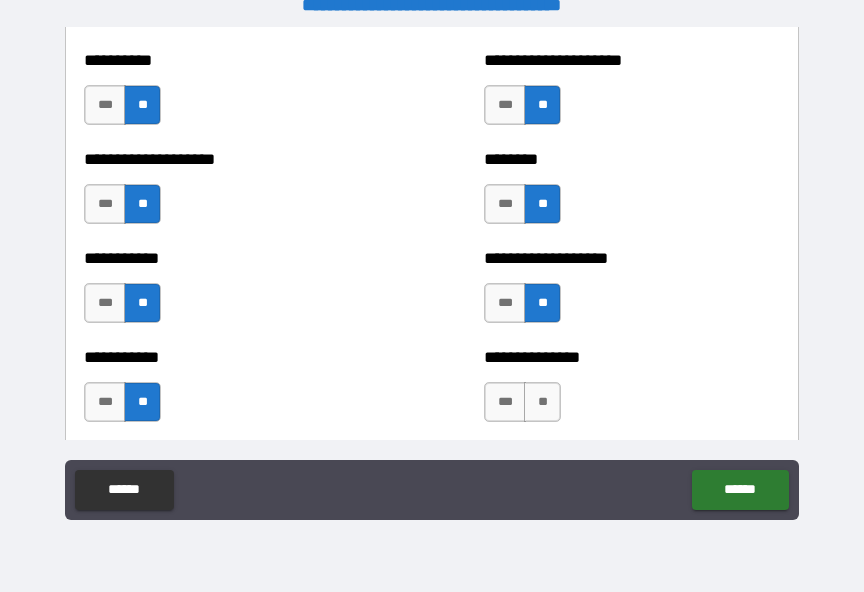 click on "**" at bounding box center (542, 402) 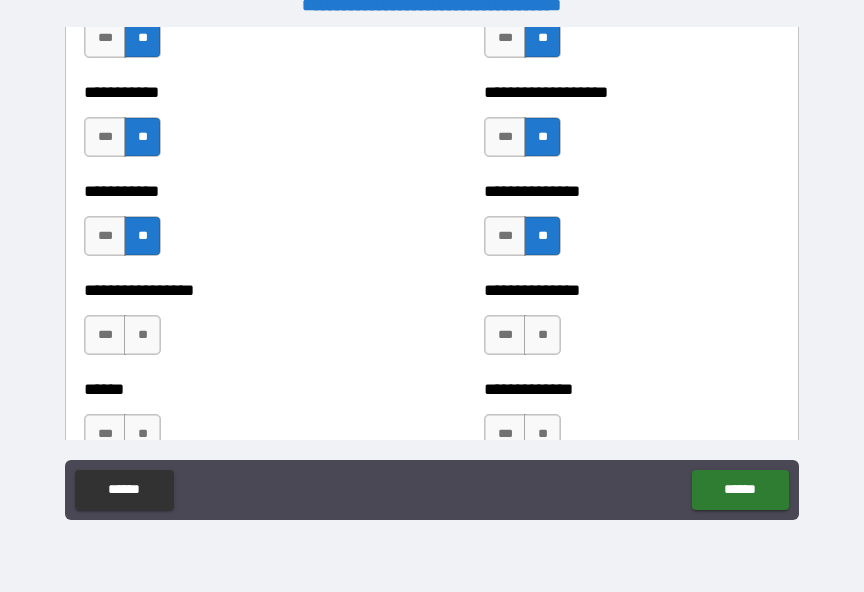 scroll, scrollTop: 2806, scrollLeft: 0, axis: vertical 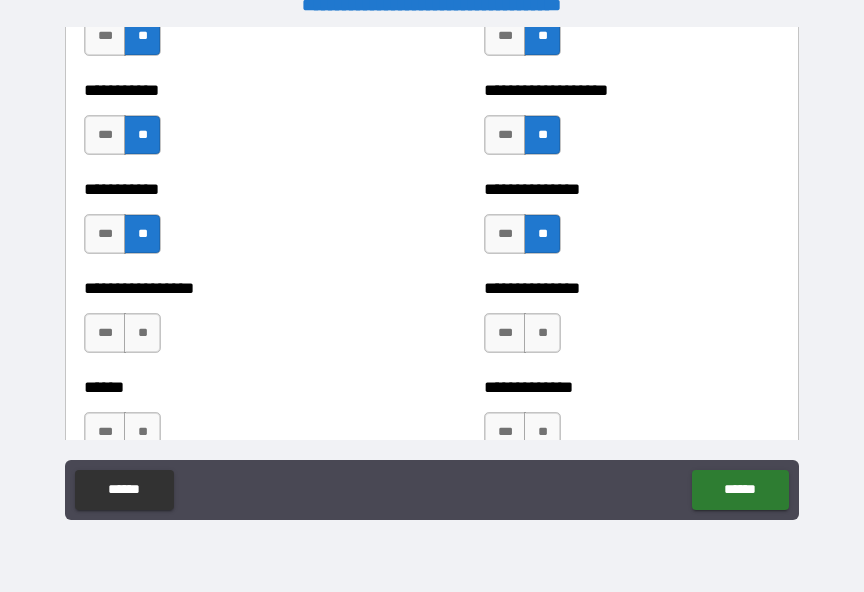 click on "**" at bounding box center [542, 333] 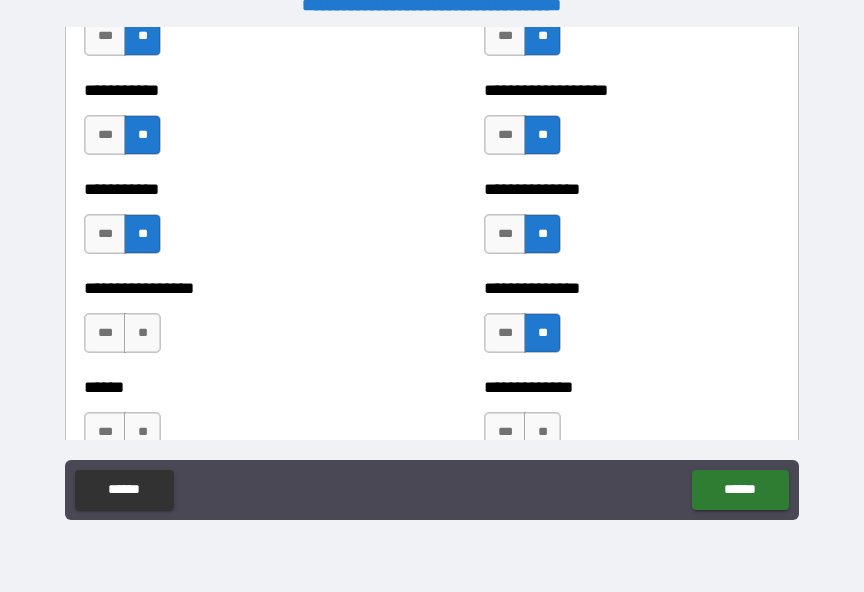 click on "**" at bounding box center (142, 333) 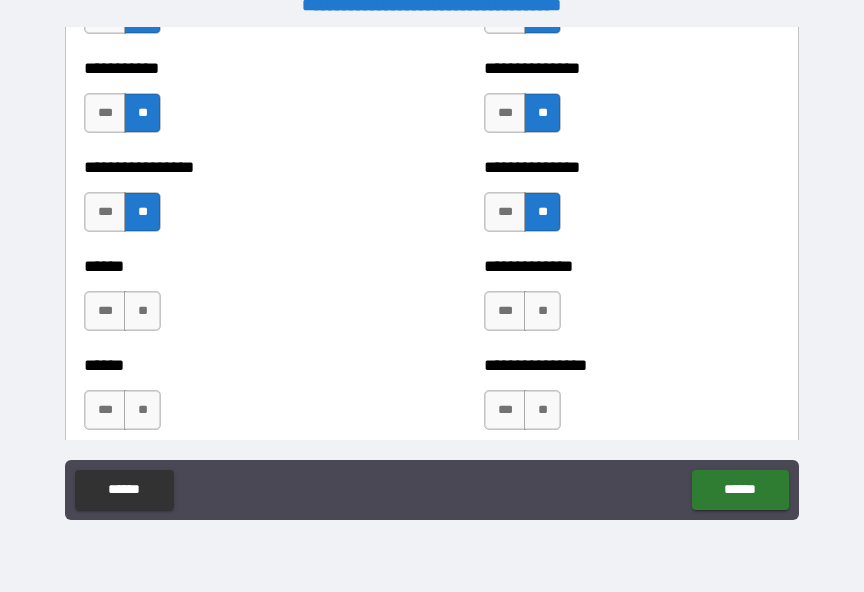 scroll, scrollTop: 2955, scrollLeft: 0, axis: vertical 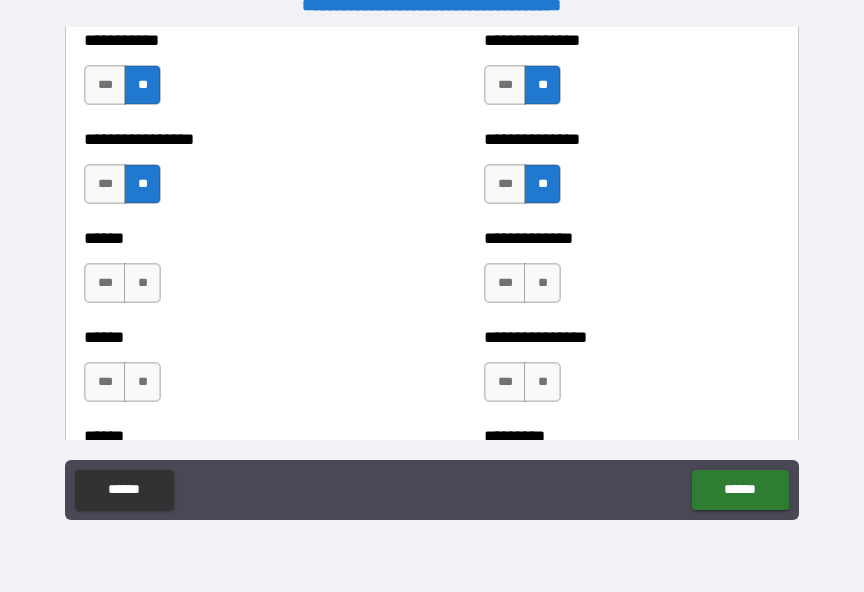 click on "**" at bounding box center [142, 283] 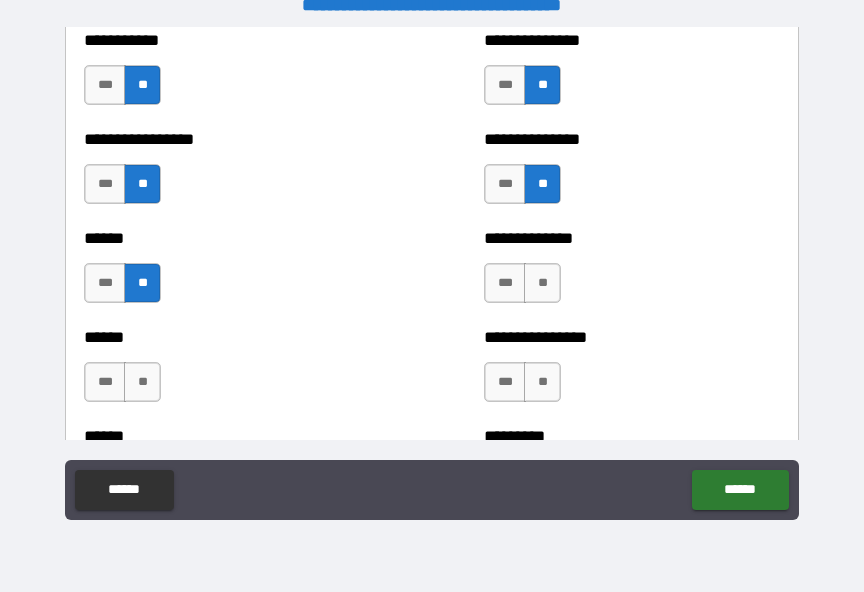 click on "**" at bounding box center (142, 382) 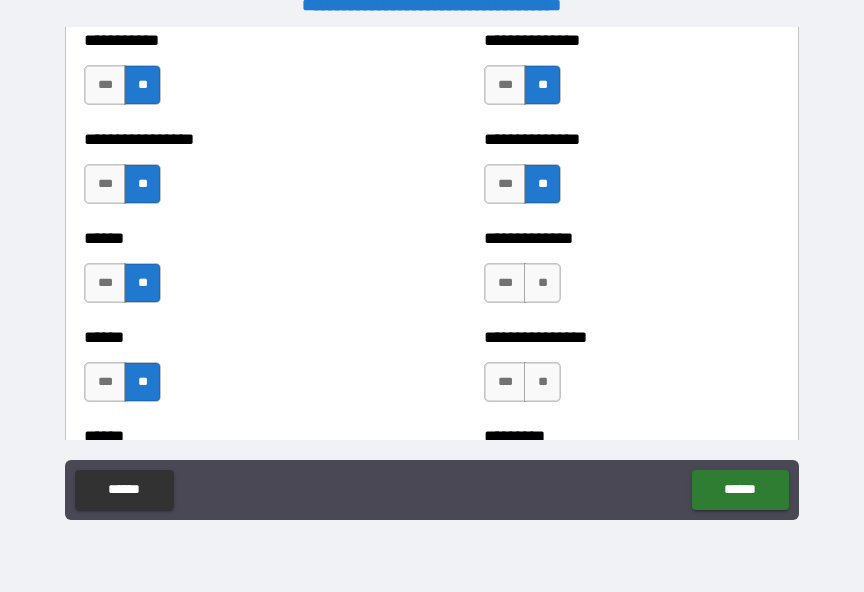 click on "**" at bounding box center [542, 283] 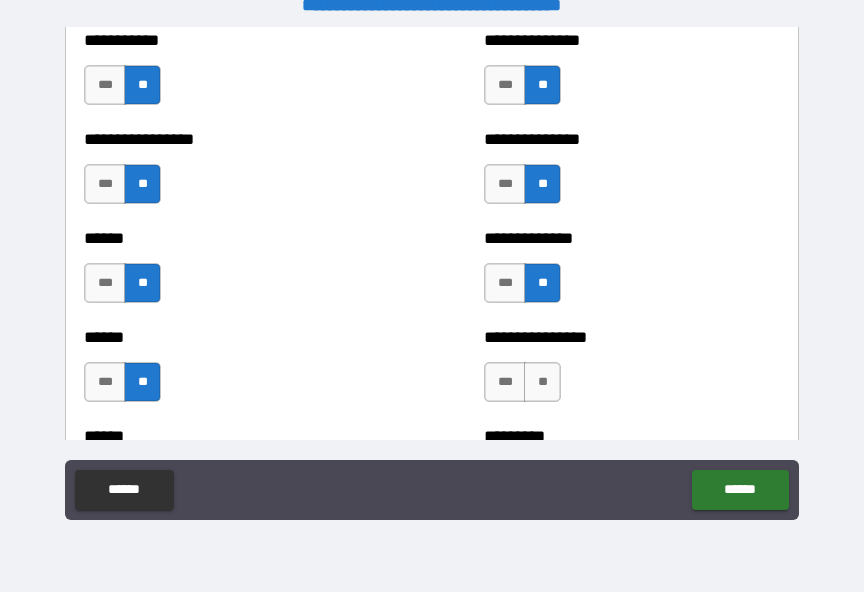 click on "**" at bounding box center [542, 382] 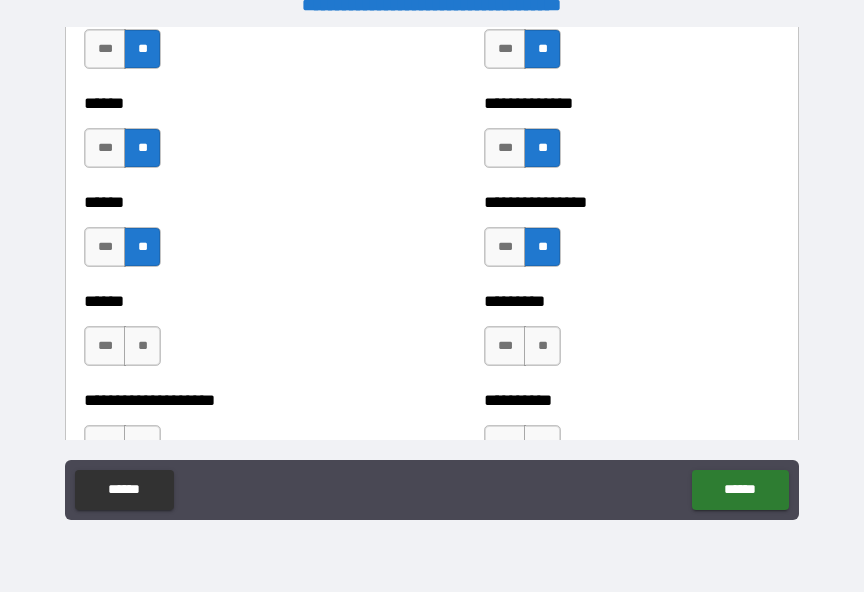 scroll, scrollTop: 3105, scrollLeft: 0, axis: vertical 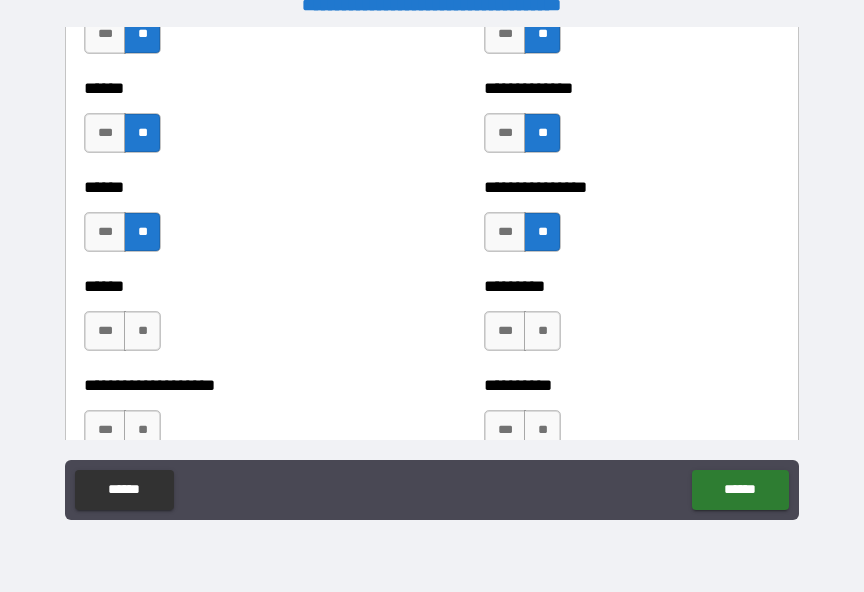 click on "**" at bounding box center (542, 331) 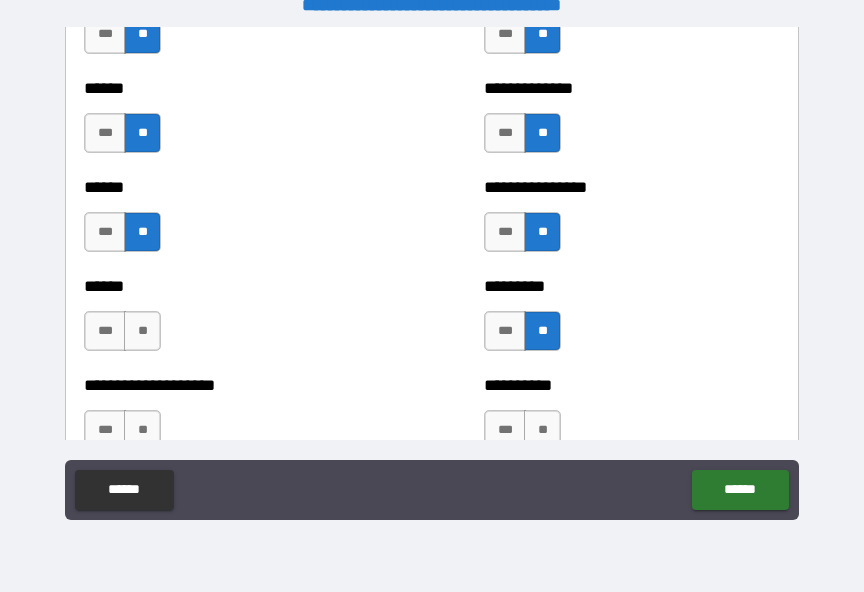 click on "**" at bounding box center [142, 331] 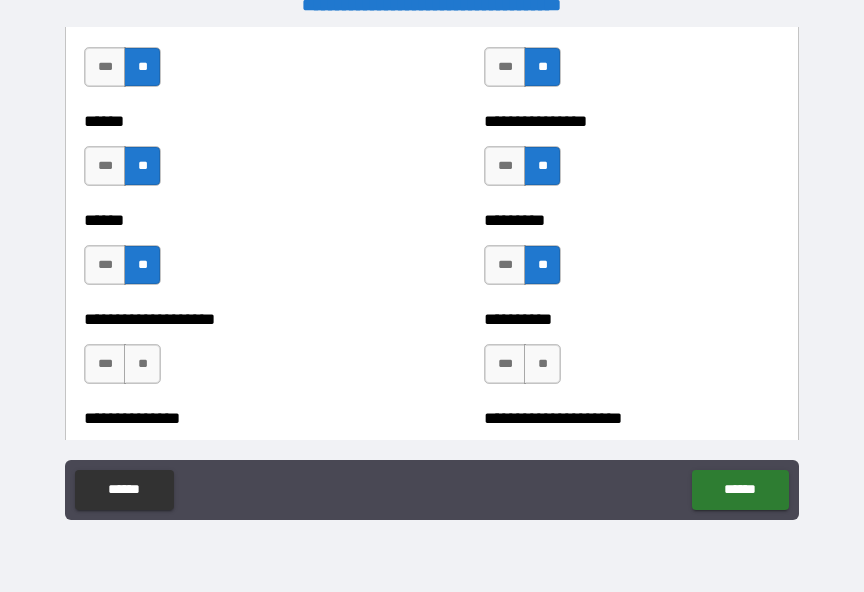 scroll, scrollTop: 3216, scrollLeft: 0, axis: vertical 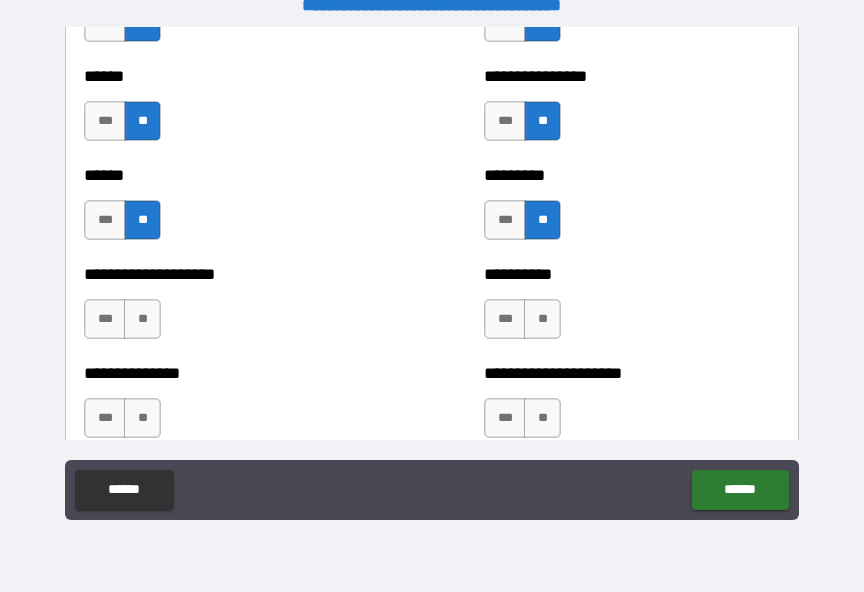 click on "**" at bounding box center (142, 319) 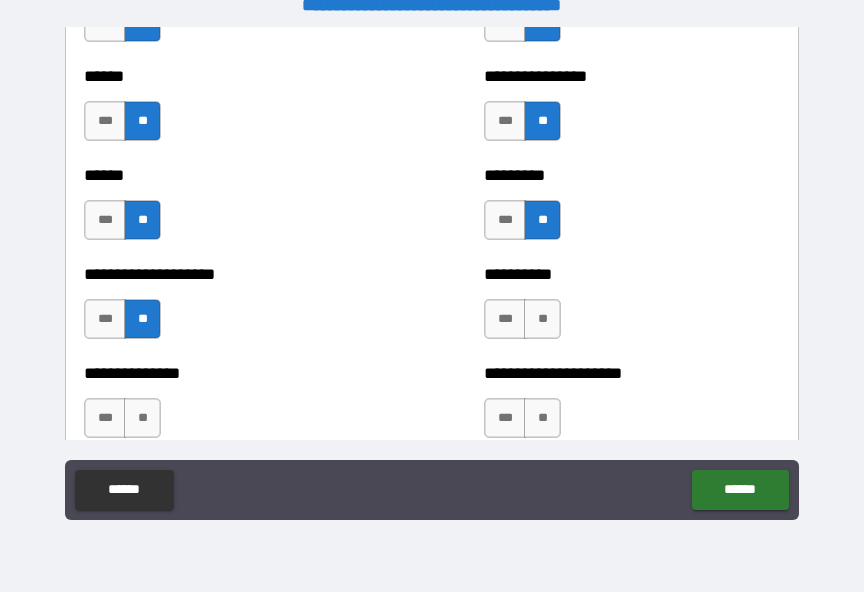 click on "**" at bounding box center [142, 418] 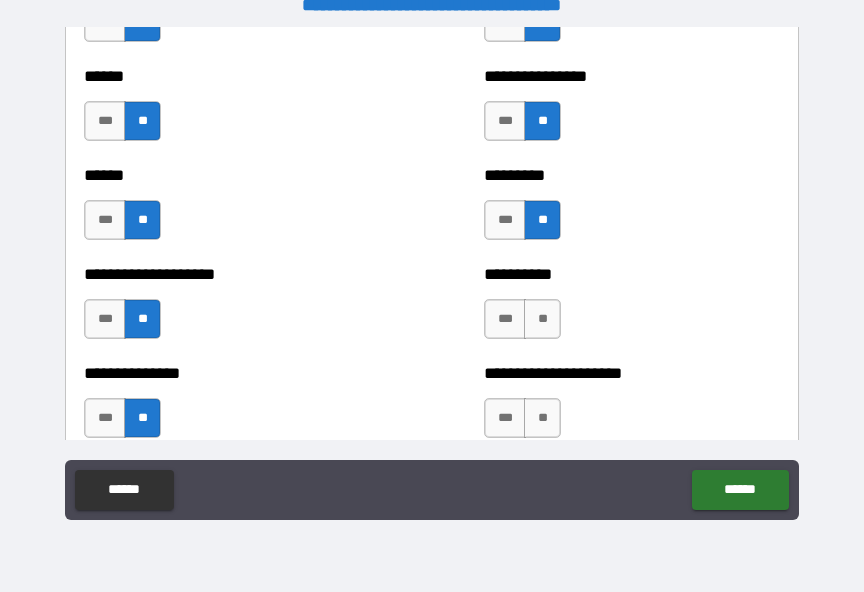 click on "**" at bounding box center (542, 319) 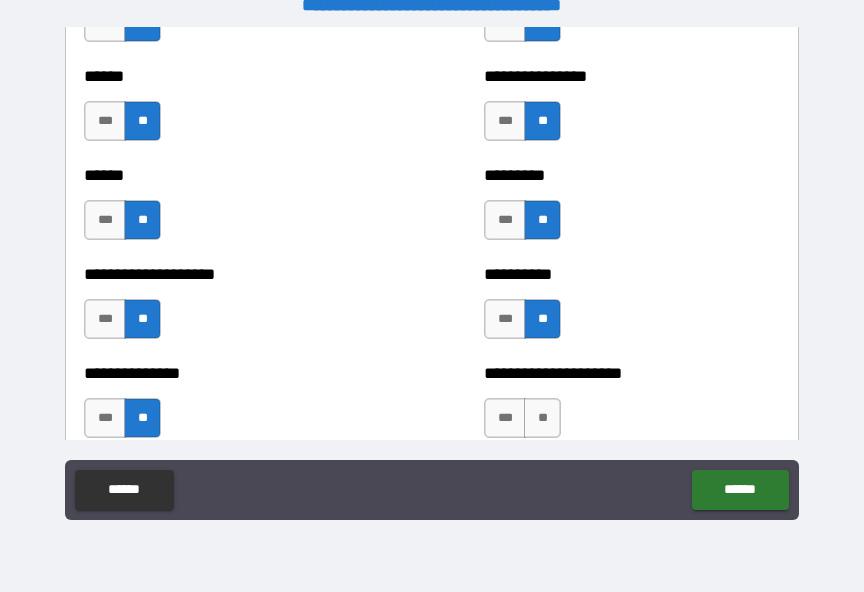 click on "**" at bounding box center (542, 418) 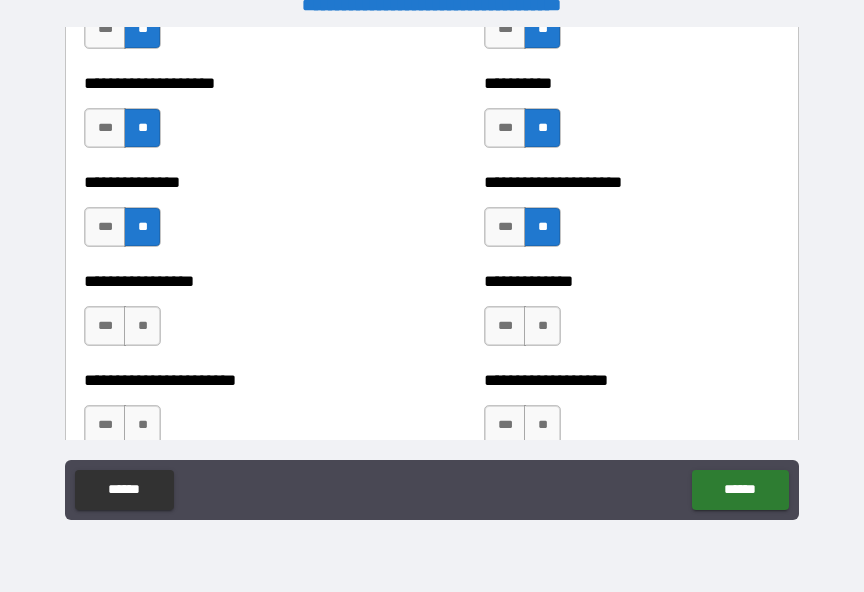 scroll, scrollTop: 3408, scrollLeft: 0, axis: vertical 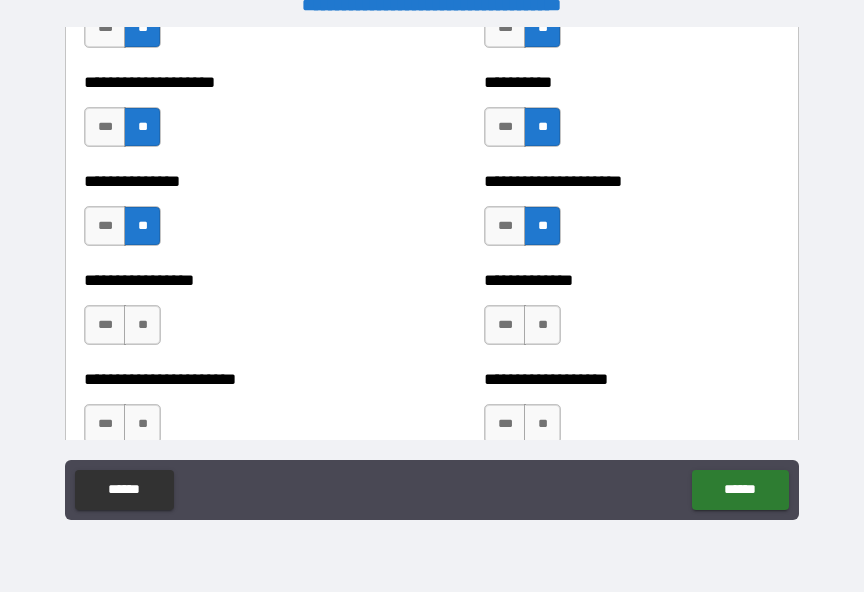 click on "**" at bounding box center (142, 325) 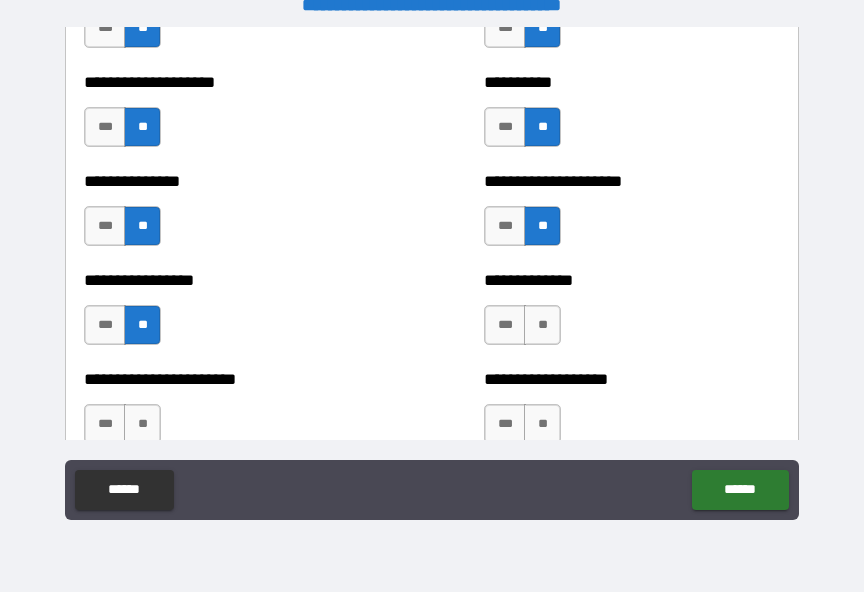 click on "**" at bounding box center [542, 325] 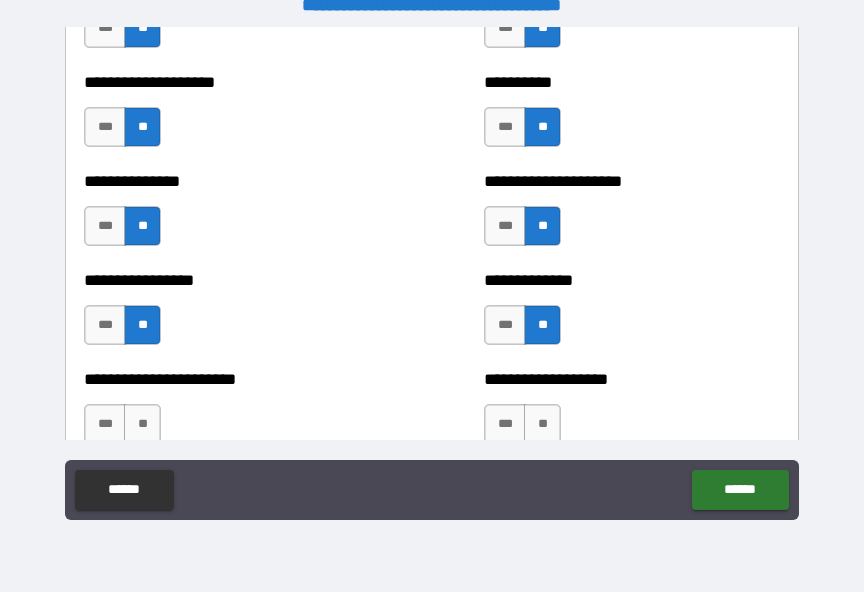 scroll, scrollTop: 3537, scrollLeft: 0, axis: vertical 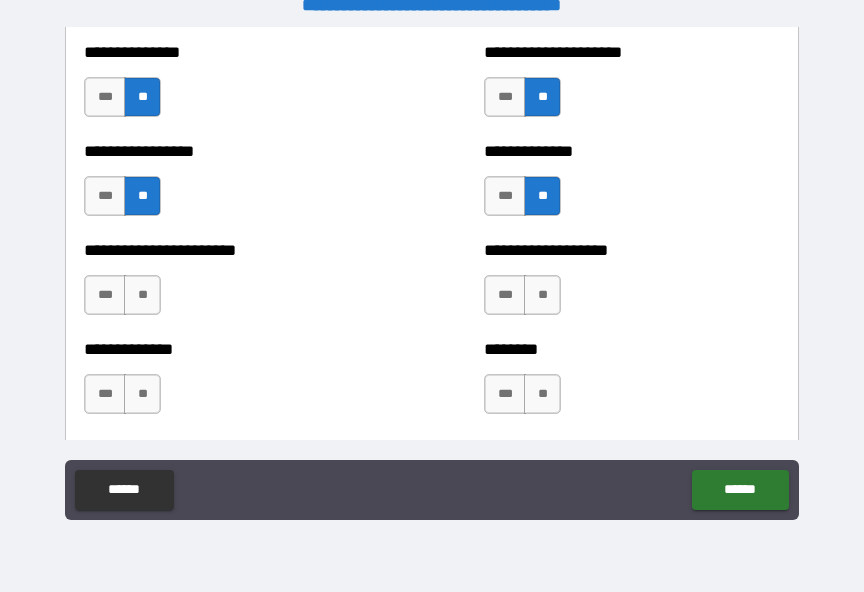 click on "**" at bounding box center (542, 295) 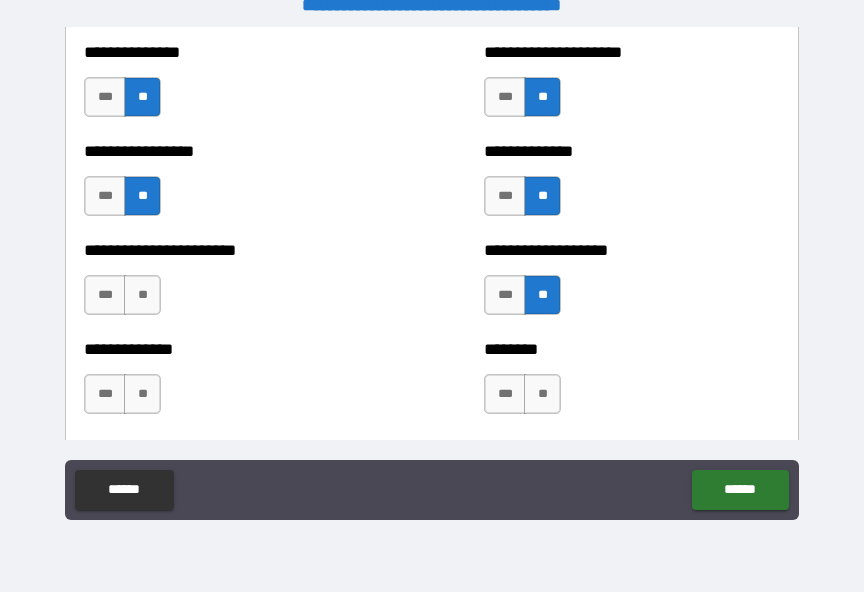 click on "**" at bounding box center (142, 295) 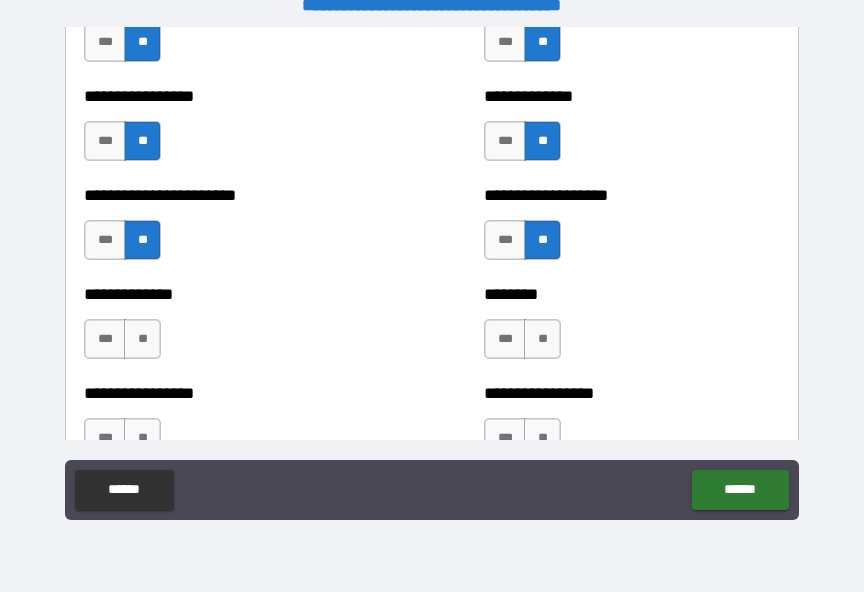 scroll, scrollTop: 3593, scrollLeft: 0, axis: vertical 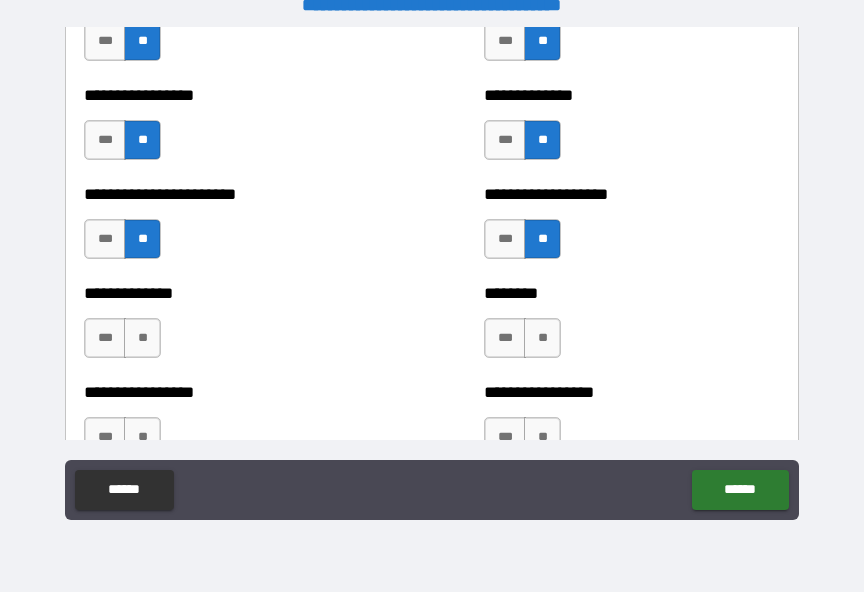 click on "**" at bounding box center (142, 338) 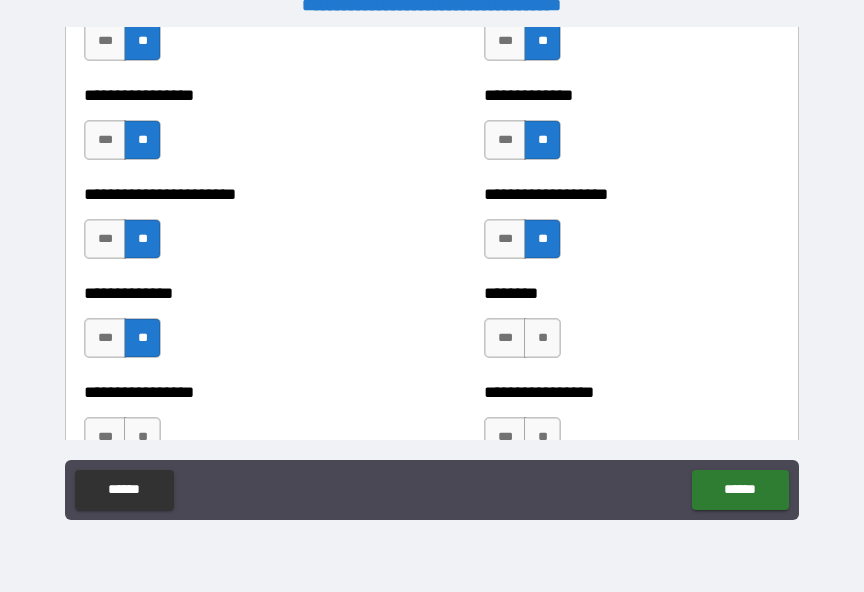 click on "**" at bounding box center [542, 338] 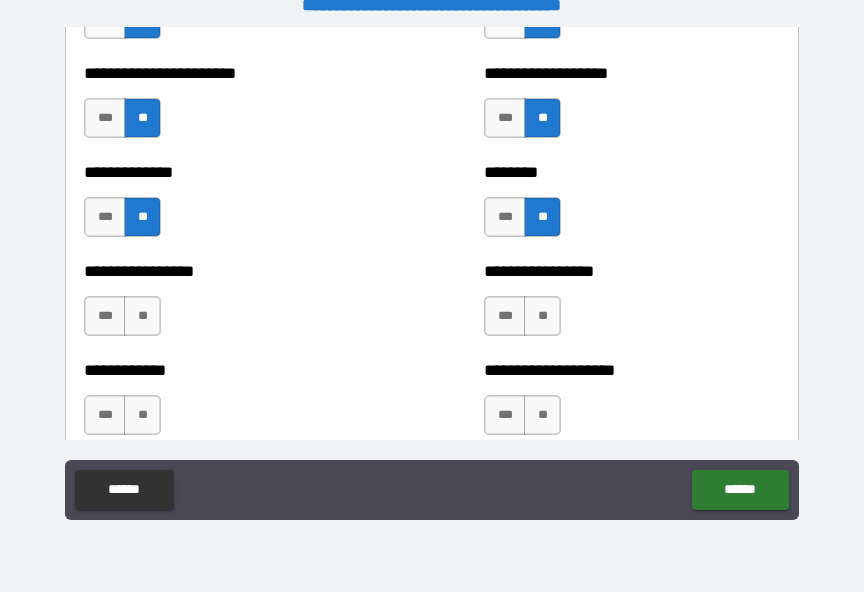 scroll, scrollTop: 3735, scrollLeft: 0, axis: vertical 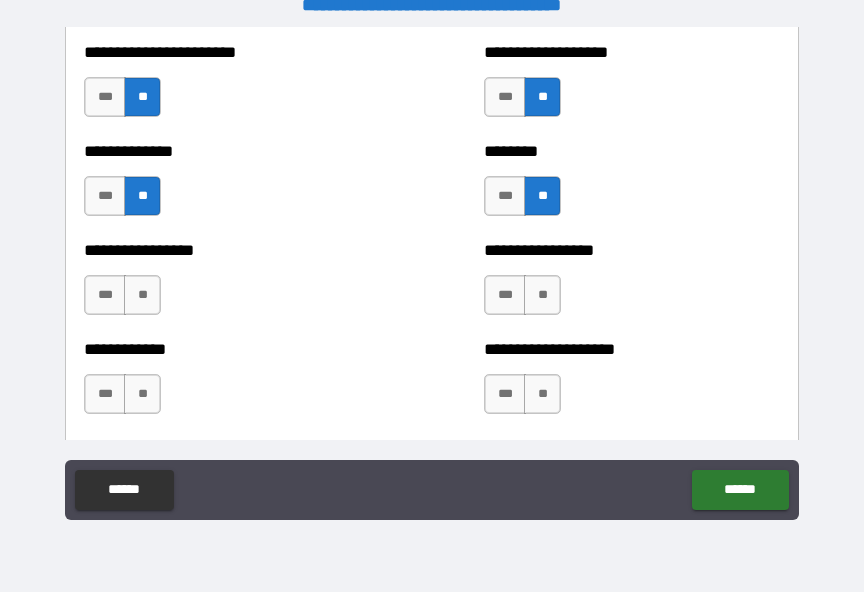 click on "**" at bounding box center [142, 295] 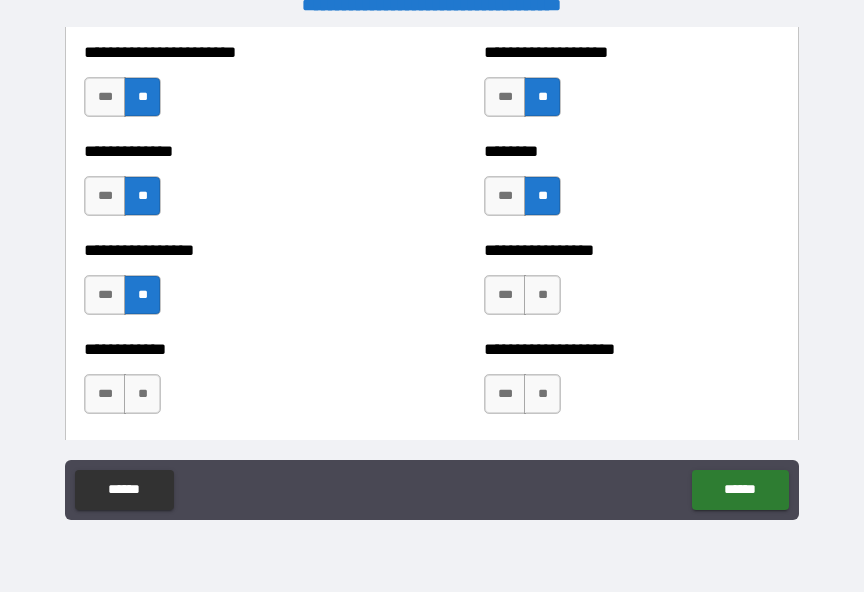 click on "**" at bounding box center [142, 394] 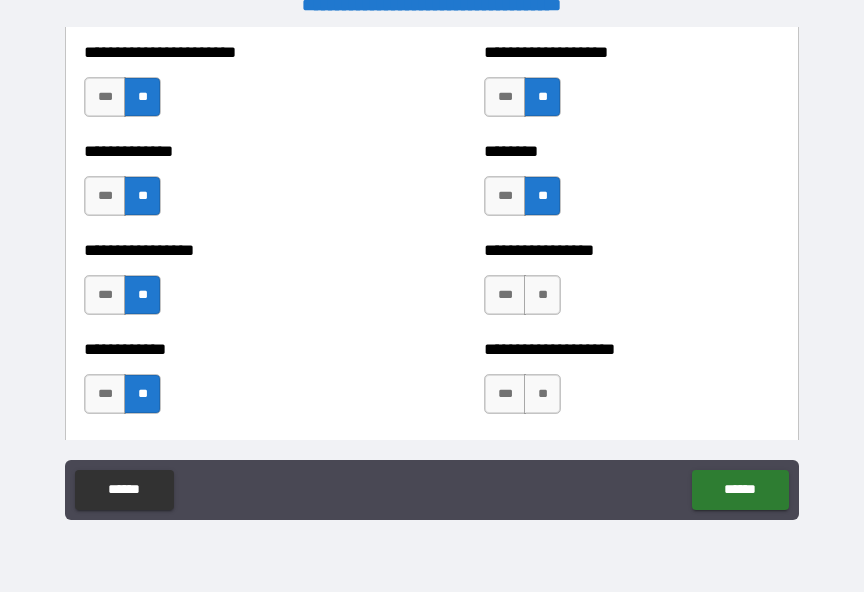 click on "**" at bounding box center (542, 295) 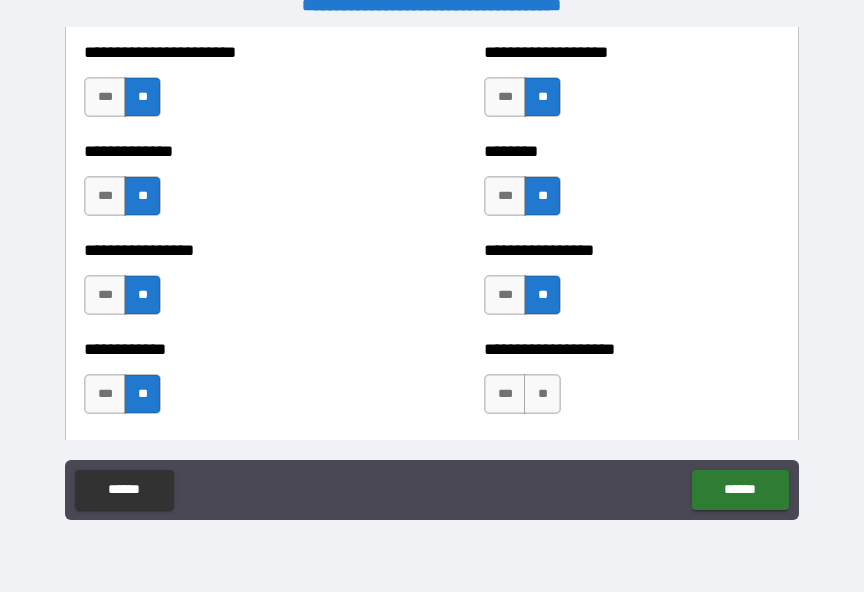 click on "**" at bounding box center [542, 394] 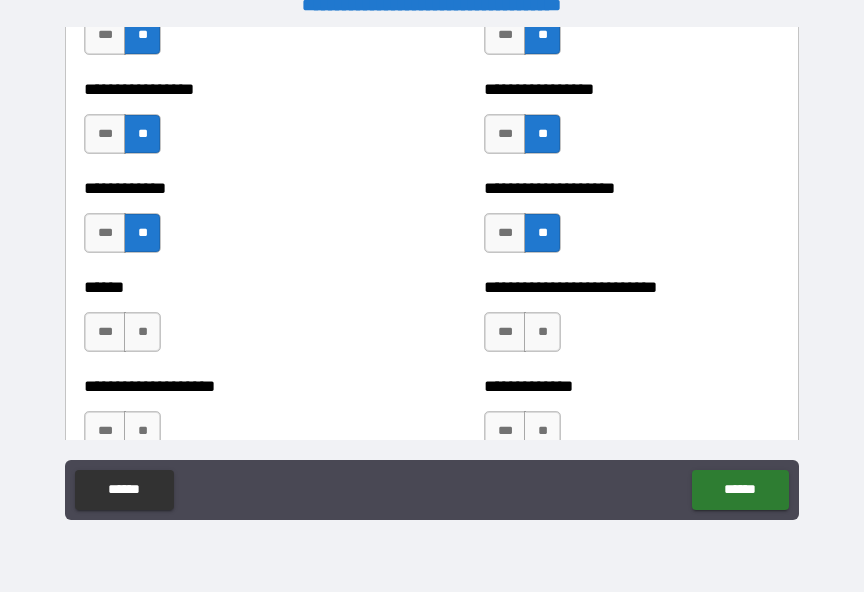 scroll, scrollTop: 3897, scrollLeft: 0, axis: vertical 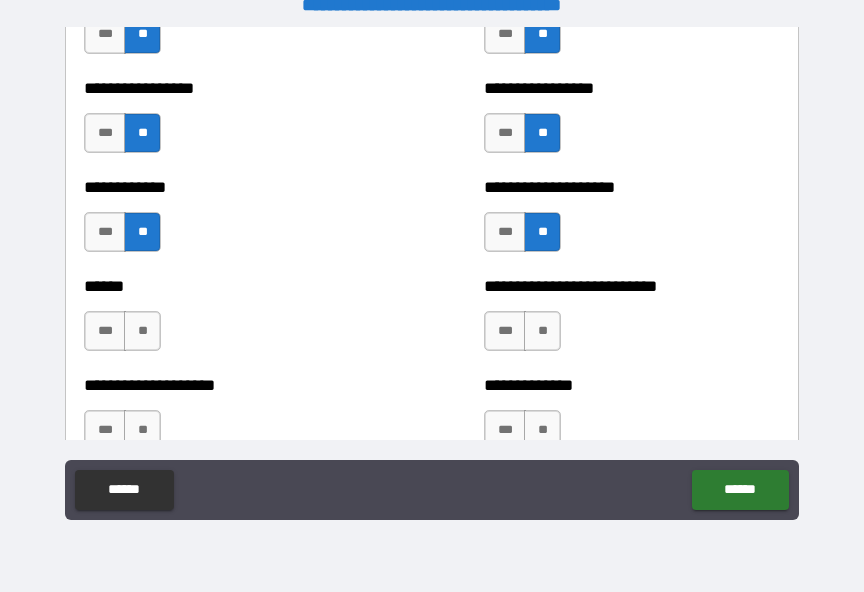 click on "**" at bounding box center (142, 331) 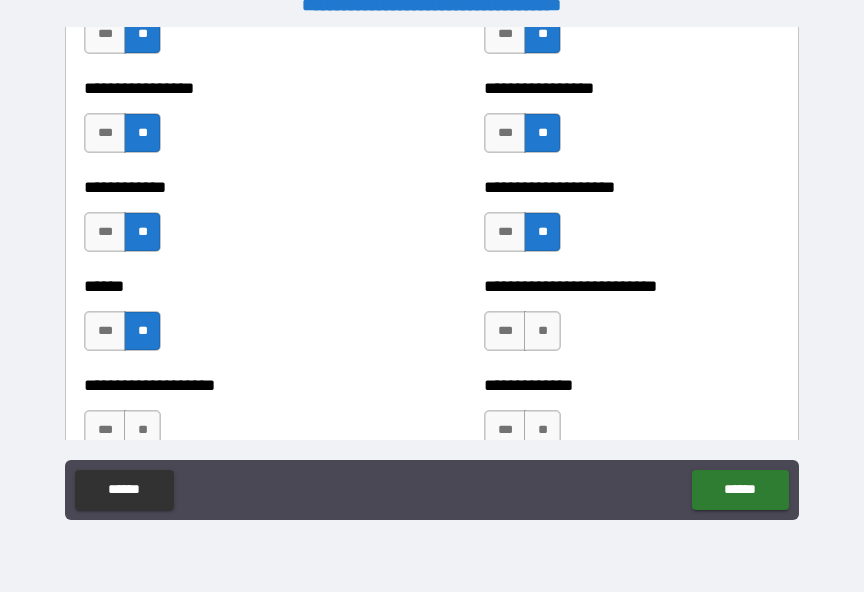 click on "**" at bounding box center [542, 331] 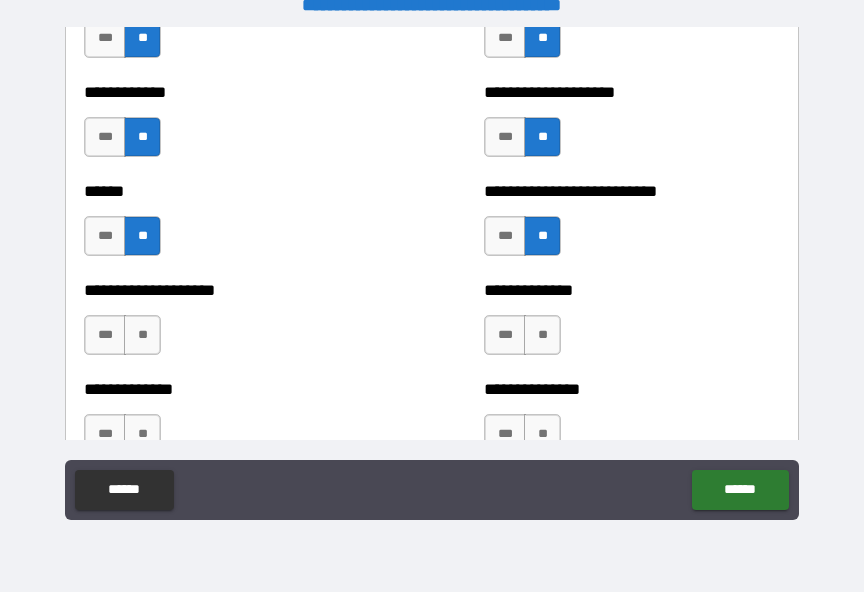 scroll, scrollTop: 3990, scrollLeft: 0, axis: vertical 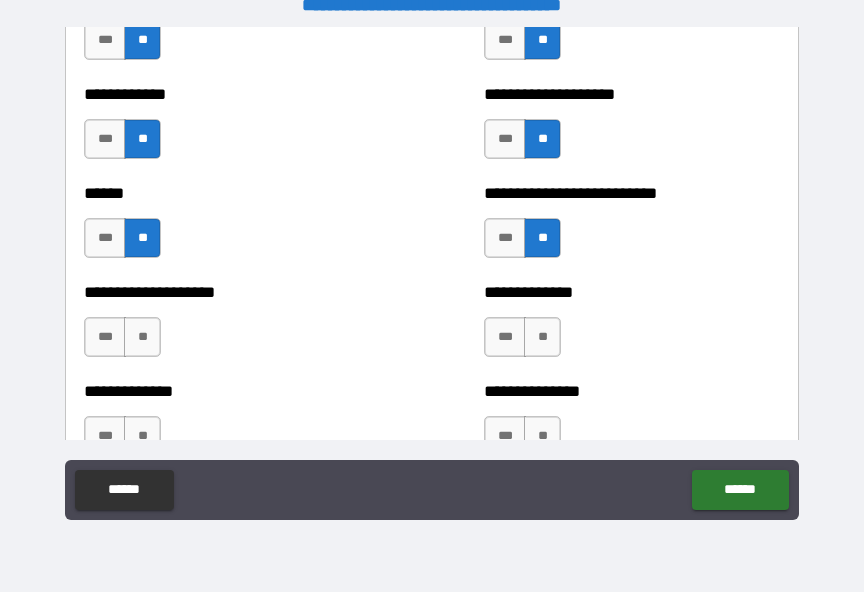 click on "***" at bounding box center [505, 238] 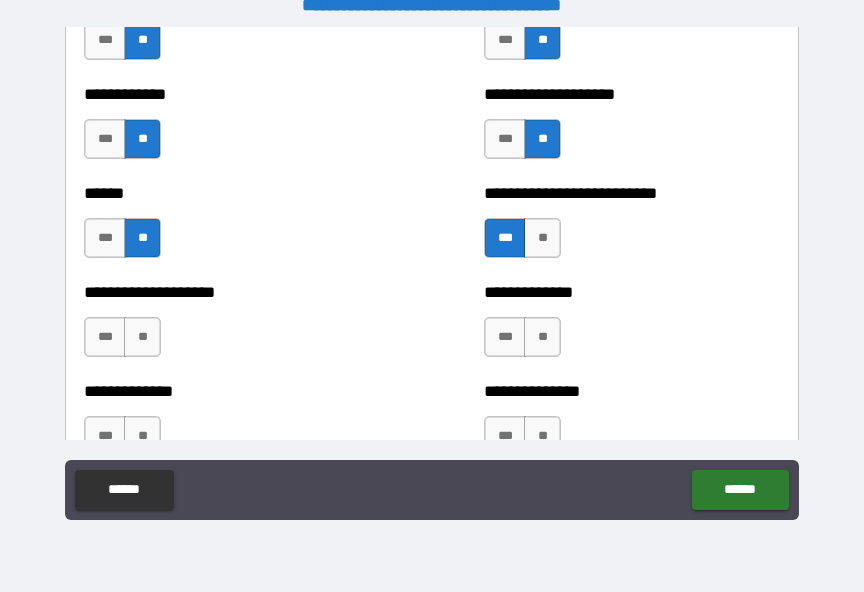 click on "**" at bounding box center [542, 238] 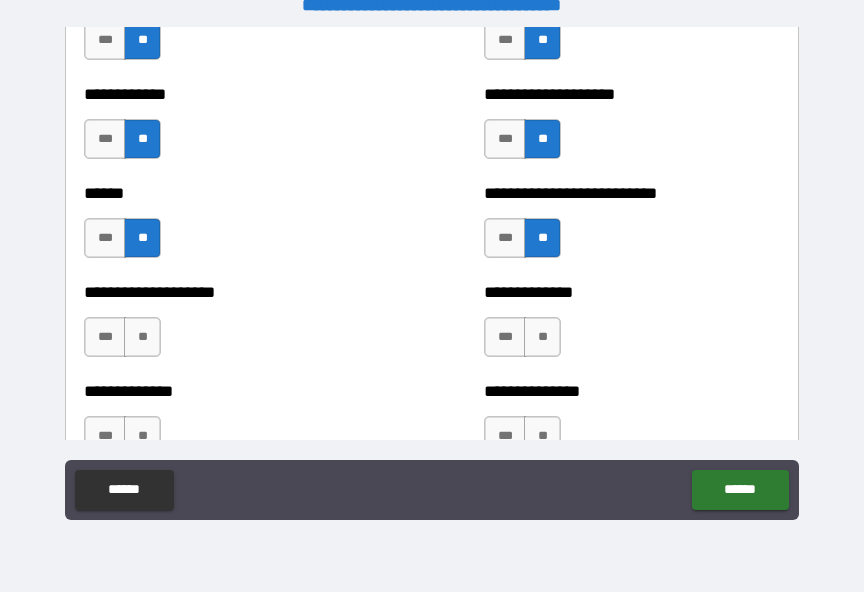 click on "**" at bounding box center [542, 337] 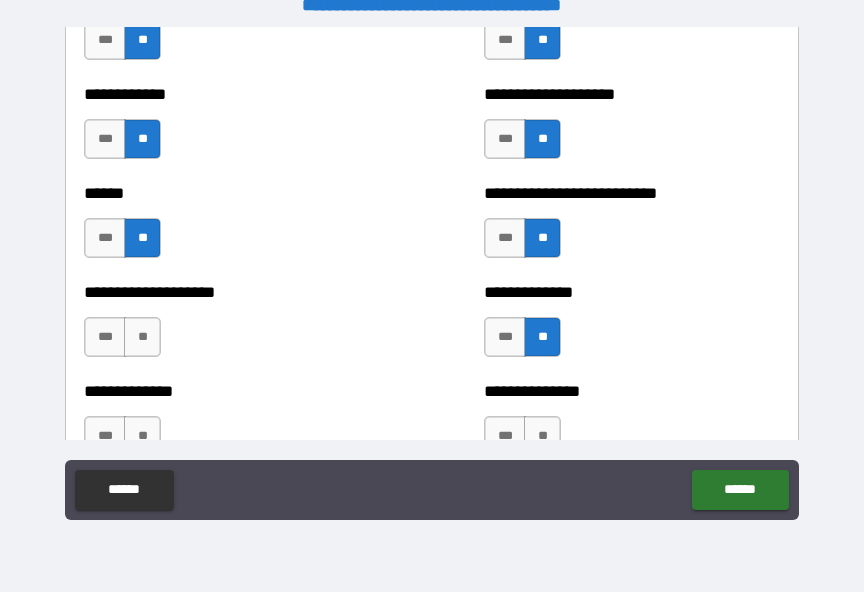 click on "**" at bounding box center (142, 337) 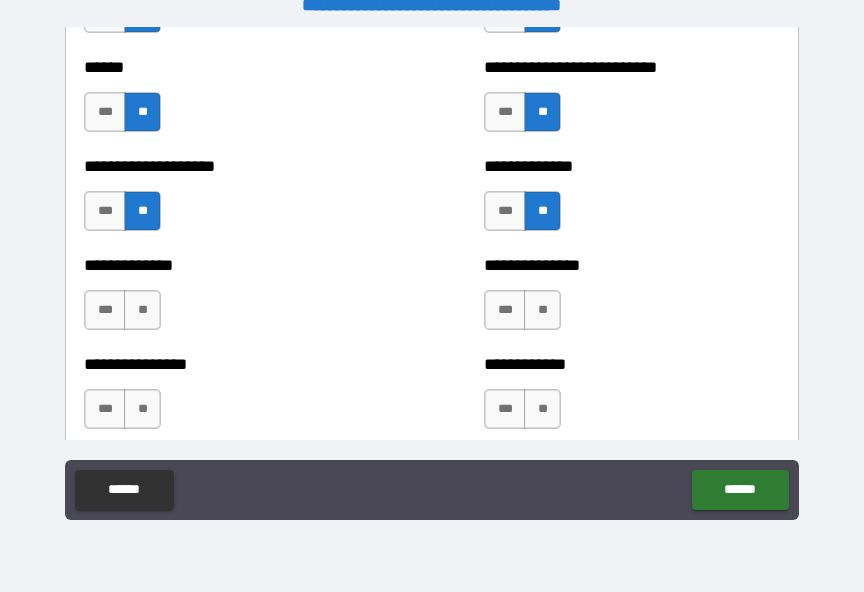 scroll, scrollTop: 4122, scrollLeft: 0, axis: vertical 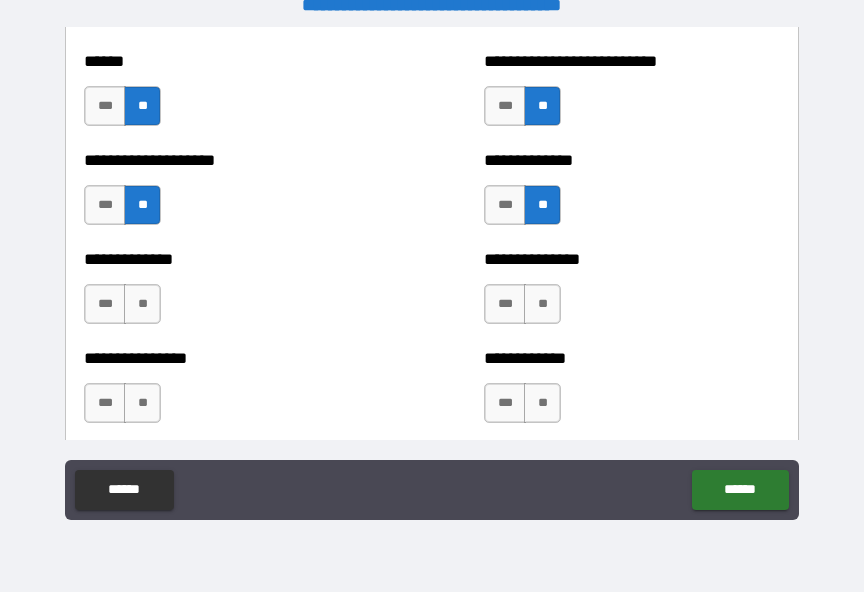 click on "**" at bounding box center (142, 304) 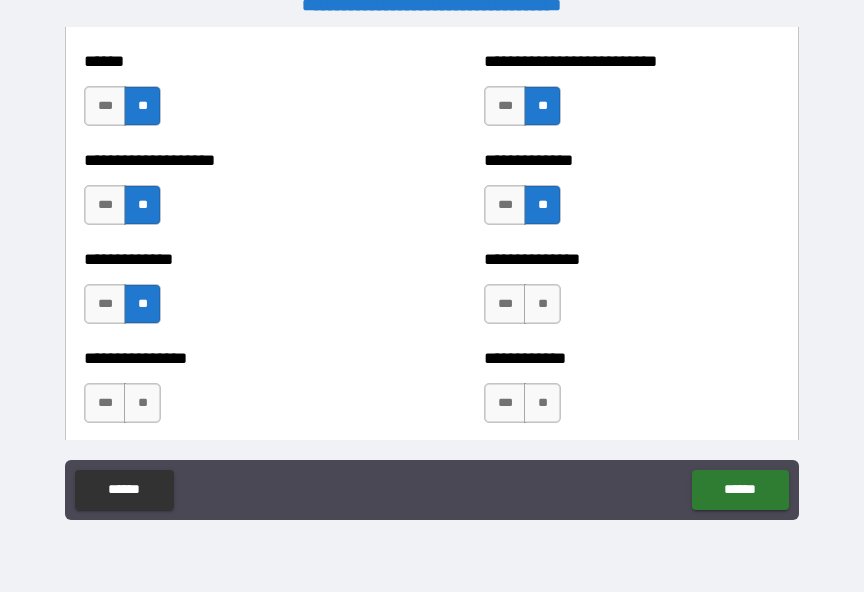 click on "**" at bounding box center [142, 403] 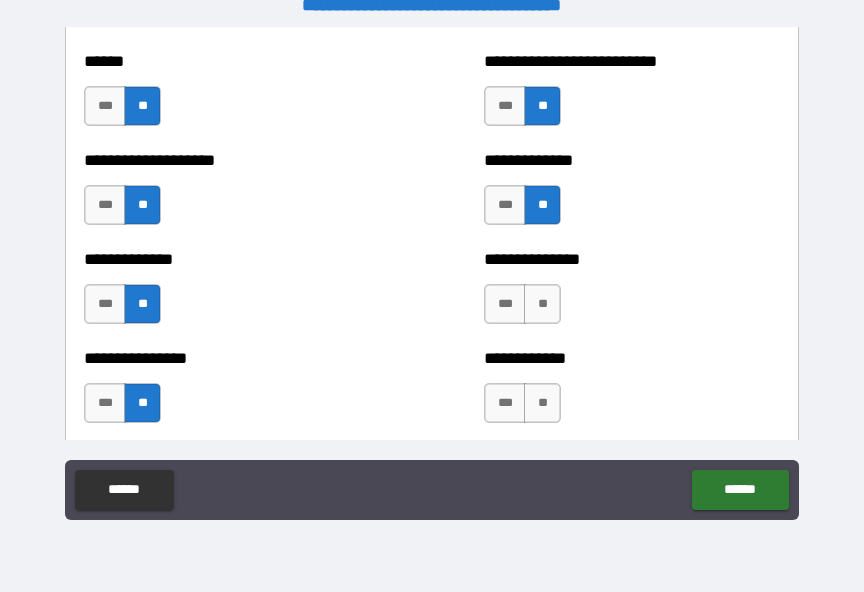 click on "**" at bounding box center [542, 304] 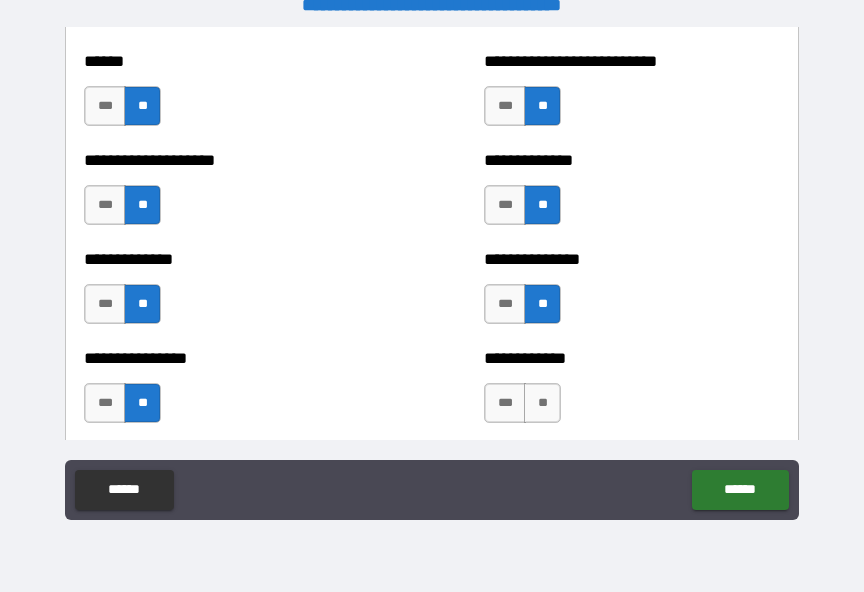 click on "**" at bounding box center [542, 403] 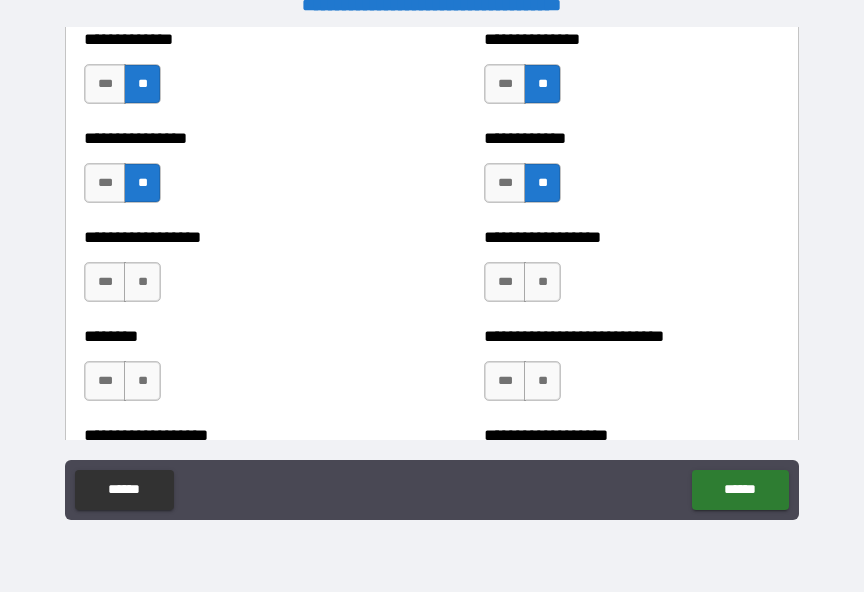 scroll, scrollTop: 4354, scrollLeft: 0, axis: vertical 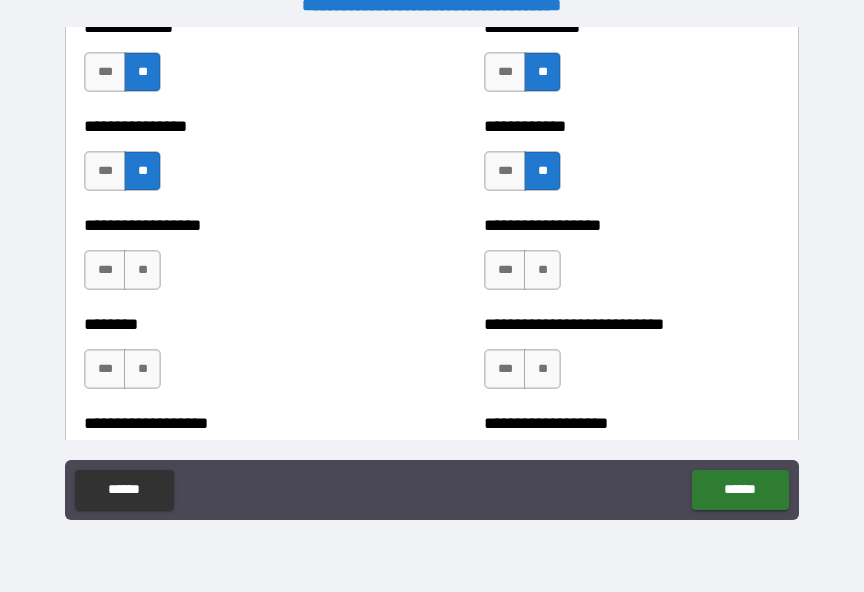 click on "**" at bounding box center (142, 270) 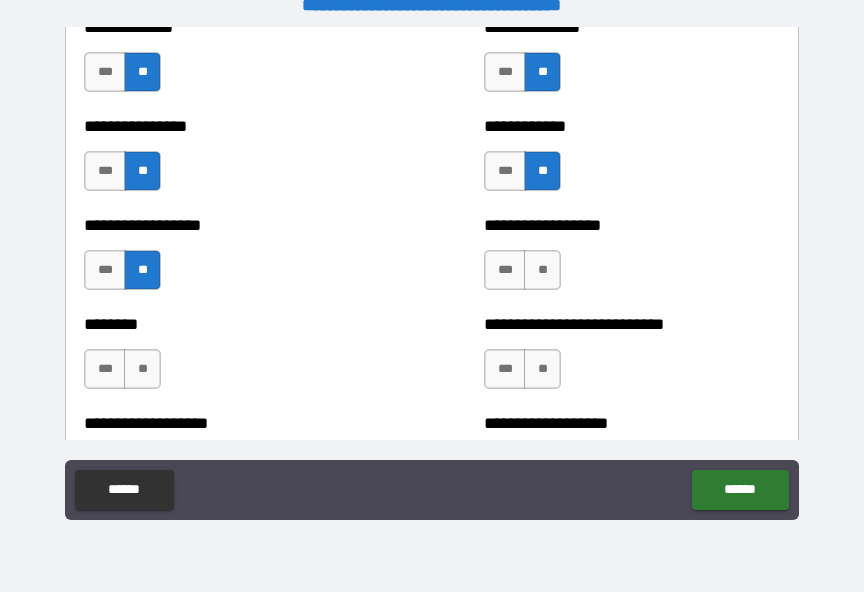 click on "**" at bounding box center (142, 369) 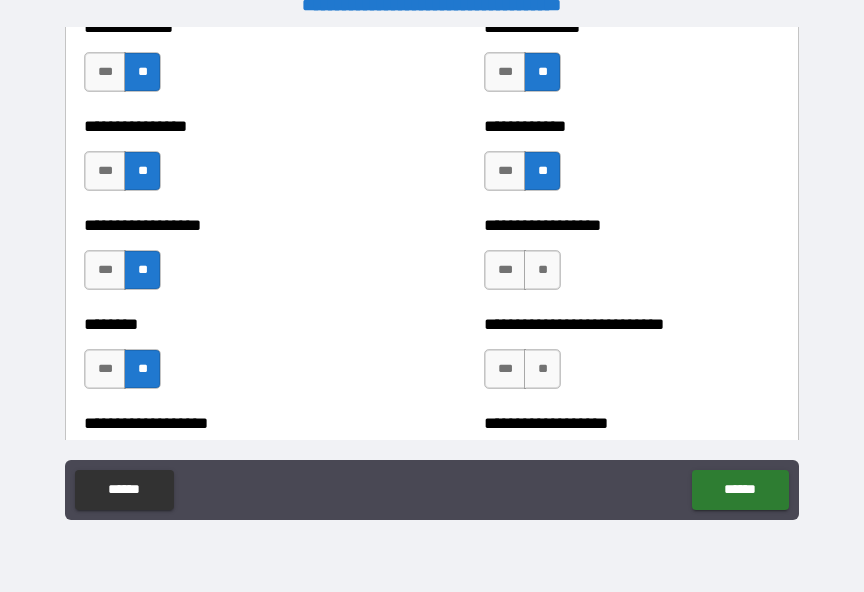 click on "**" at bounding box center [542, 270] 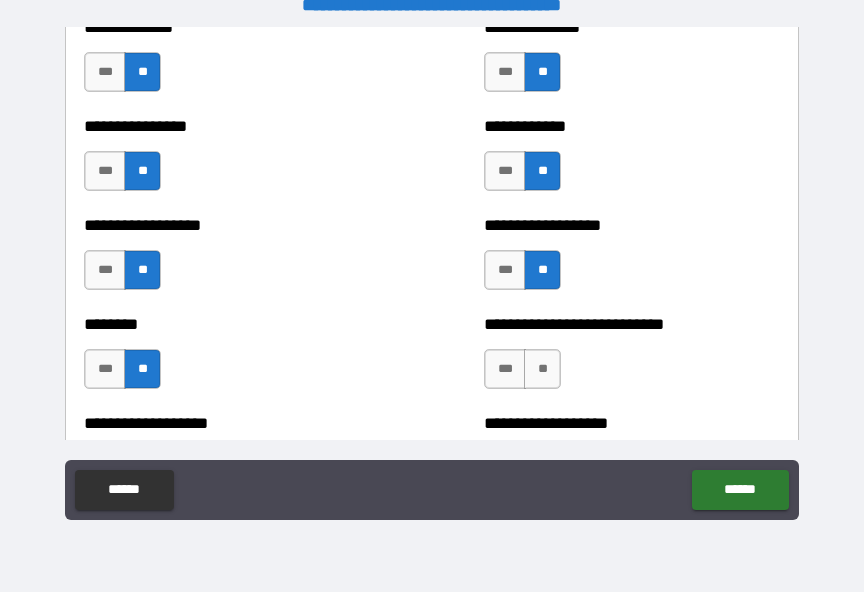 click on "**" at bounding box center (542, 369) 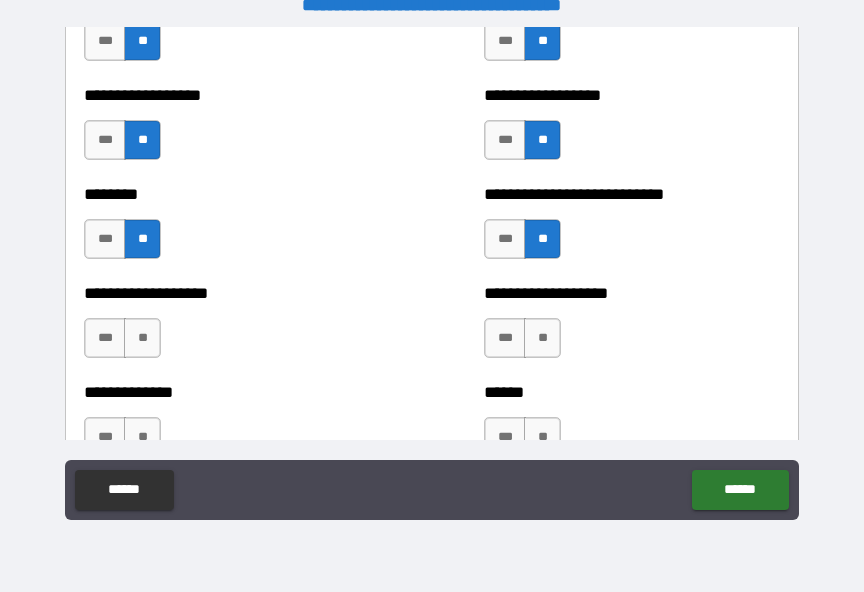scroll, scrollTop: 4489, scrollLeft: 0, axis: vertical 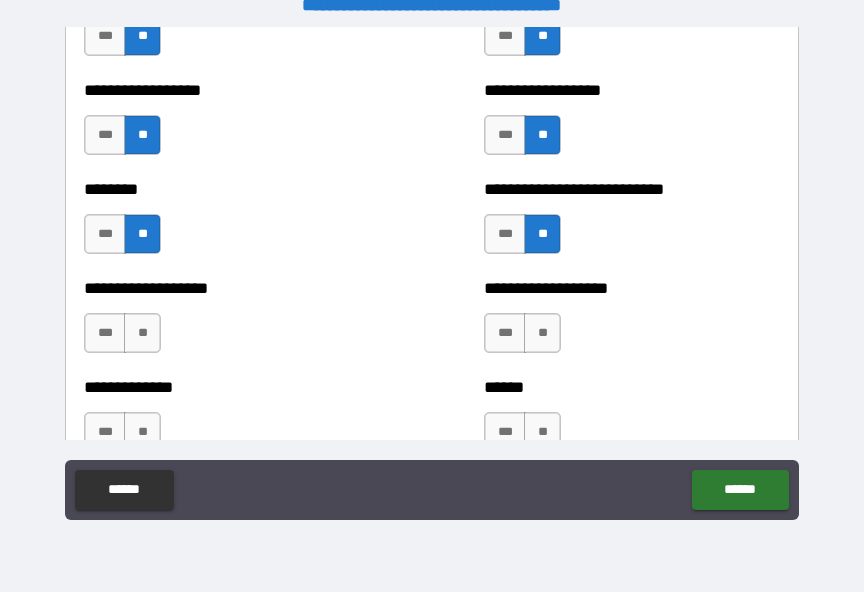 click on "**" at bounding box center (142, 333) 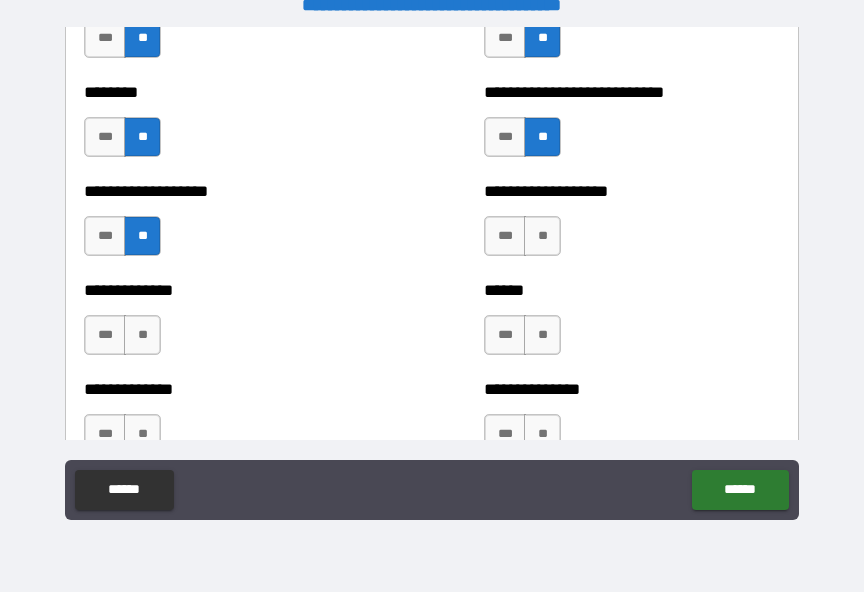 scroll, scrollTop: 4585, scrollLeft: 0, axis: vertical 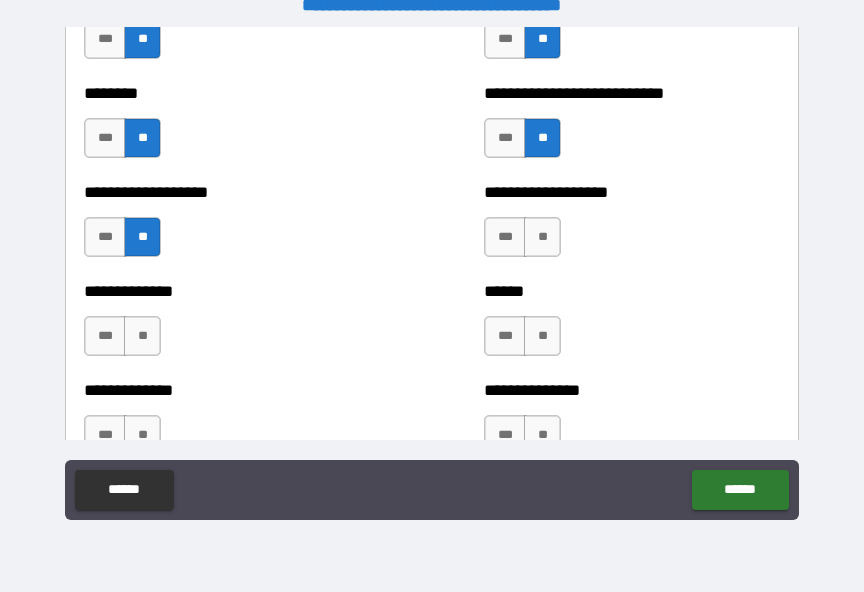 click on "**" at bounding box center [142, 336] 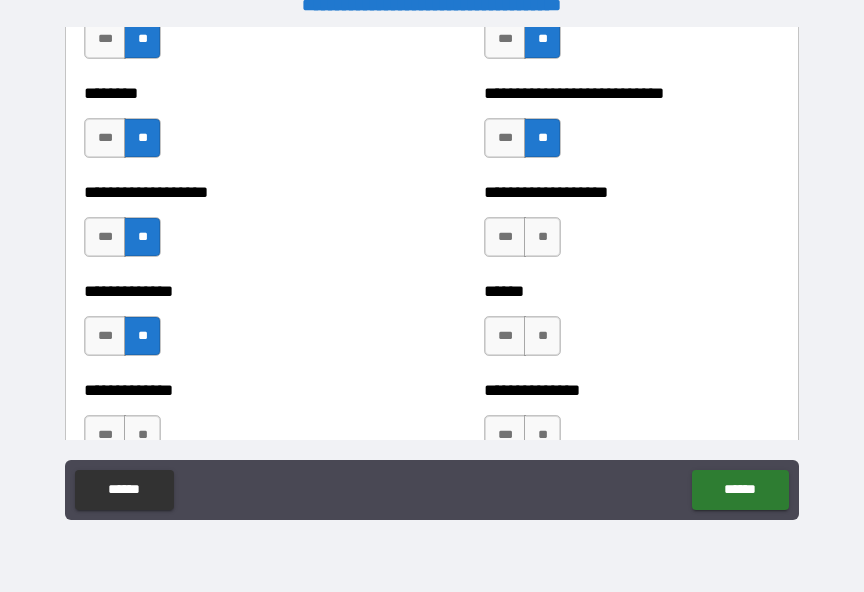 click on "**" at bounding box center (542, 237) 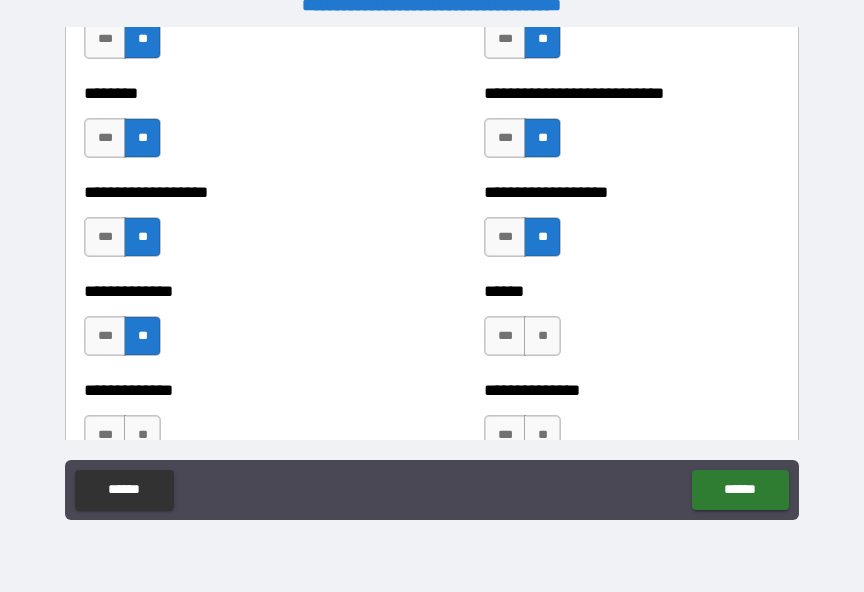 click on "**" at bounding box center (542, 336) 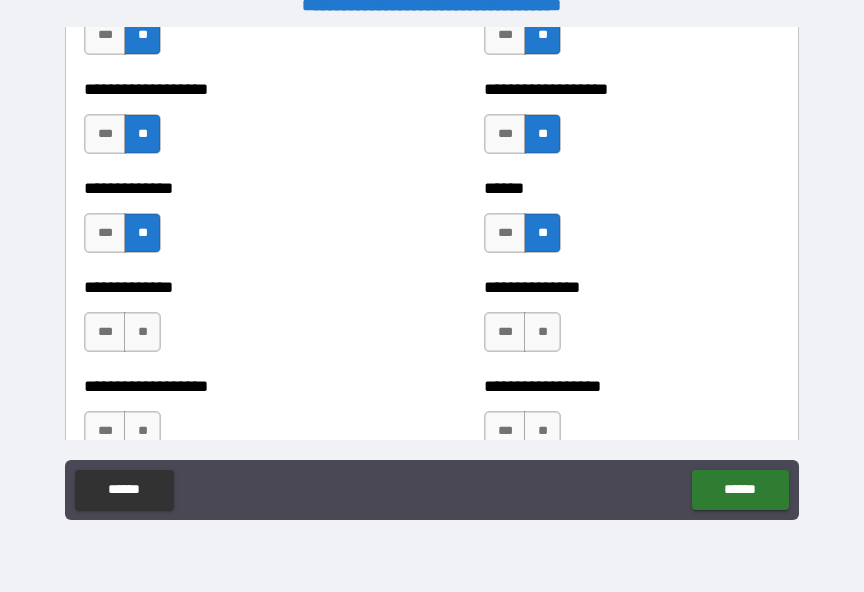scroll, scrollTop: 4716, scrollLeft: 0, axis: vertical 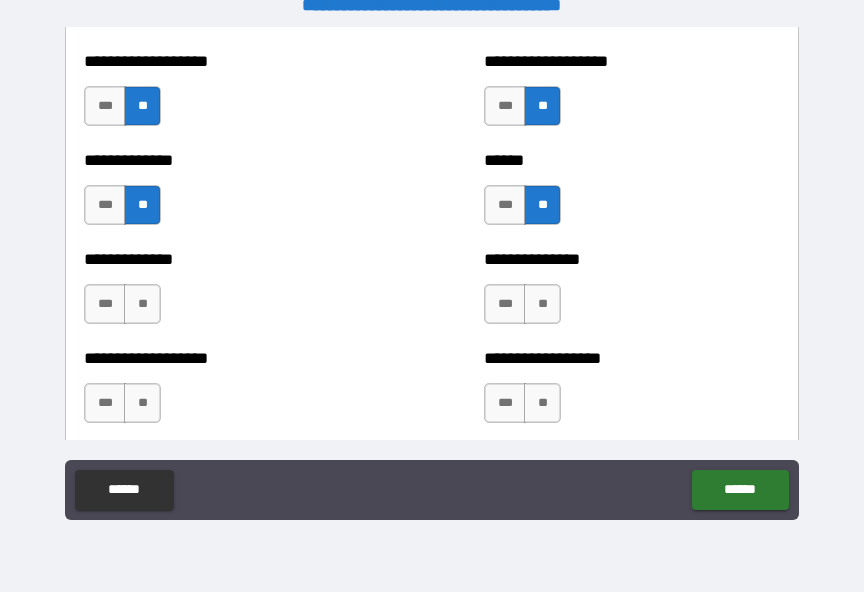click on "**" at bounding box center [542, 304] 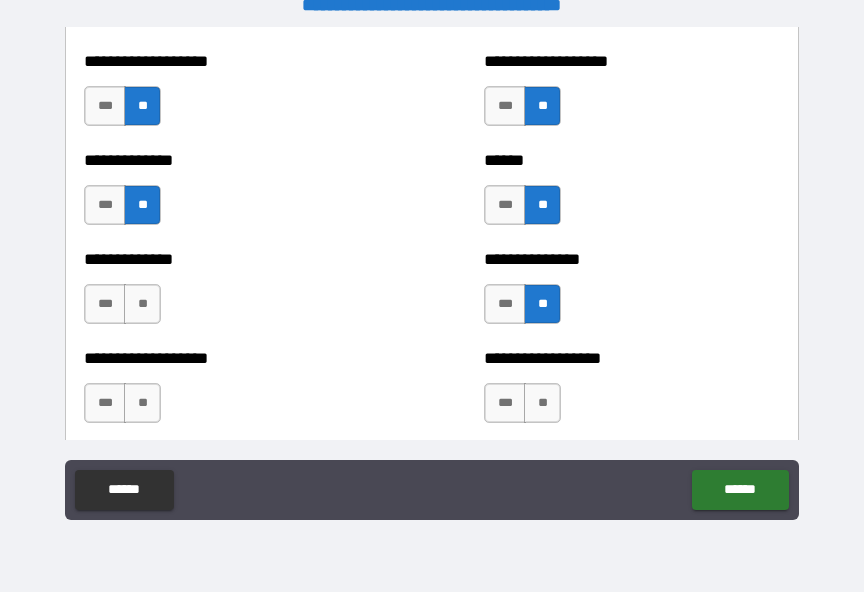 click on "**" at bounding box center [142, 304] 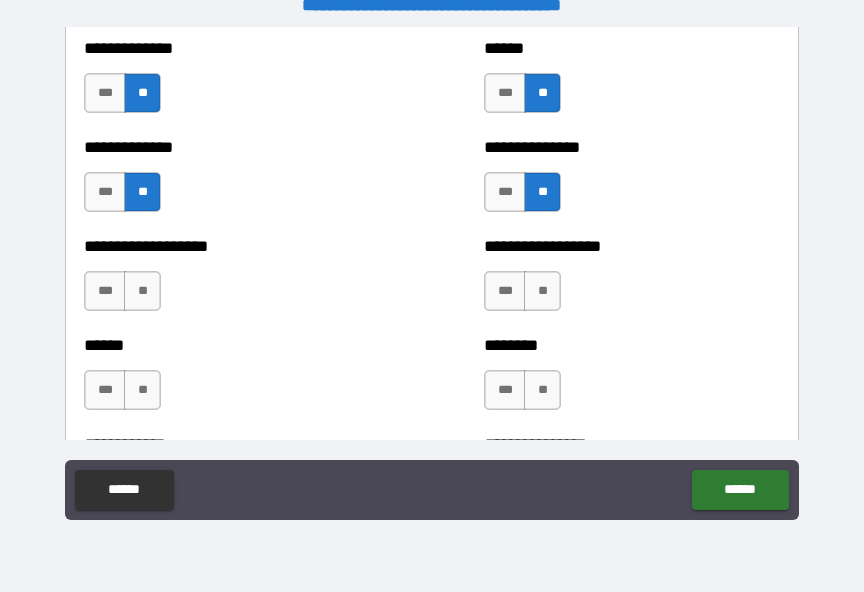 scroll, scrollTop: 4835, scrollLeft: 0, axis: vertical 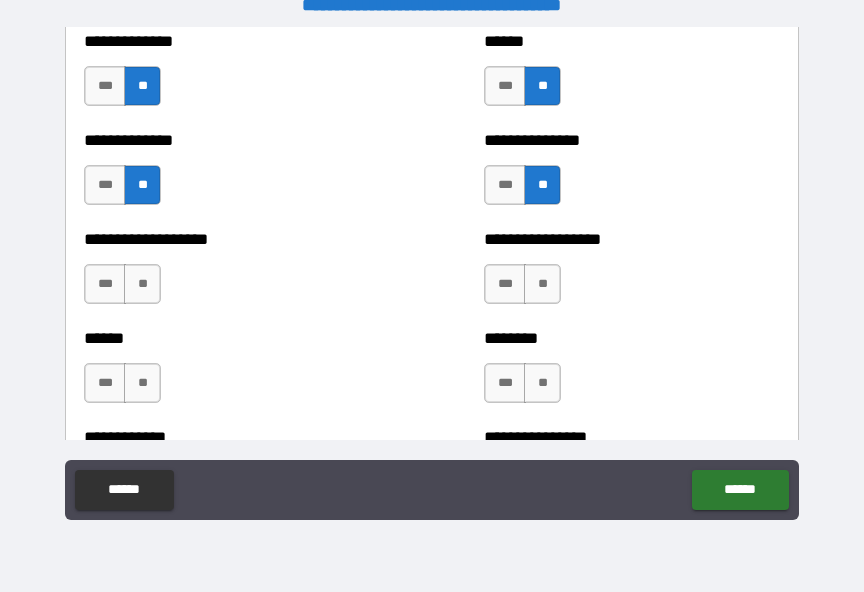 click on "**" at bounding box center [142, 284] 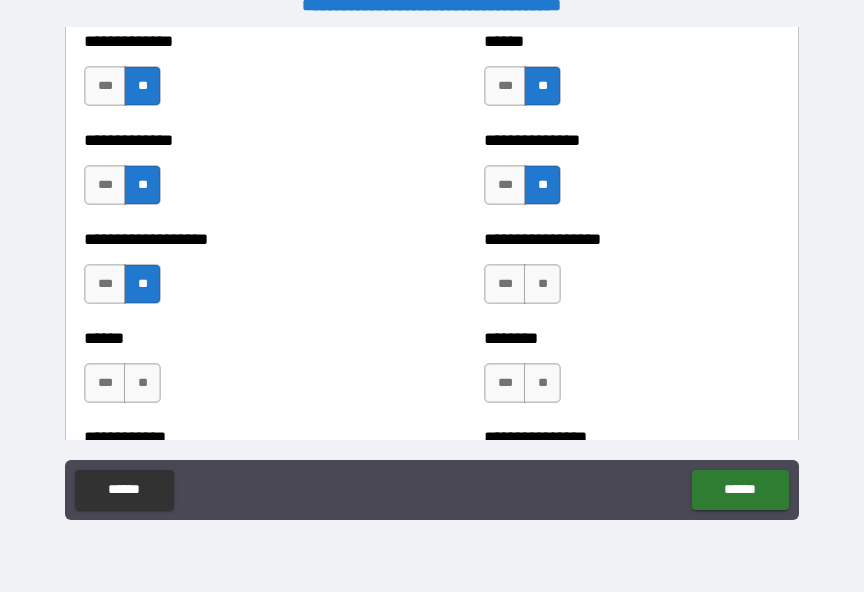 click on "**" at bounding box center (142, 383) 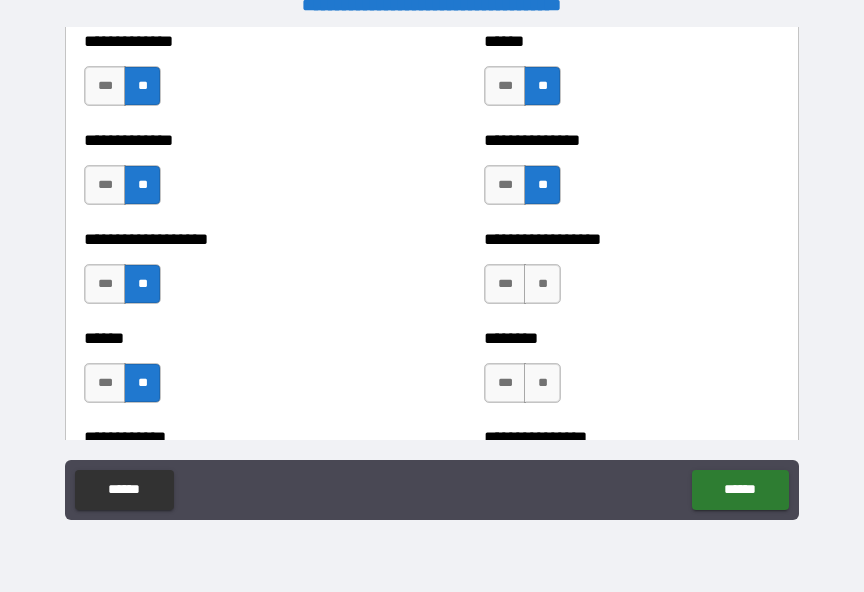 click on "**" at bounding box center (542, 284) 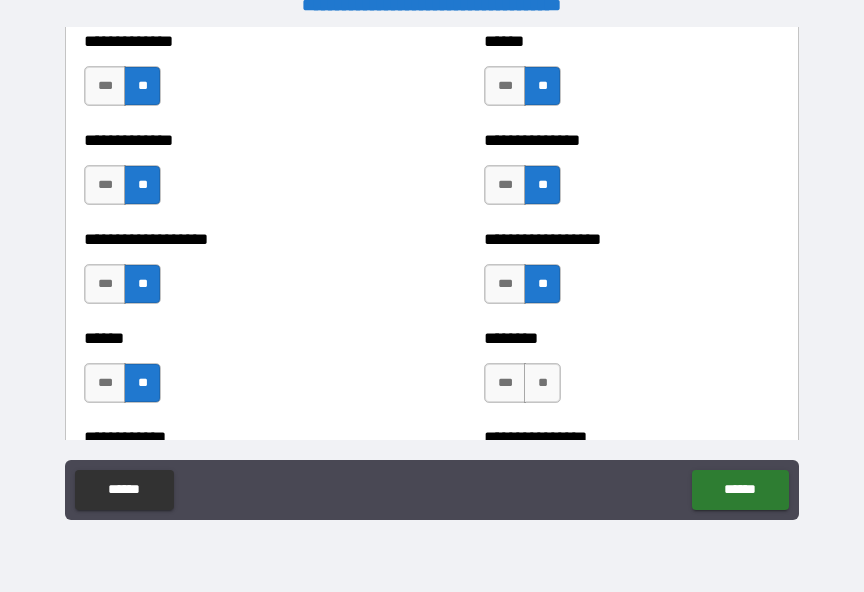 click on "**" at bounding box center (542, 383) 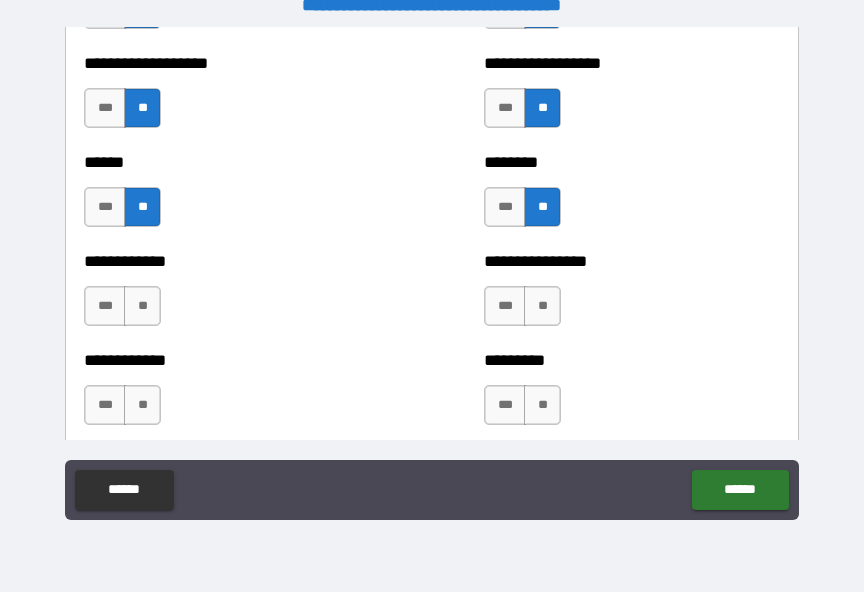 scroll, scrollTop: 5019, scrollLeft: 0, axis: vertical 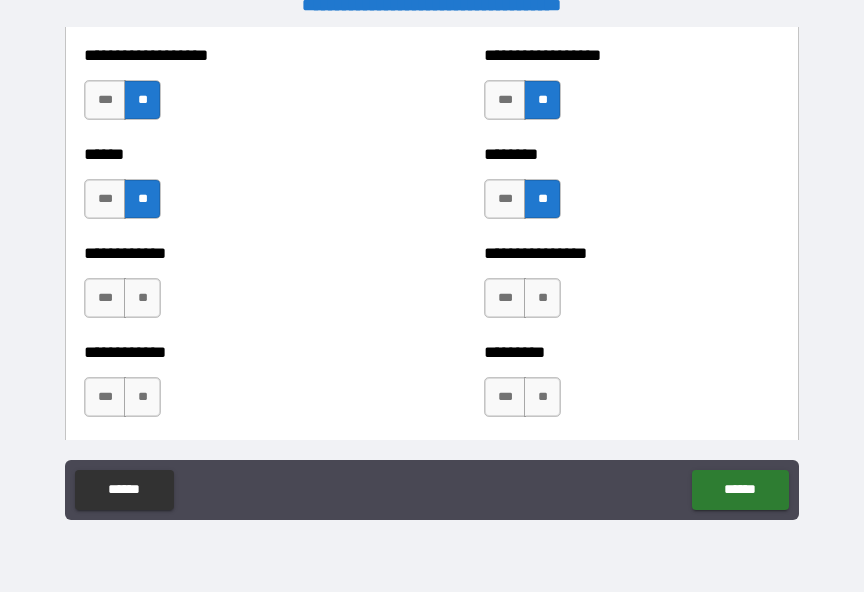 click on "**" at bounding box center [542, 298] 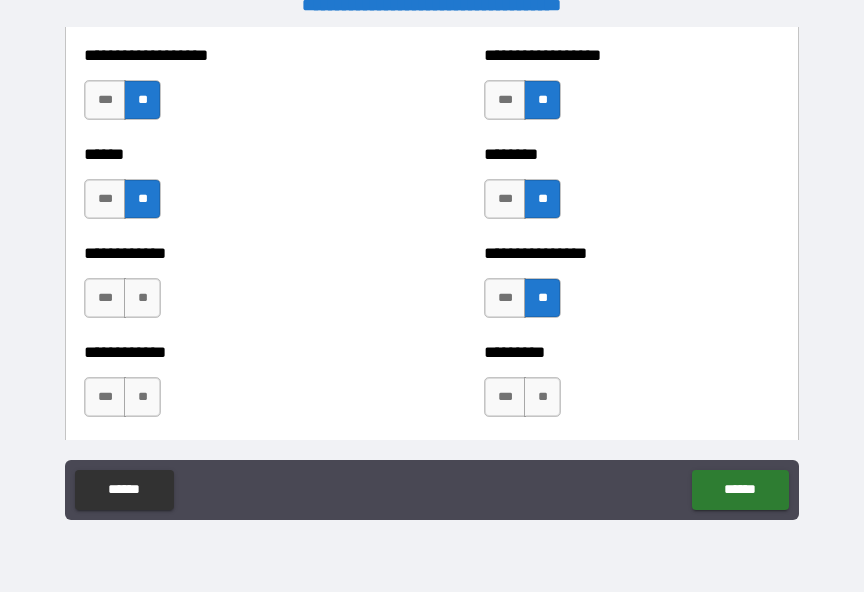 click on "**" at bounding box center [542, 397] 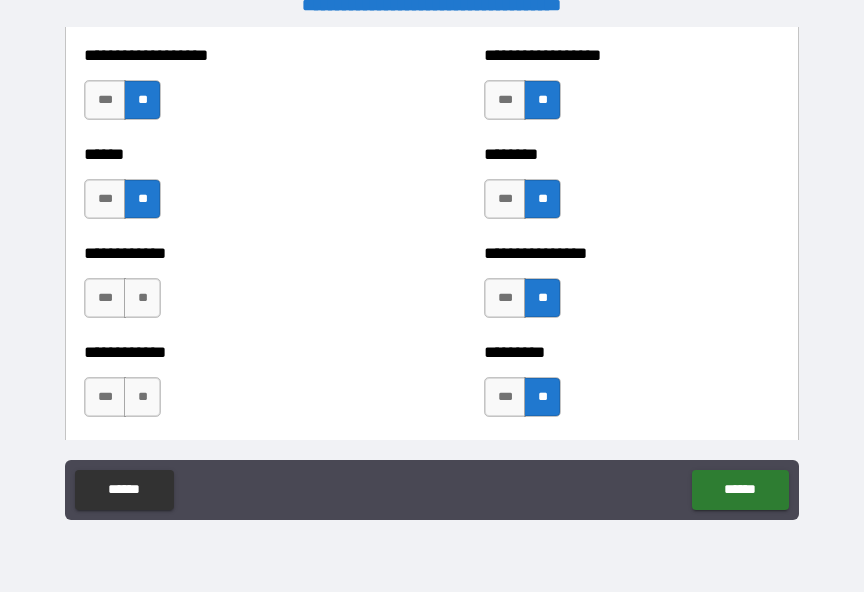 click on "**" at bounding box center (142, 298) 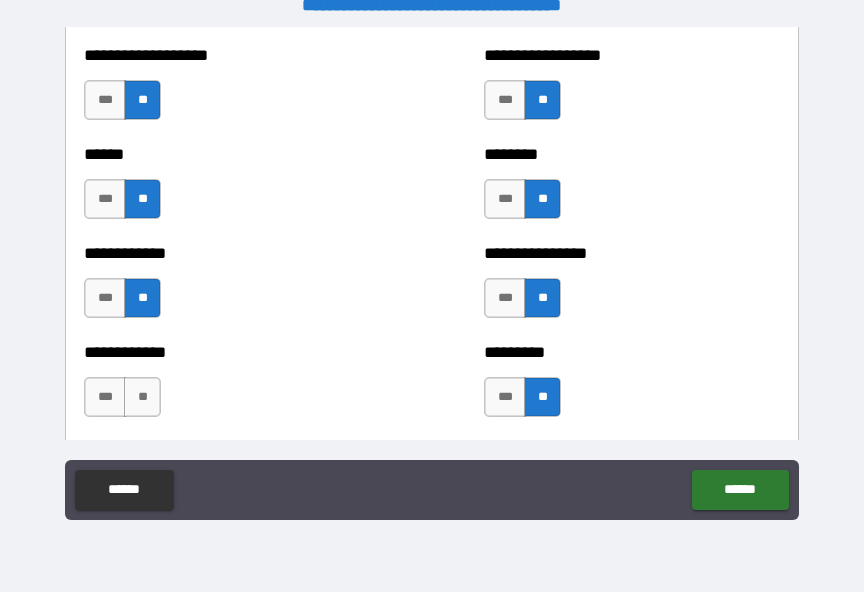 click on "**" at bounding box center [142, 397] 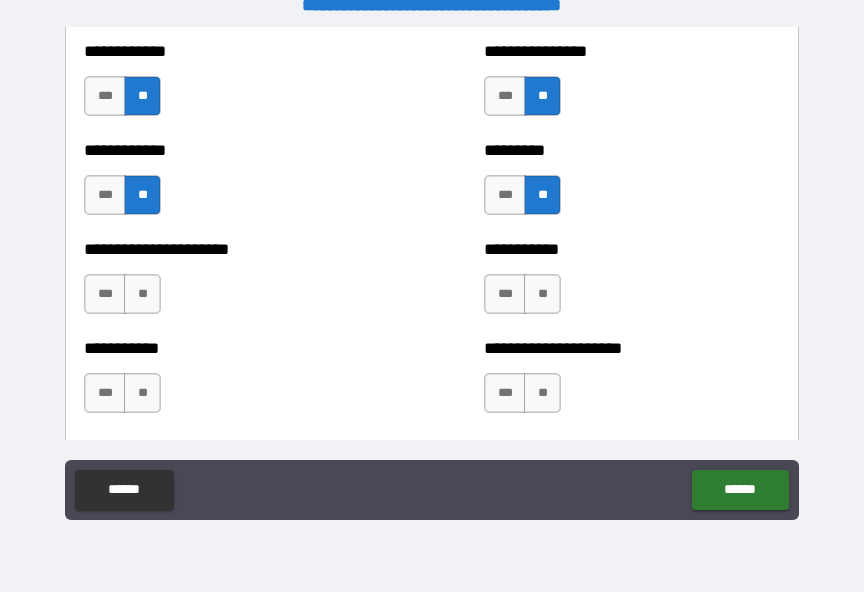 scroll, scrollTop: 5252, scrollLeft: 0, axis: vertical 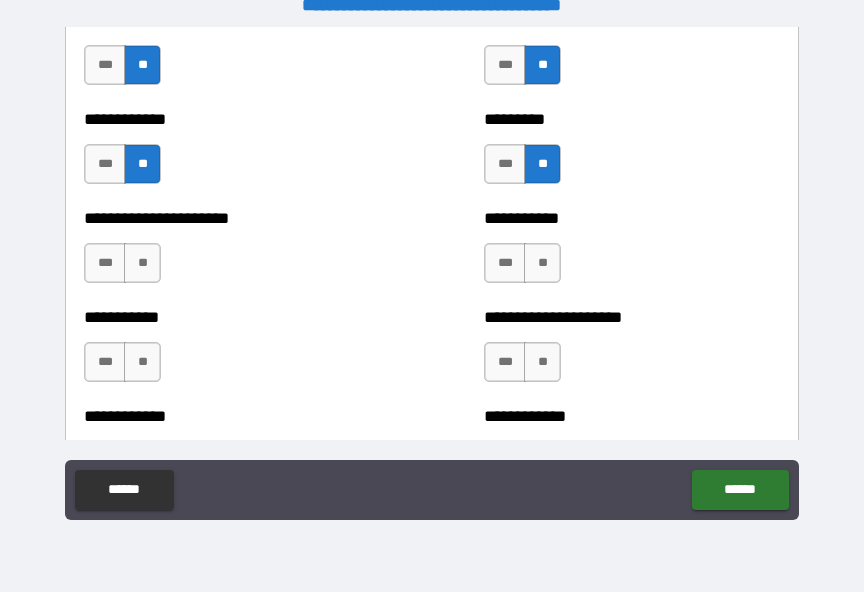 click on "**" at bounding box center (142, 263) 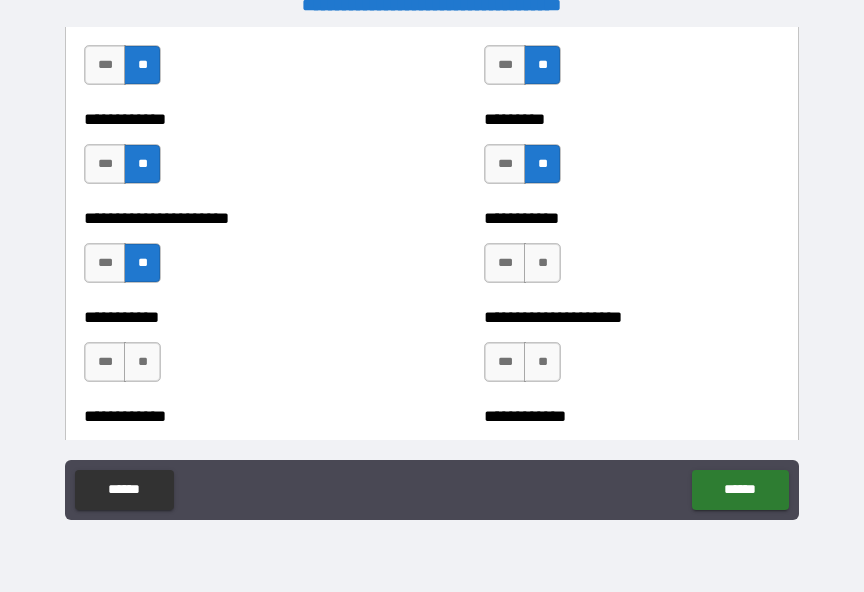 click on "**" at bounding box center (142, 362) 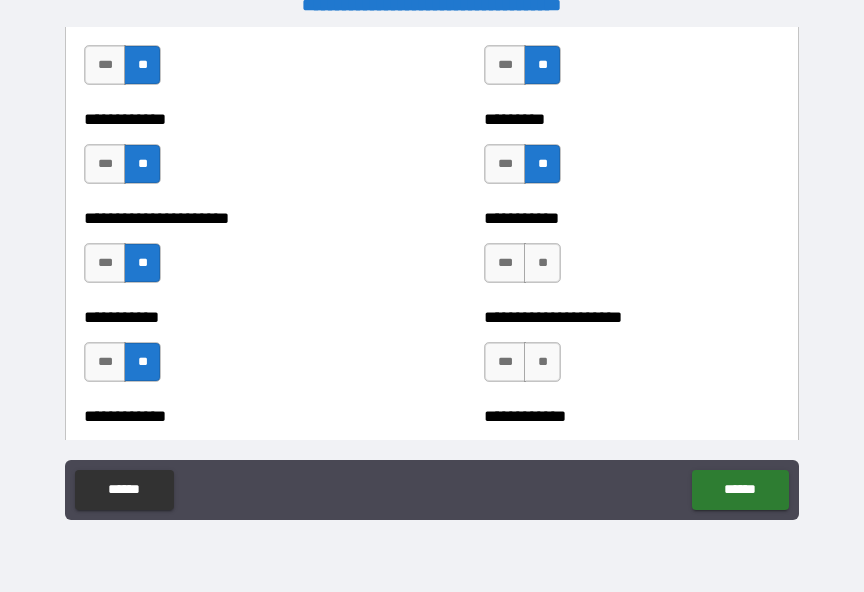 click on "**" at bounding box center [542, 263] 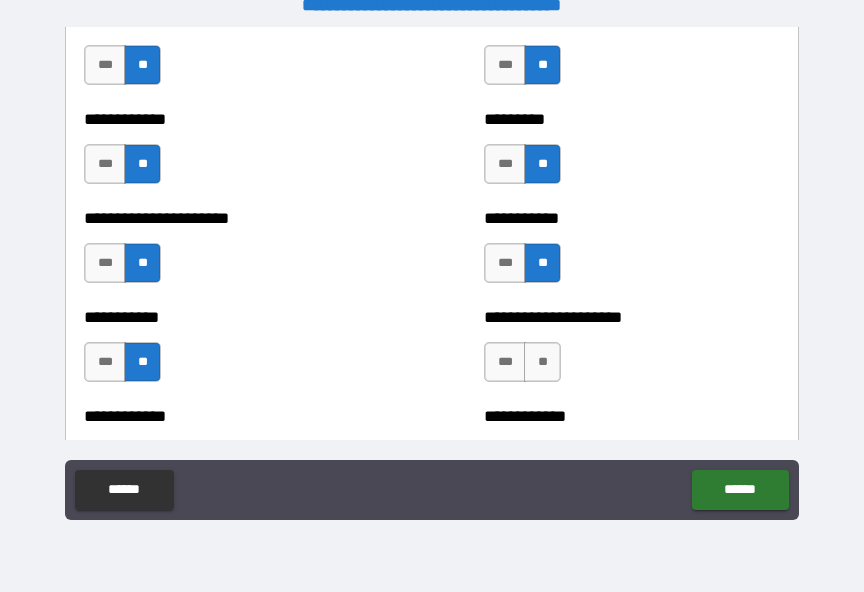 click on "**" at bounding box center [542, 362] 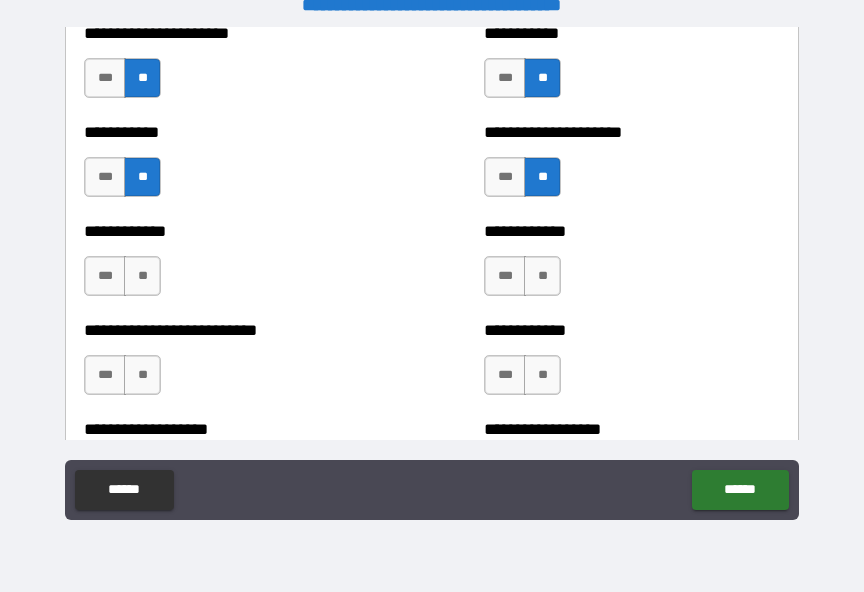 scroll, scrollTop: 5441, scrollLeft: 0, axis: vertical 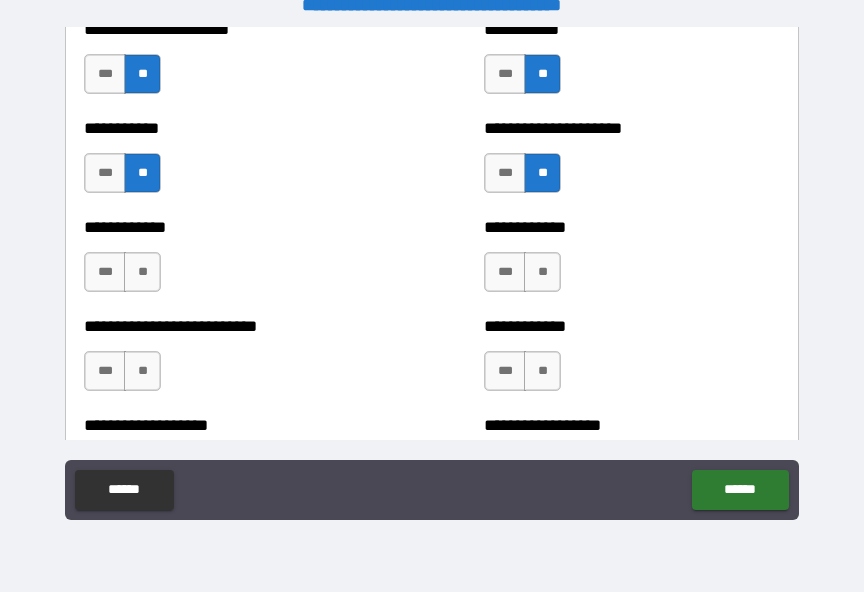 click on "**" at bounding box center [542, 272] 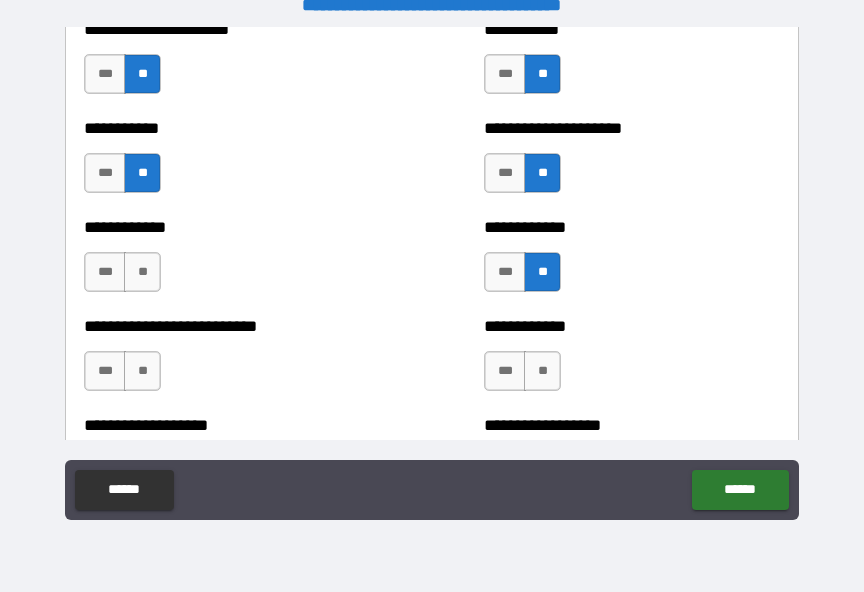 click on "**" at bounding box center (542, 371) 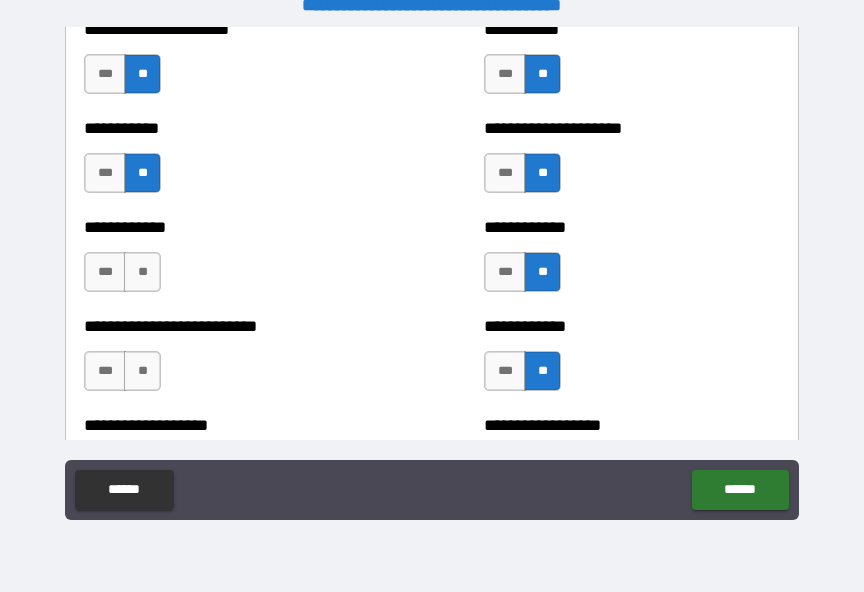 click on "**" at bounding box center (142, 272) 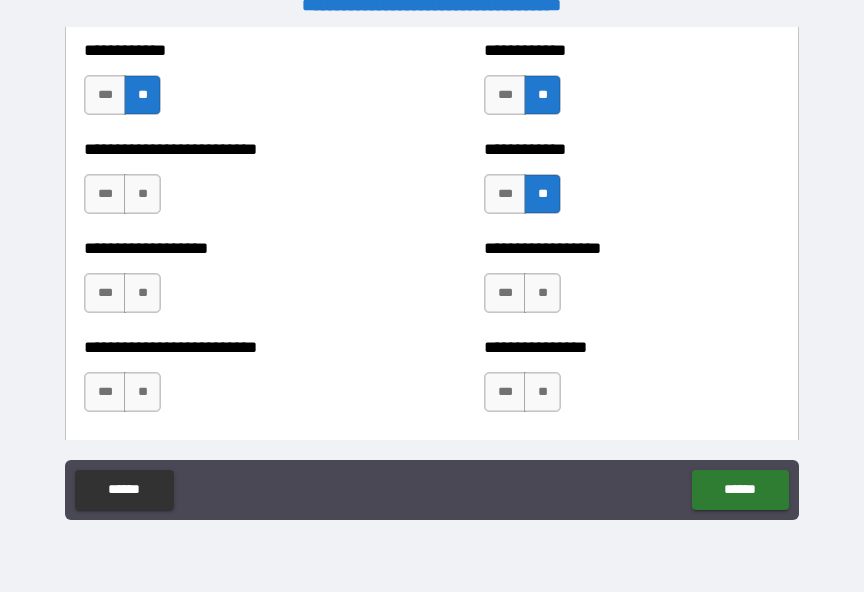 scroll, scrollTop: 5648, scrollLeft: 0, axis: vertical 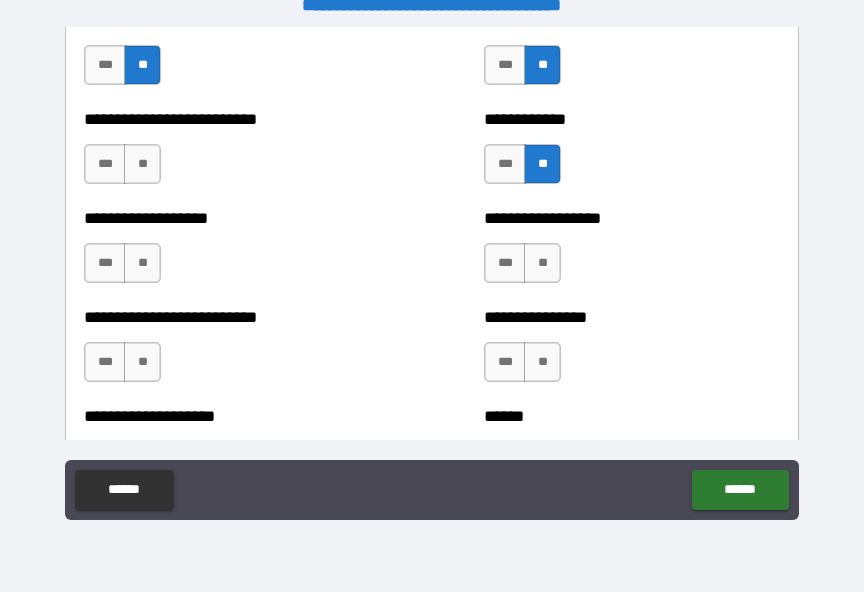 click on "**" at bounding box center (142, 164) 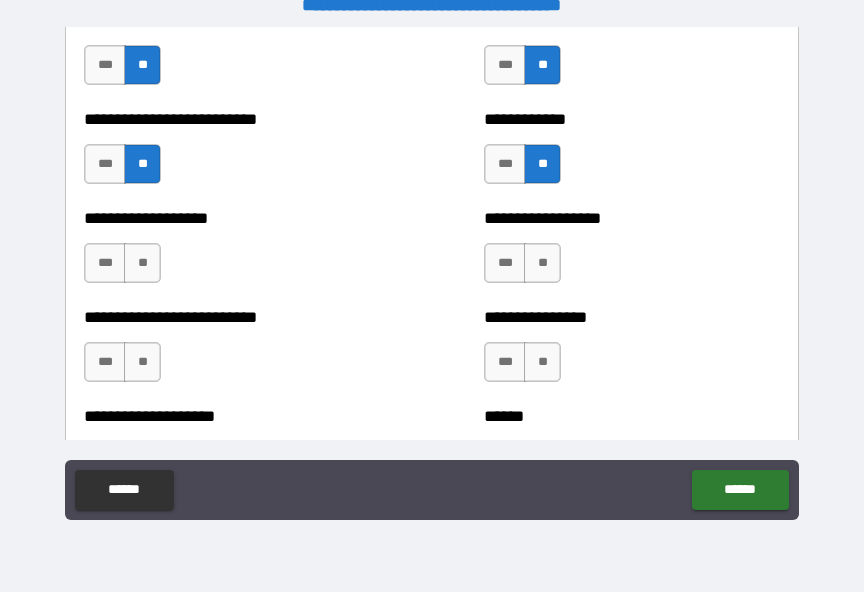 click on "**" at bounding box center (142, 263) 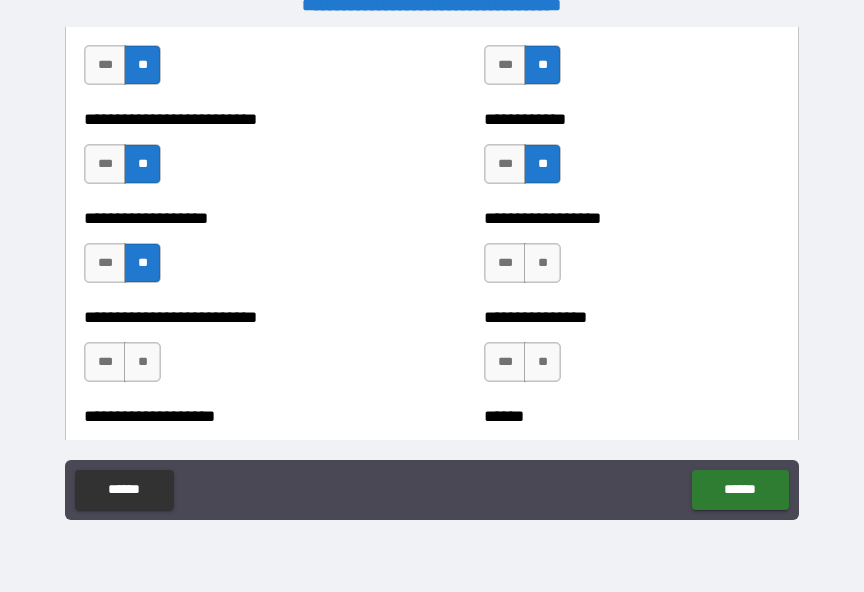 click on "**" at bounding box center (142, 362) 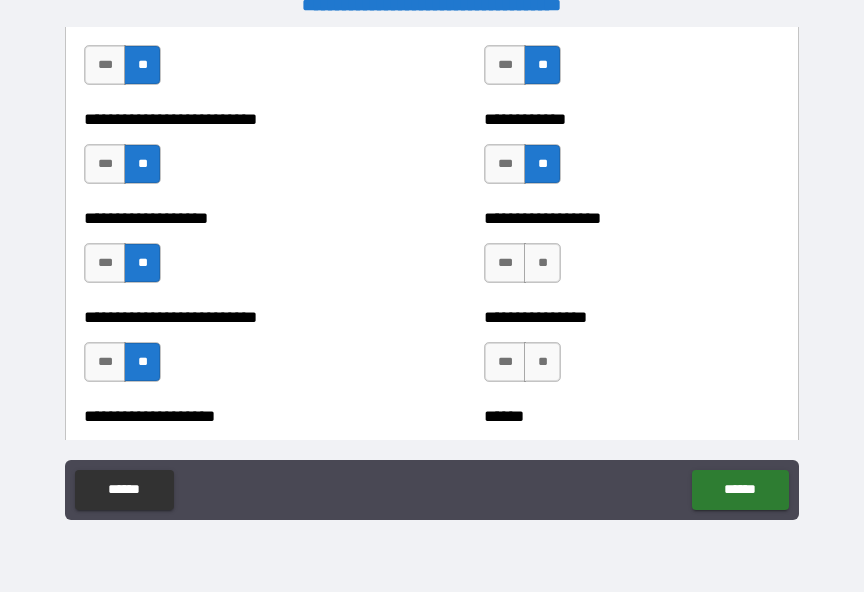 click on "**" at bounding box center [542, 263] 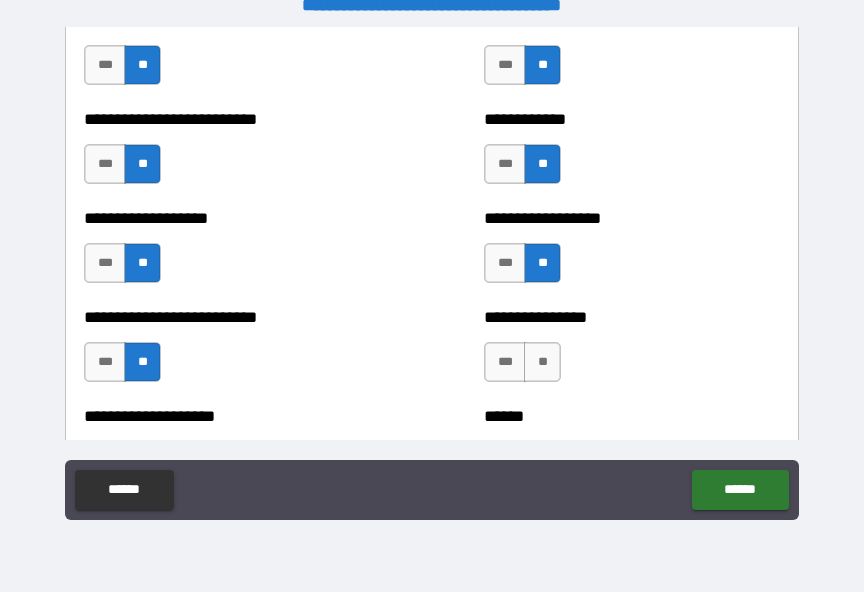 click on "**" at bounding box center [542, 362] 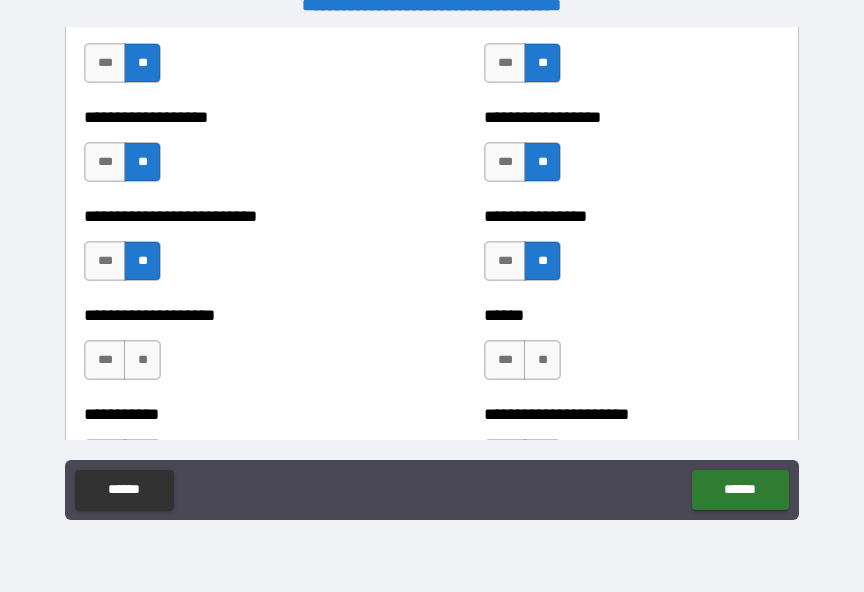 scroll, scrollTop: 5793, scrollLeft: 0, axis: vertical 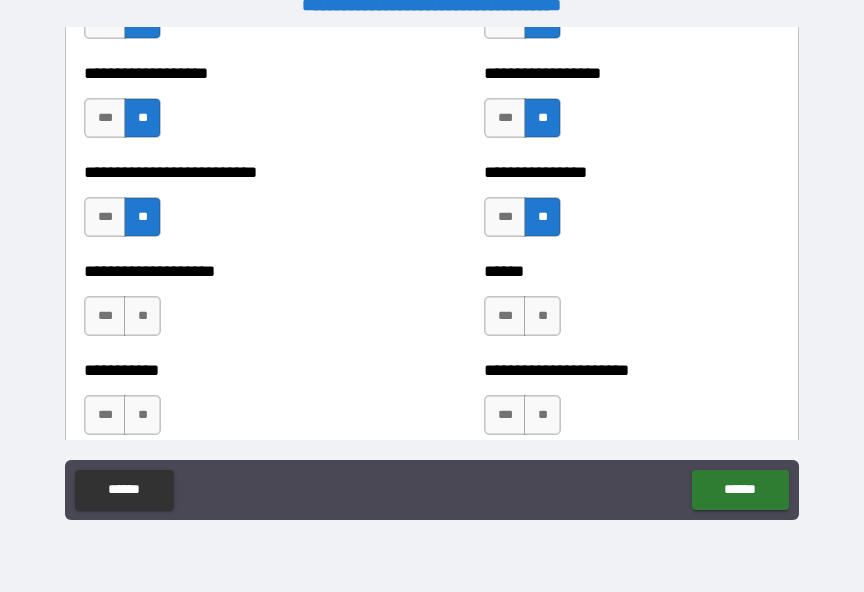 click on "**" at bounding box center (142, 316) 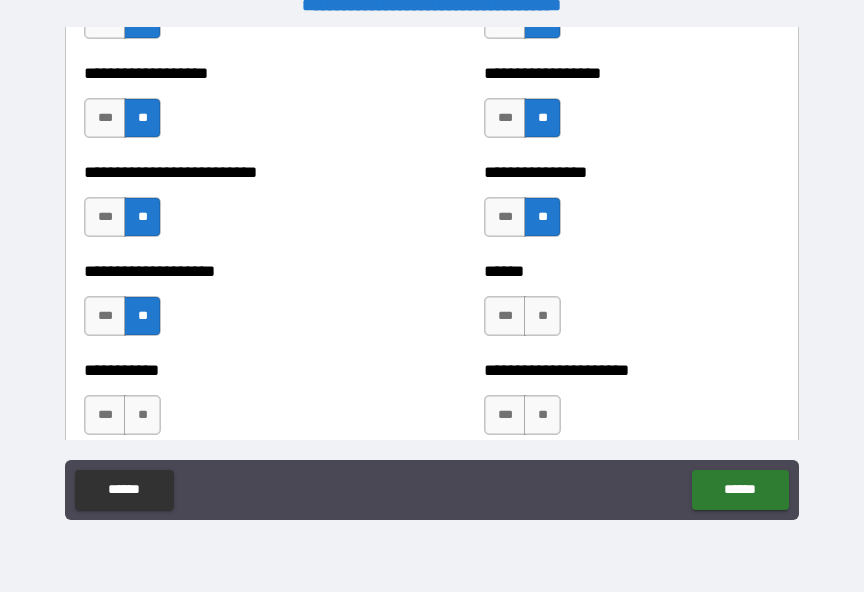 click on "**" at bounding box center [142, 415] 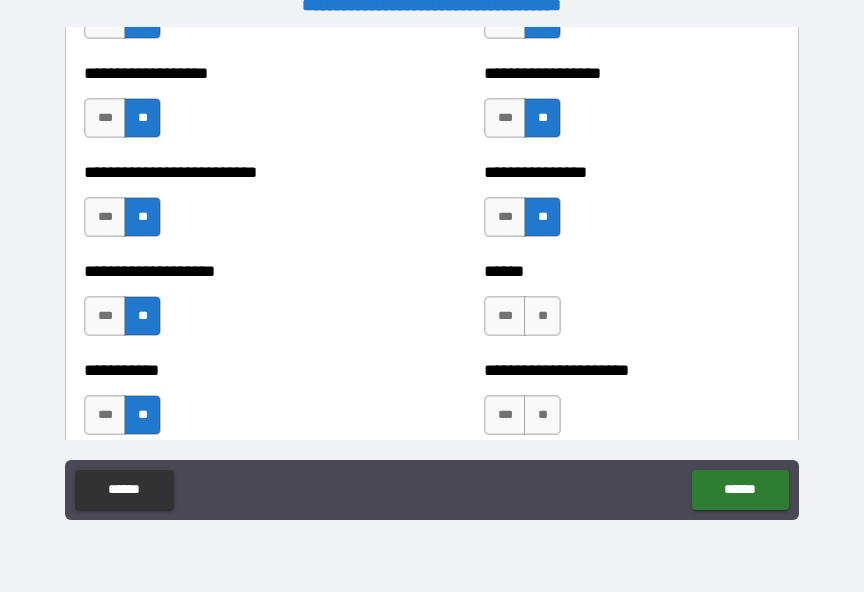 click on "**" at bounding box center (542, 316) 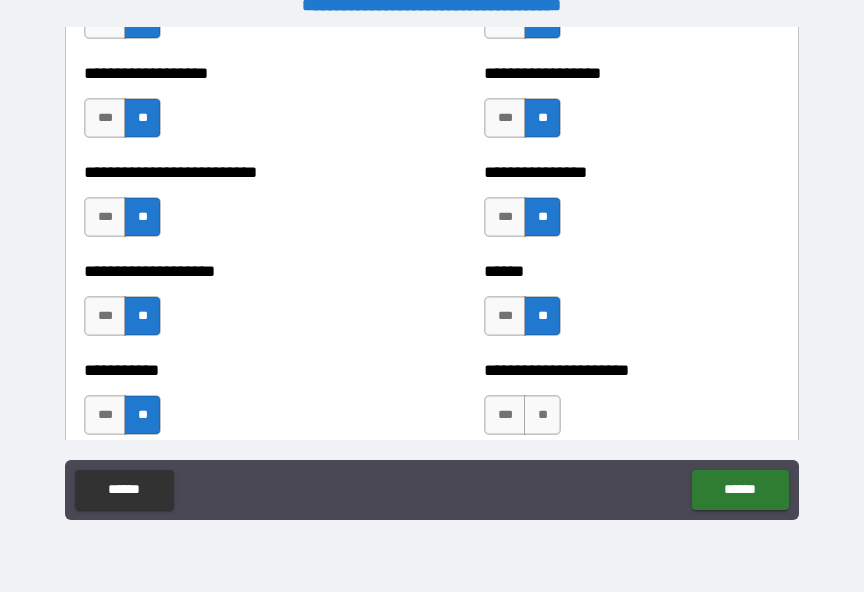 click on "**" at bounding box center [542, 415] 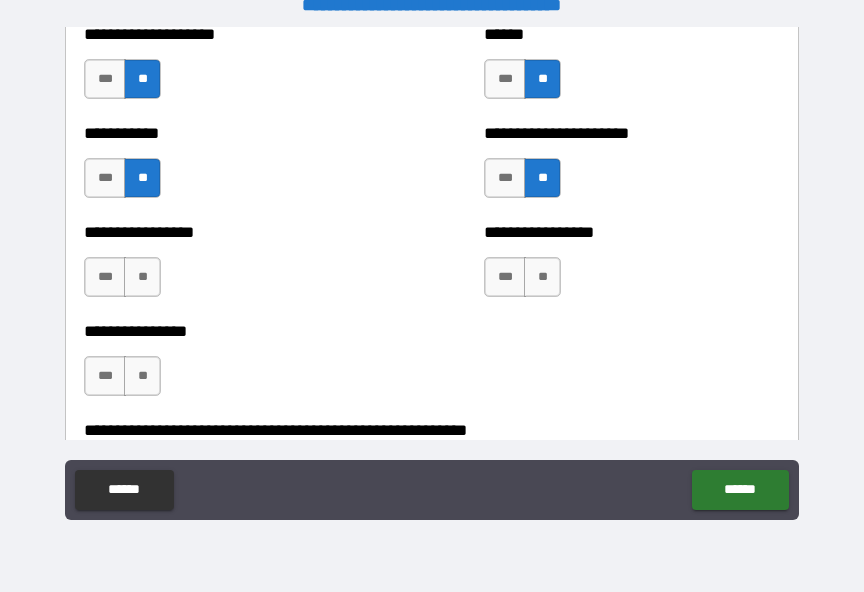 scroll, scrollTop: 6053, scrollLeft: 0, axis: vertical 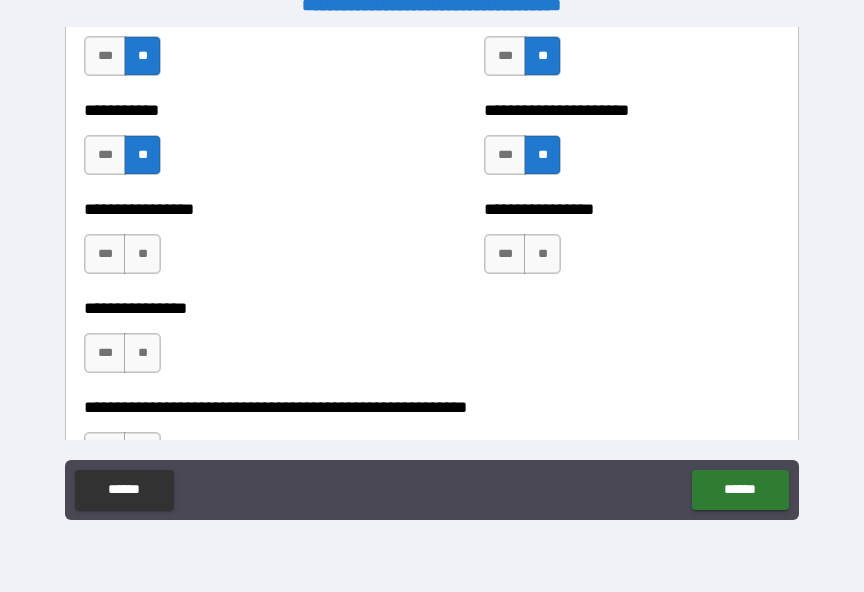 click on "**" at bounding box center [542, 254] 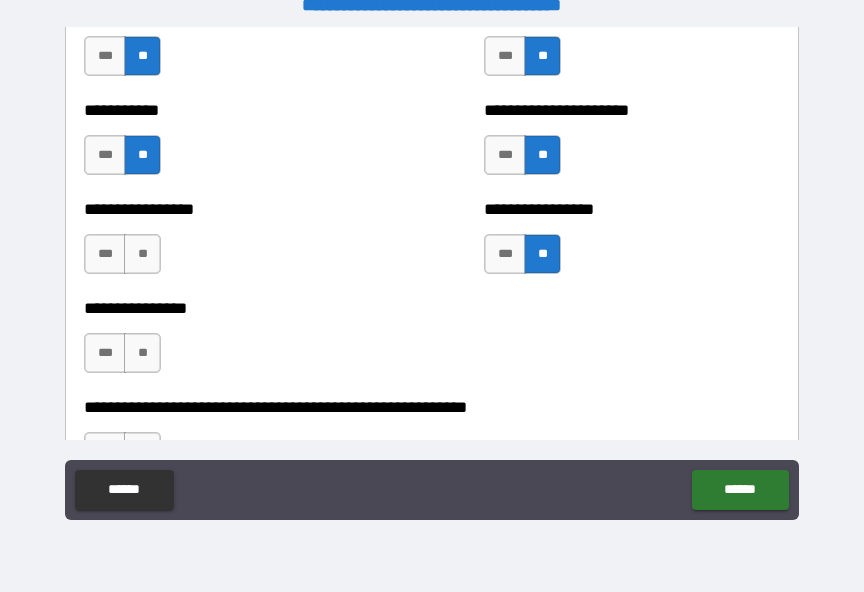 click on "**" at bounding box center [142, 254] 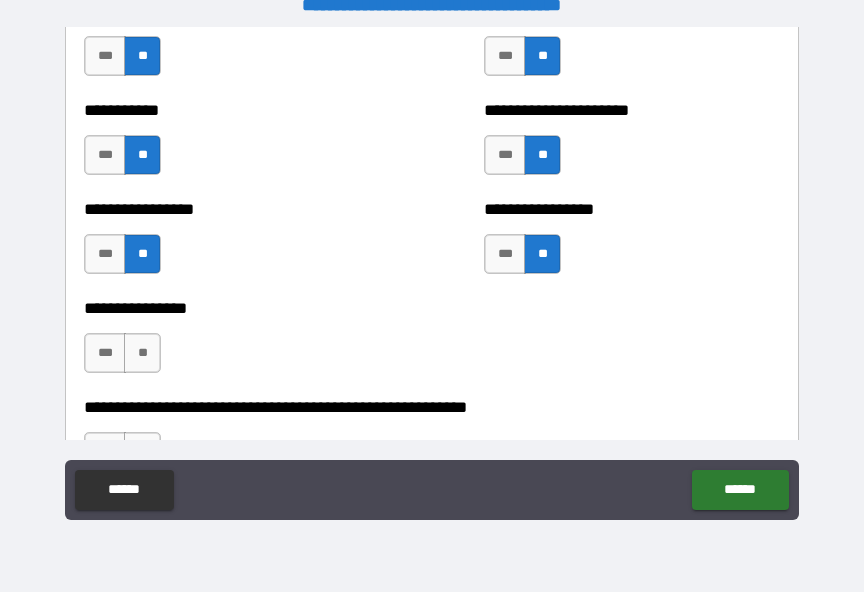 click on "**" at bounding box center (142, 353) 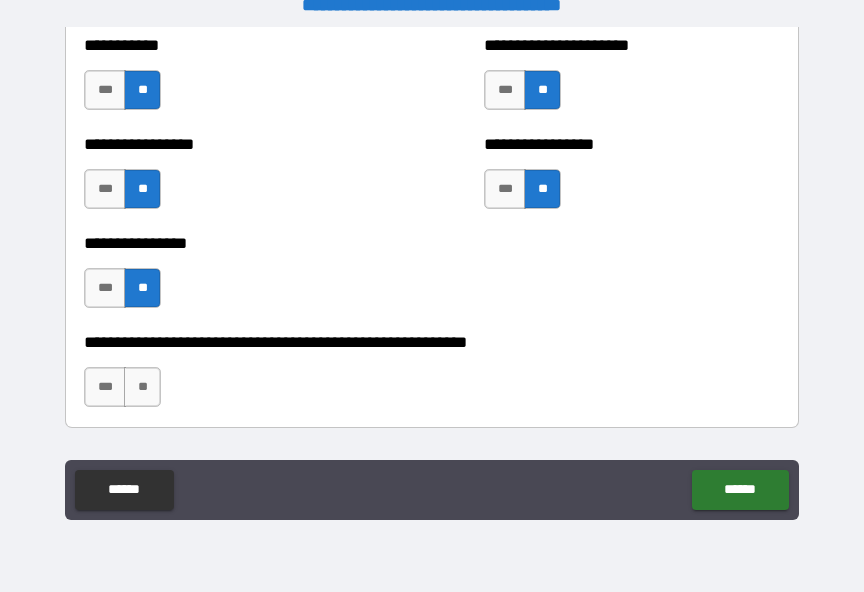 scroll, scrollTop: 6171, scrollLeft: 0, axis: vertical 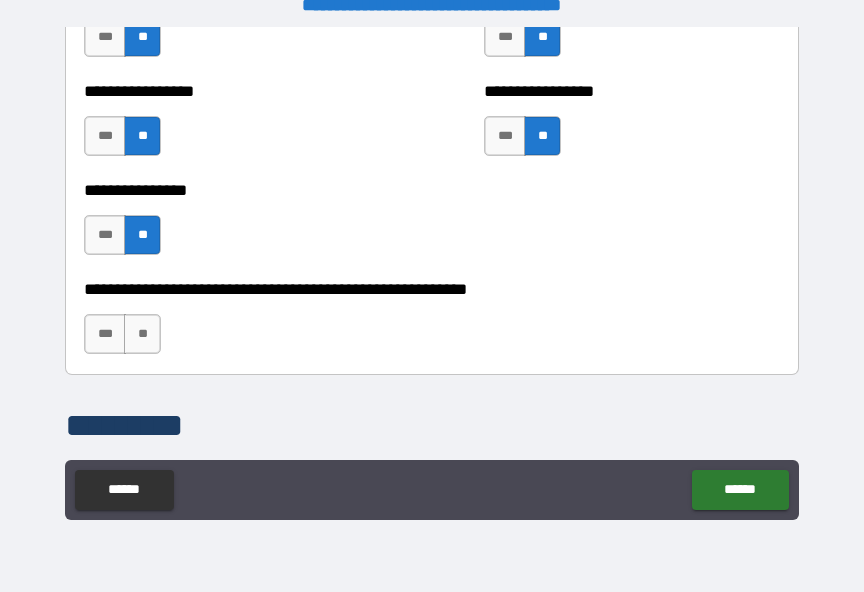 click on "**" at bounding box center (142, 334) 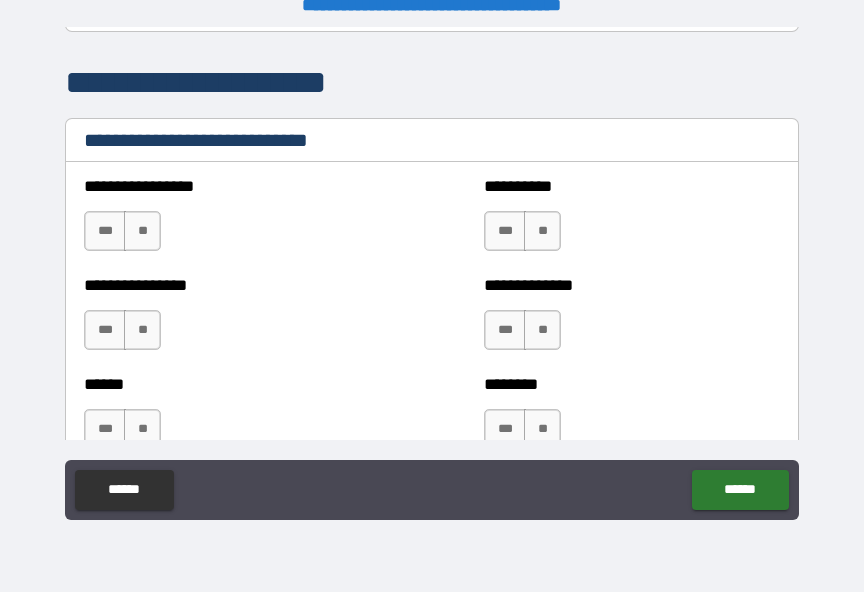 scroll, scrollTop: 6696, scrollLeft: 0, axis: vertical 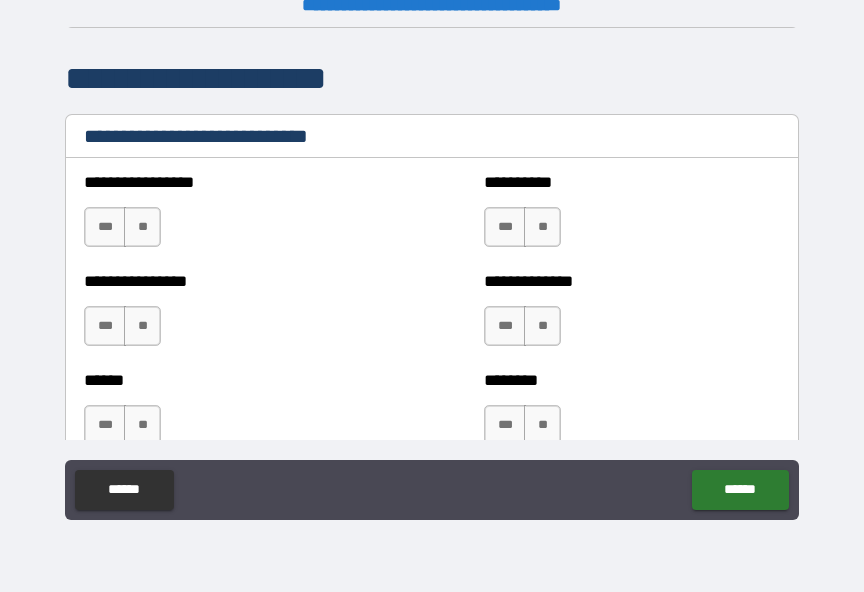 click on "**" at bounding box center [142, 227] 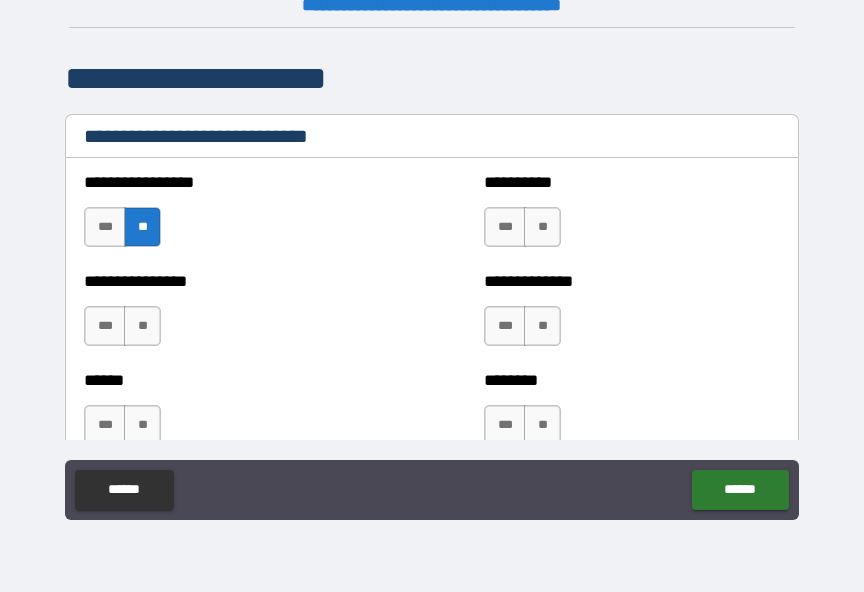 click on "**" at bounding box center [142, 326] 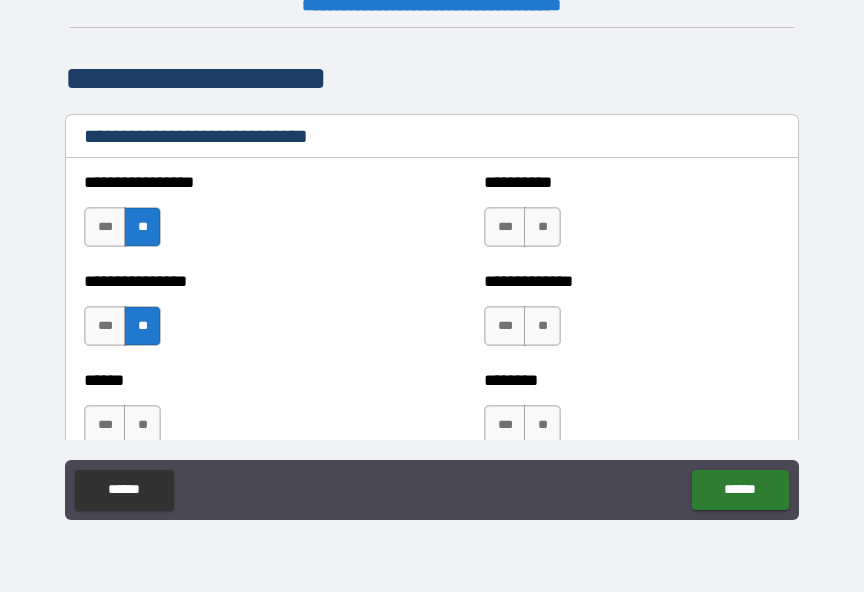 click on "**" at bounding box center (542, 227) 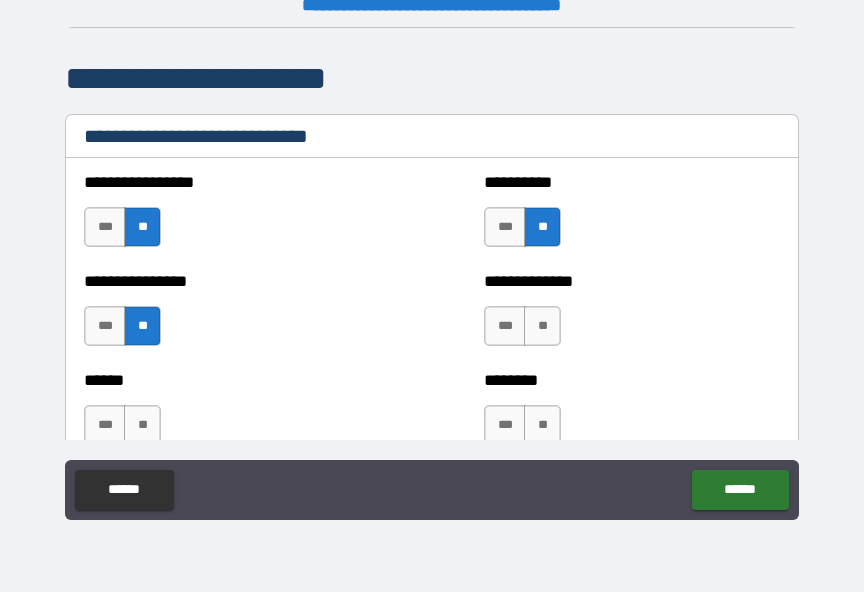 click on "**" at bounding box center (542, 326) 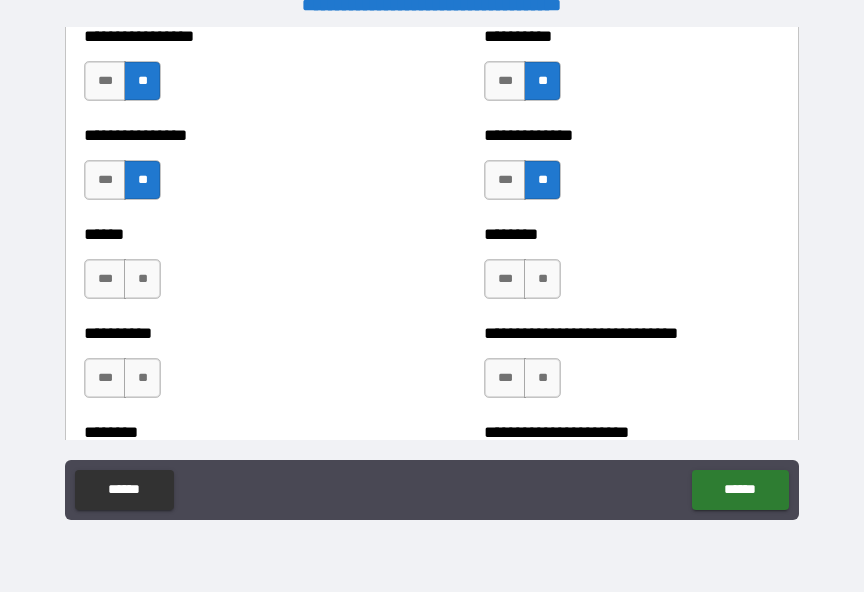 scroll, scrollTop: 6852, scrollLeft: 0, axis: vertical 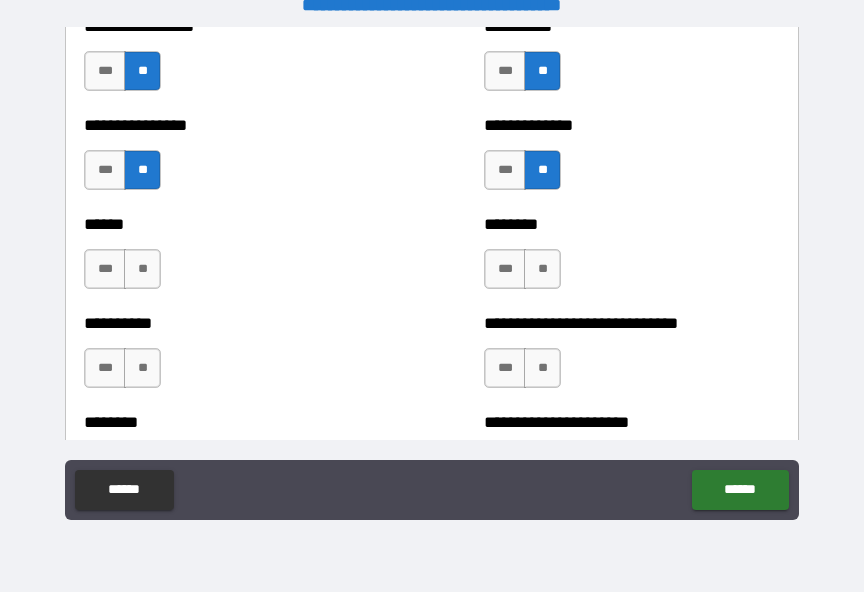 click on "**" at bounding box center (542, 269) 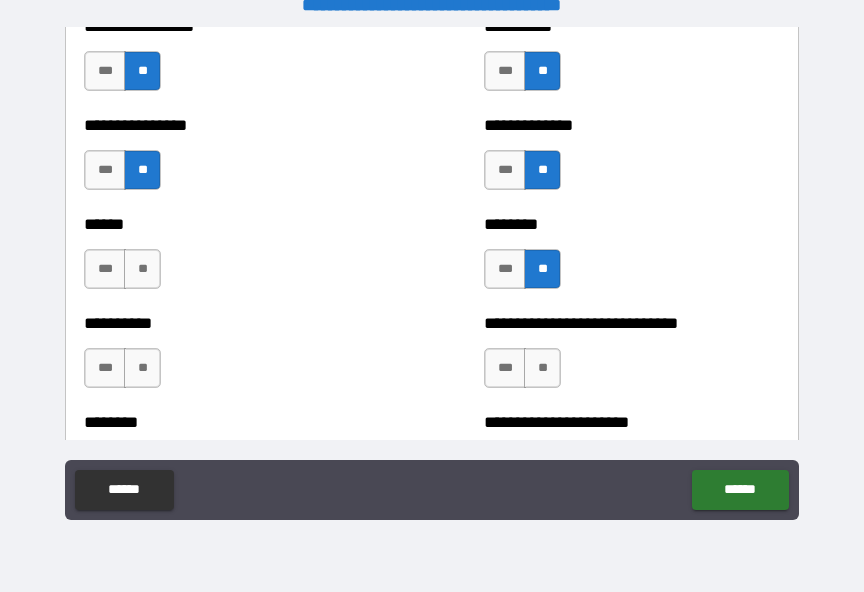 click on "**" at bounding box center (142, 269) 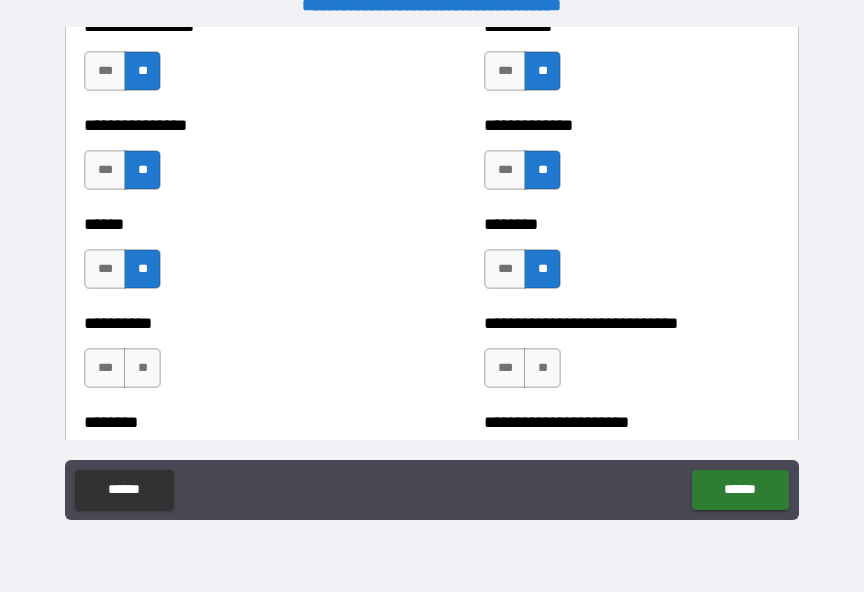 click on "**" at bounding box center [142, 368] 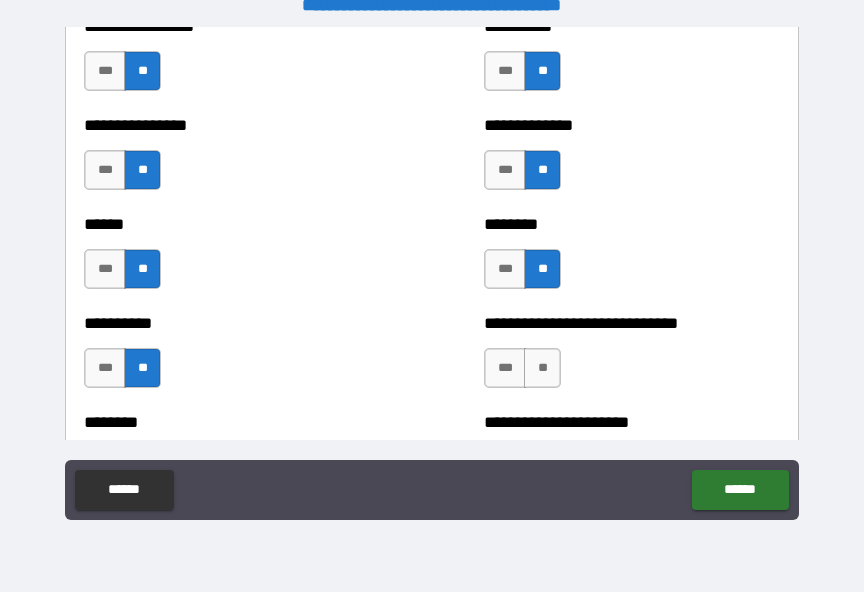 click on "**" at bounding box center [542, 368] 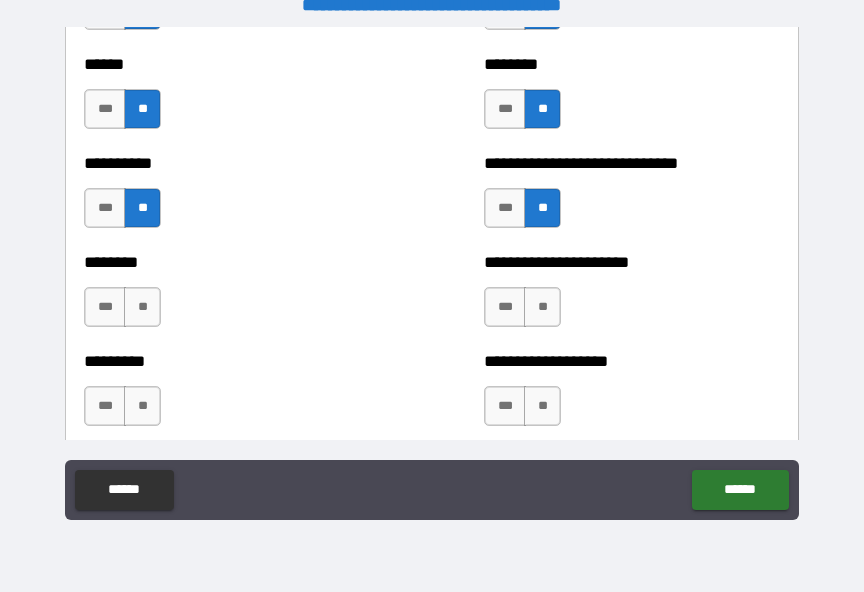 scroll, scrollTop: 7014, scrollLeft: 0, axis: vertical 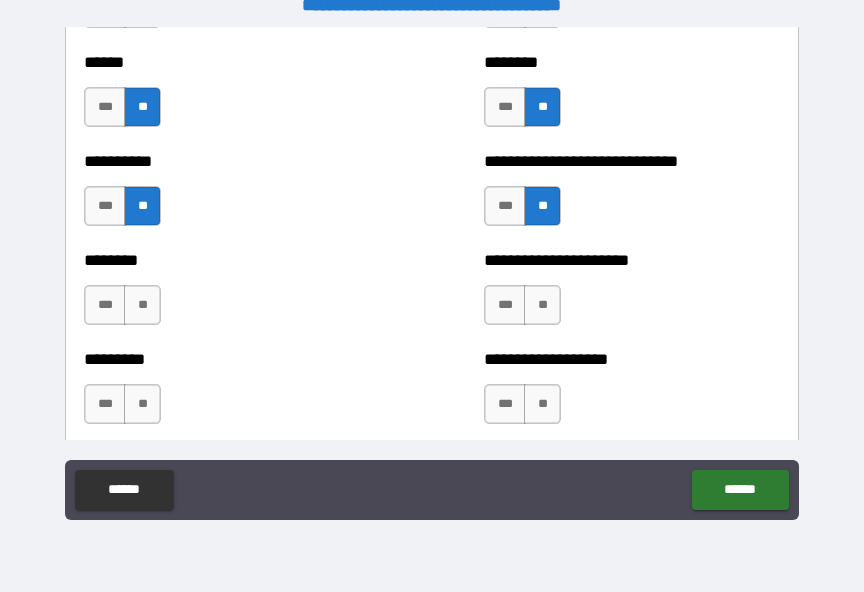 click on "**" at bounding box center (542, 305) 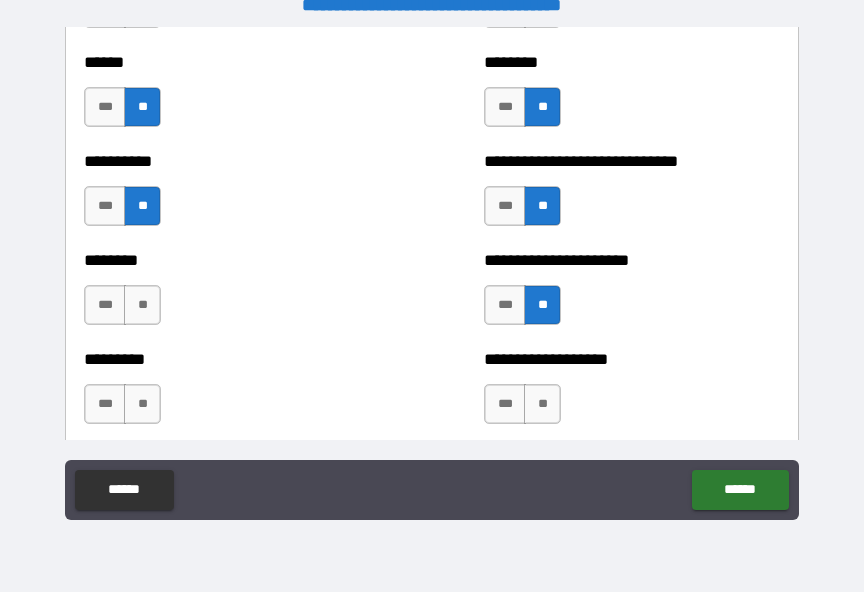 click on "***" at bounding box center (505, 305) 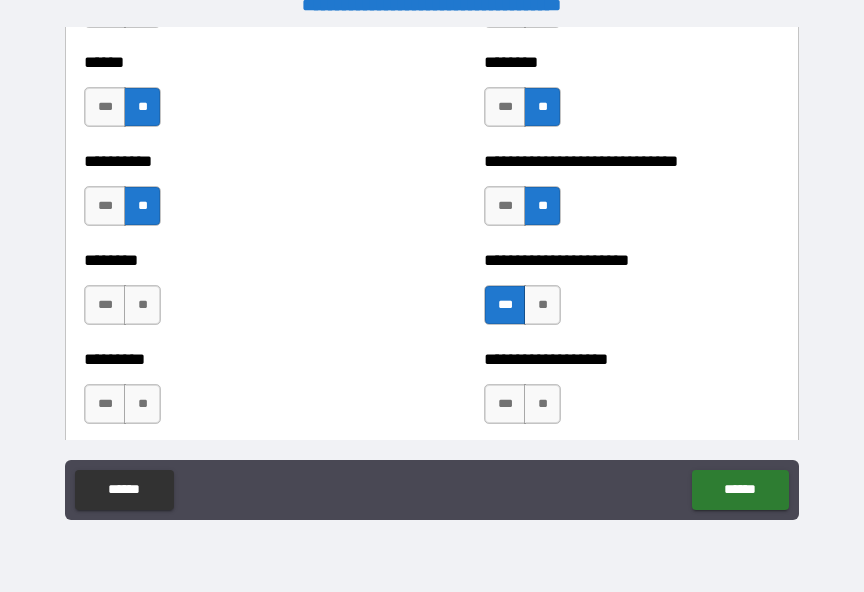 click on "**" at bounding box center [142, 305] 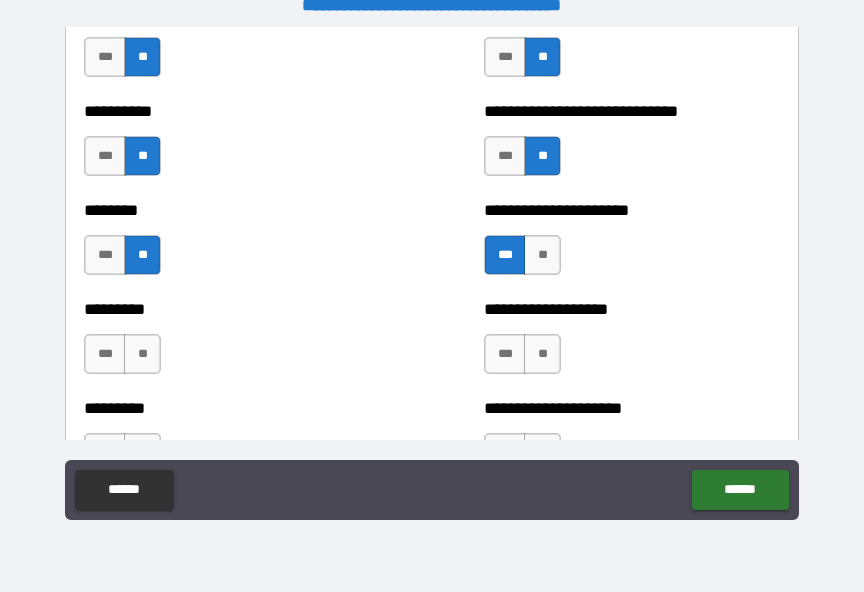 scroll, scrollTop: 7070, scrollLeft: 0, axis: vertical 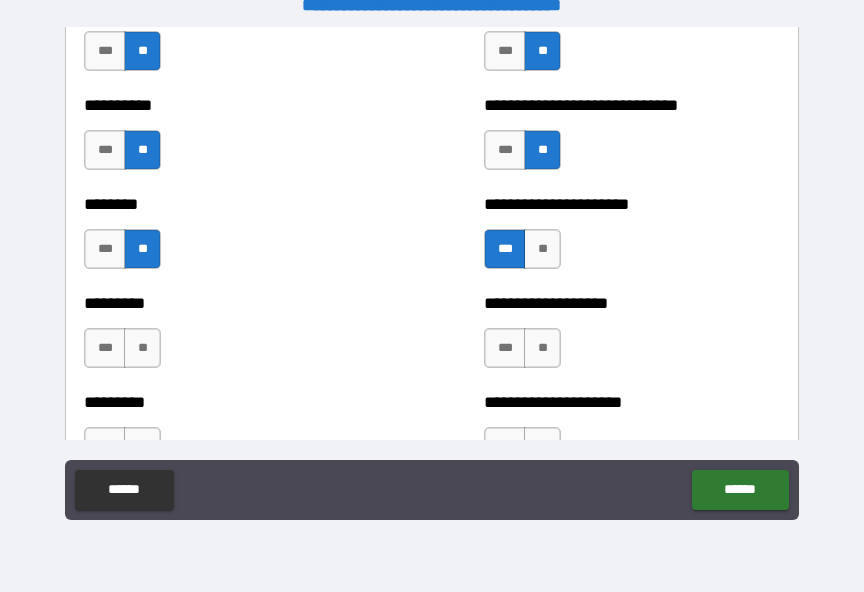 click on "**" at bounding box center (142, 348) 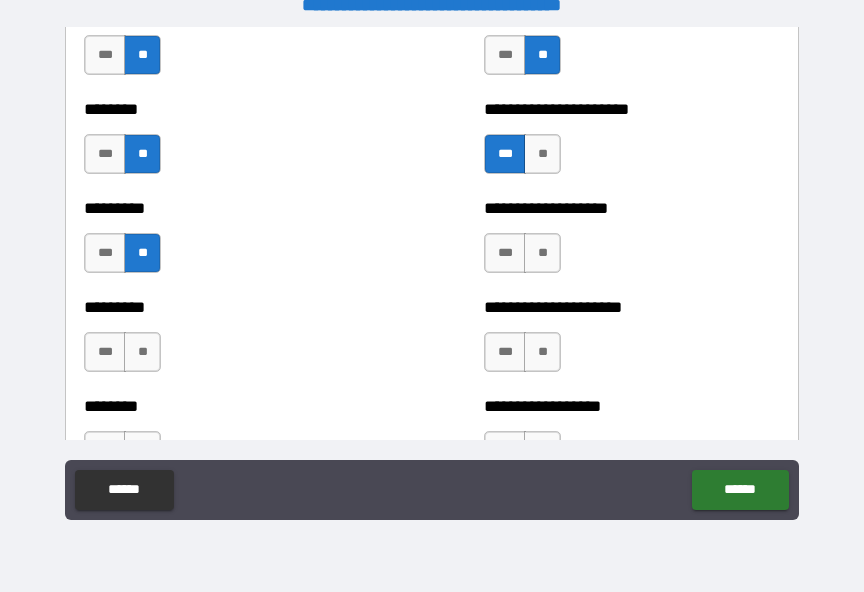 scroll, scrollTop: 7170, scrollLeft: 0, axis: vertical 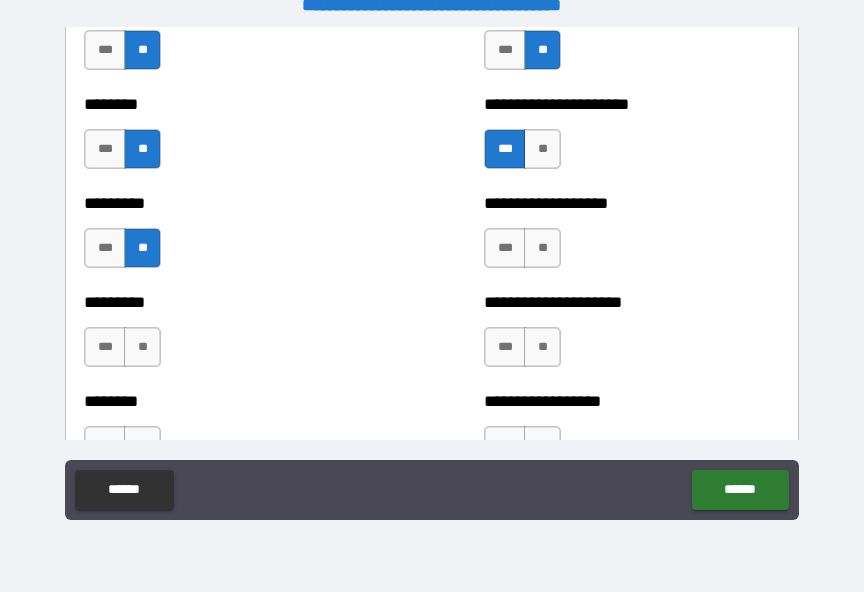 click on "**" at bounding box center [542, 248] 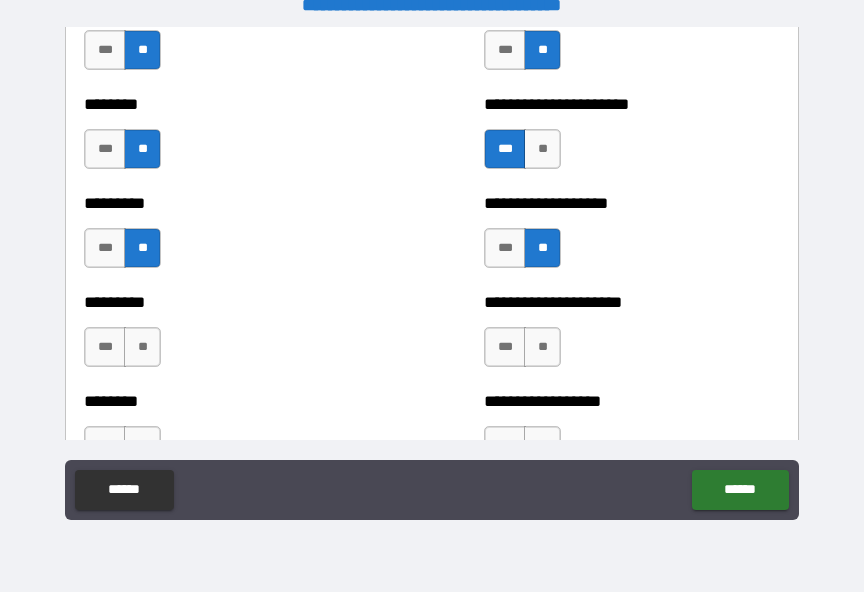 click on "**" at bounding box center (542, 347) 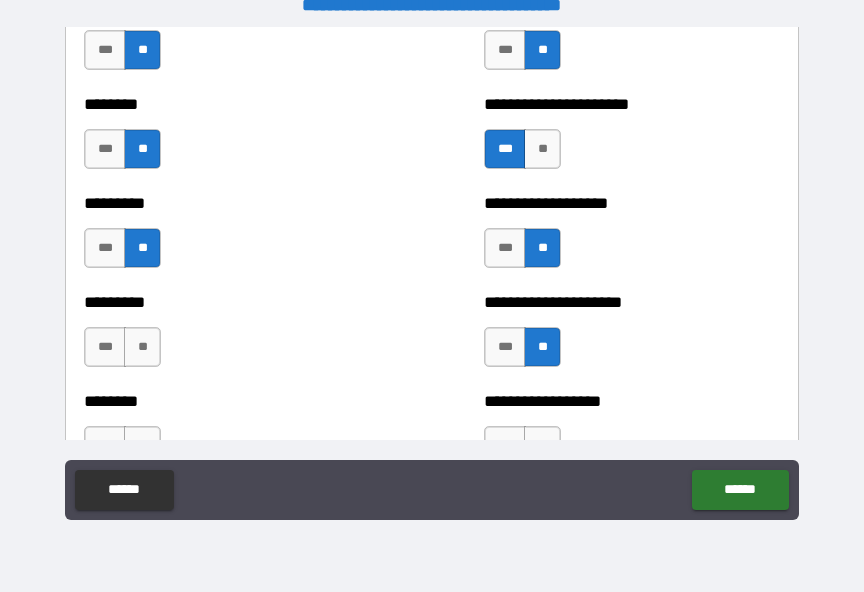 click on "**" at bounding box center [142, 347] 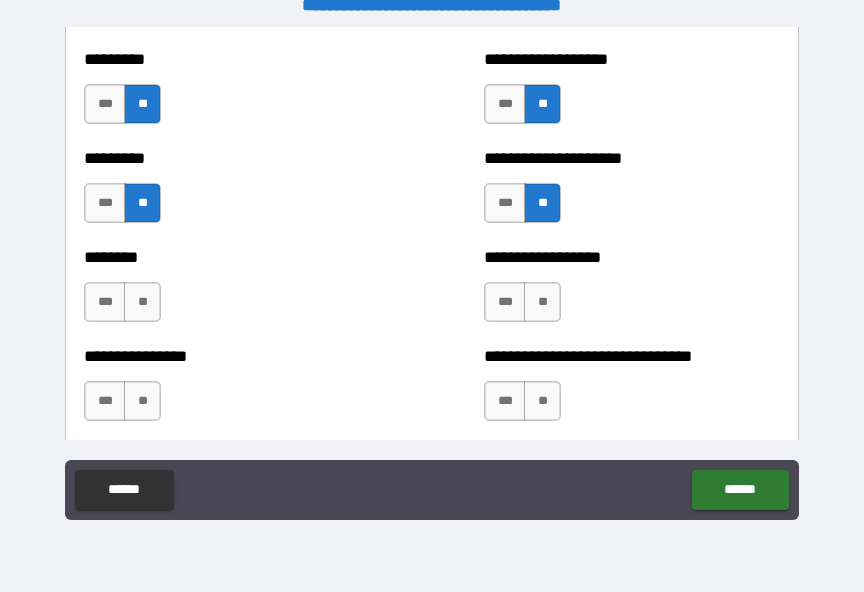 scroll, scrollTop: 7316, scrollLeft: 0, axis: vertical 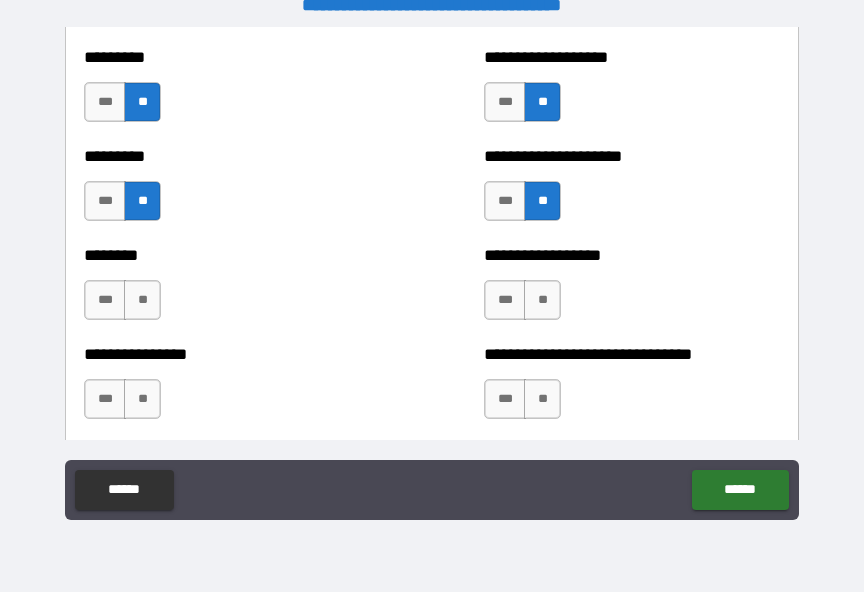 click on "**" at bounding box center [142, 300] 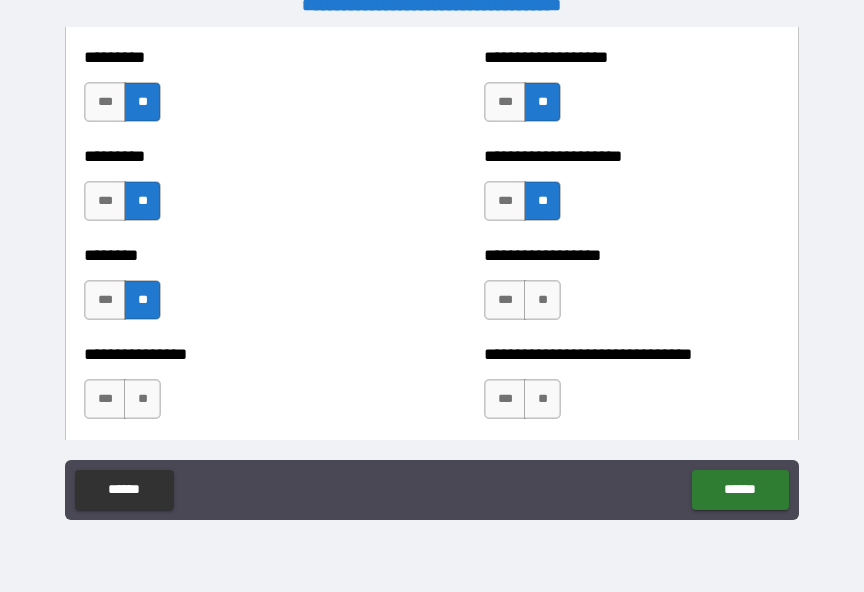 click on "**" at bounding box center (142, 399) 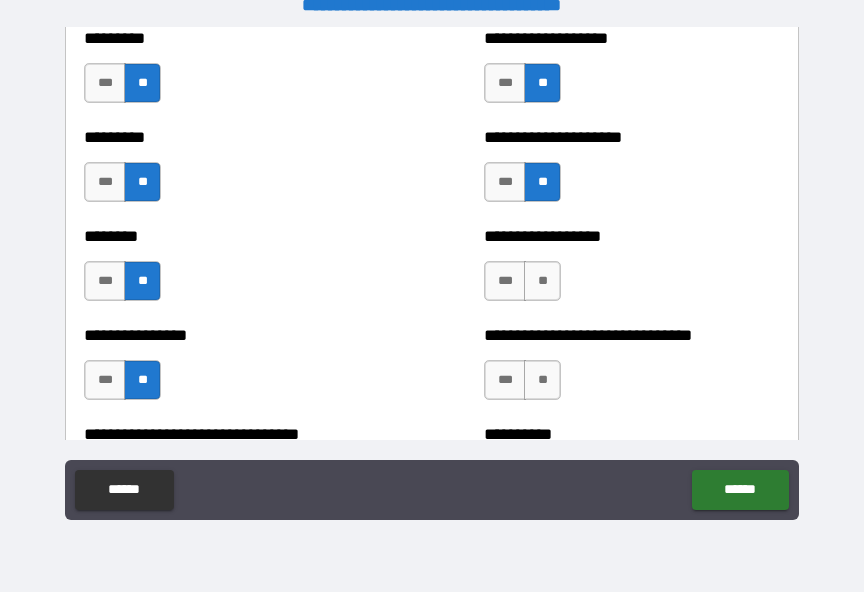 scroll, scrollTop: 7366, scrollLeft: 0, axis: vertical 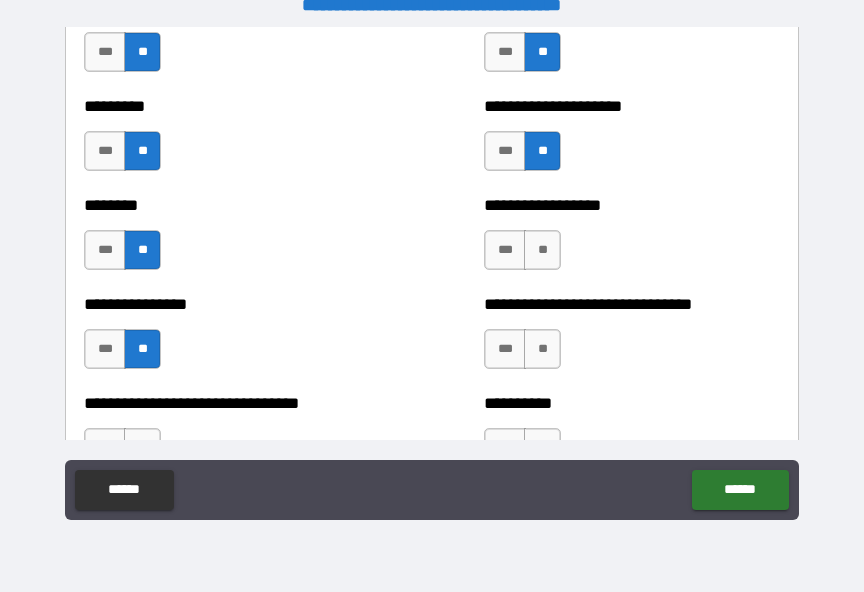 click on "**" at bounding box center [542, 250] 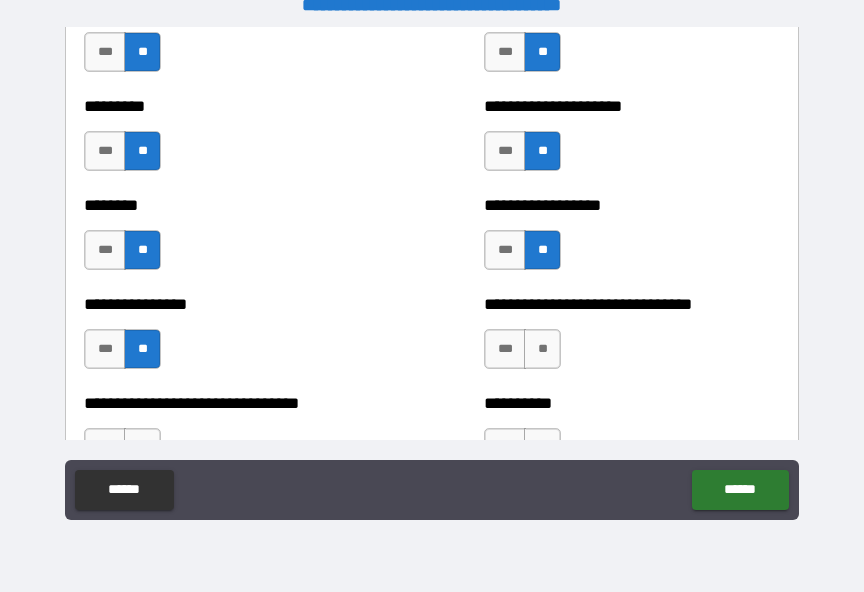 click on "**" at bounding box center [542, 349] 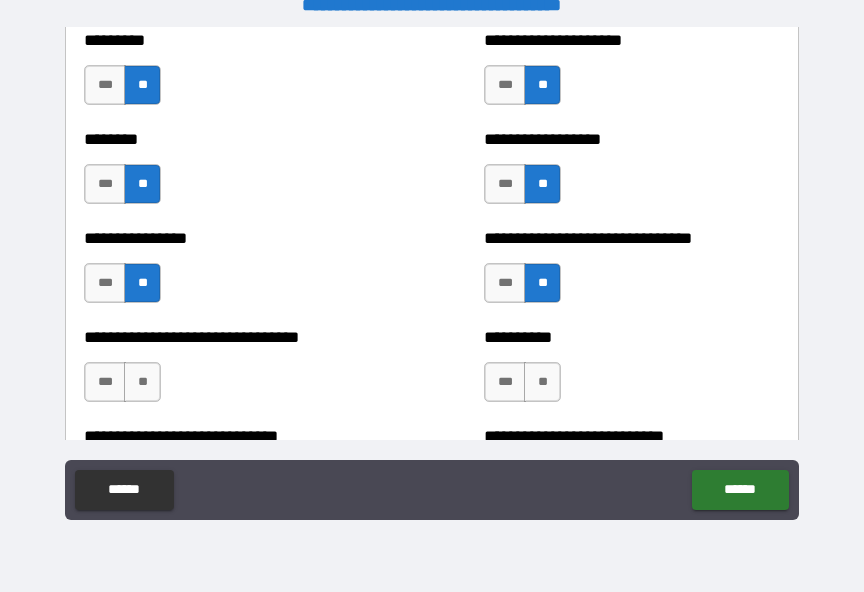 scroll, scrollTop: 7497, scrollLeft: 0, axis: vertical 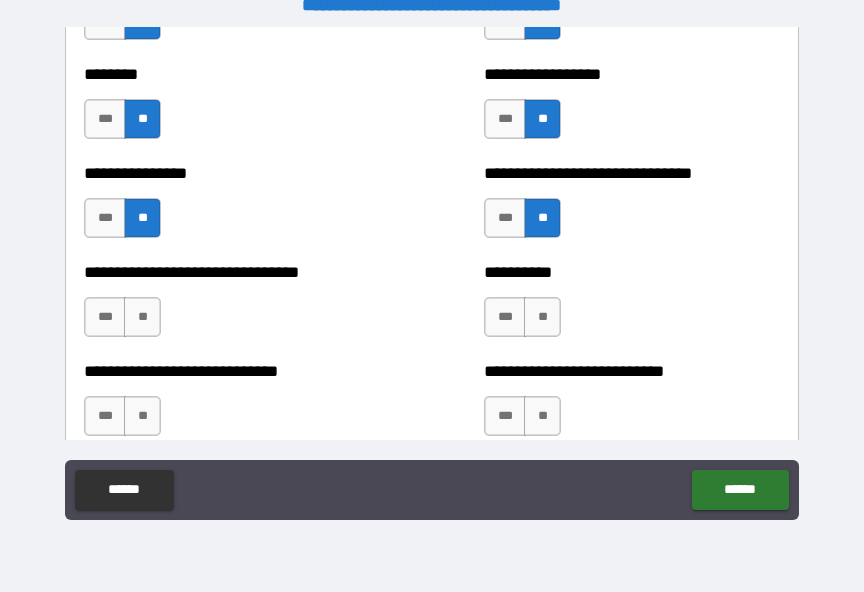 click on "**" at bounding box center [542, 317] 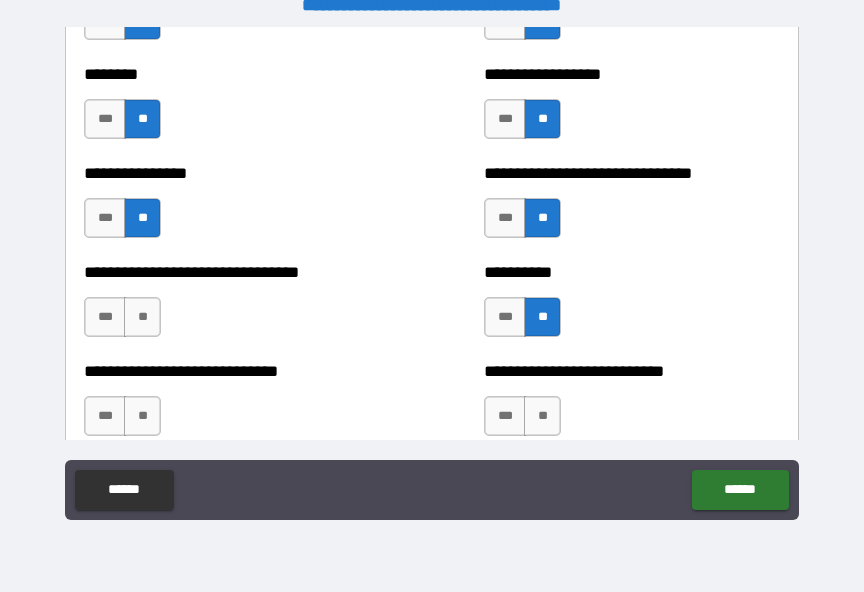 click on "**" at bounding box center [542, 416] 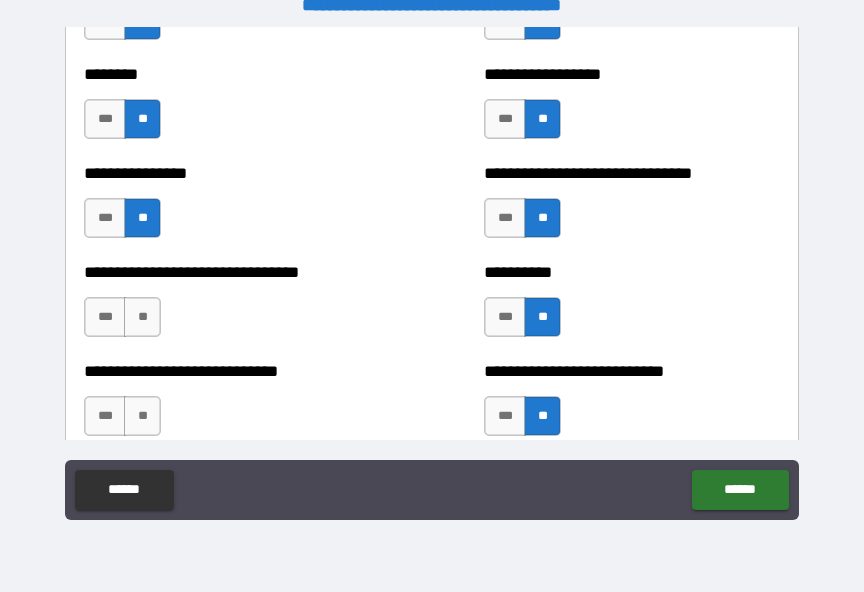 click on "**" at bounding box center [142, 317] 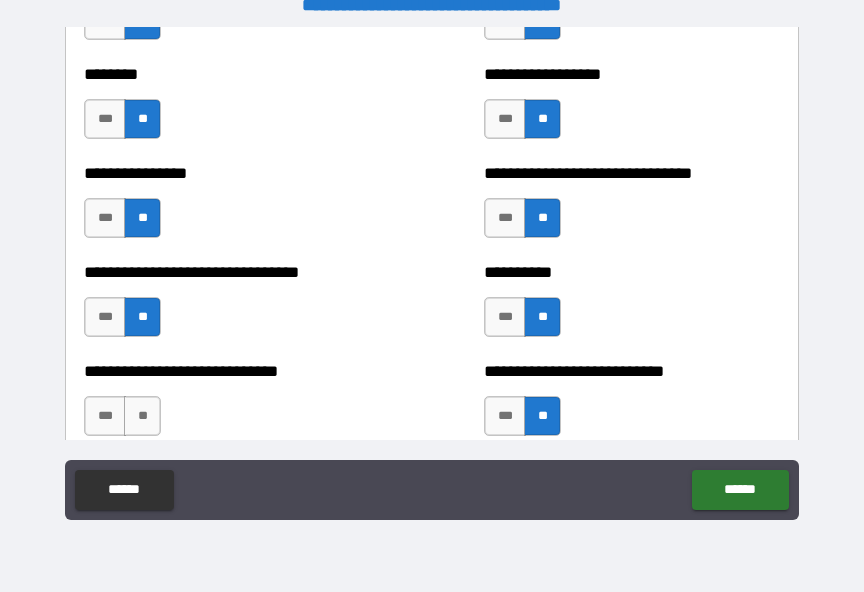click on "**" at bounding box center [142, 416] 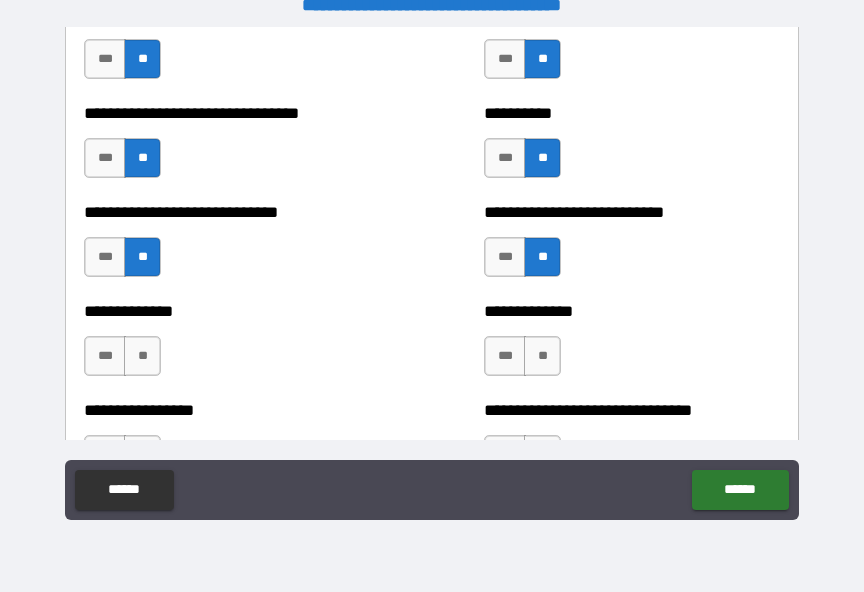 scroll, scrollTop: 7665, scrollLeft: 0, axis: vertical 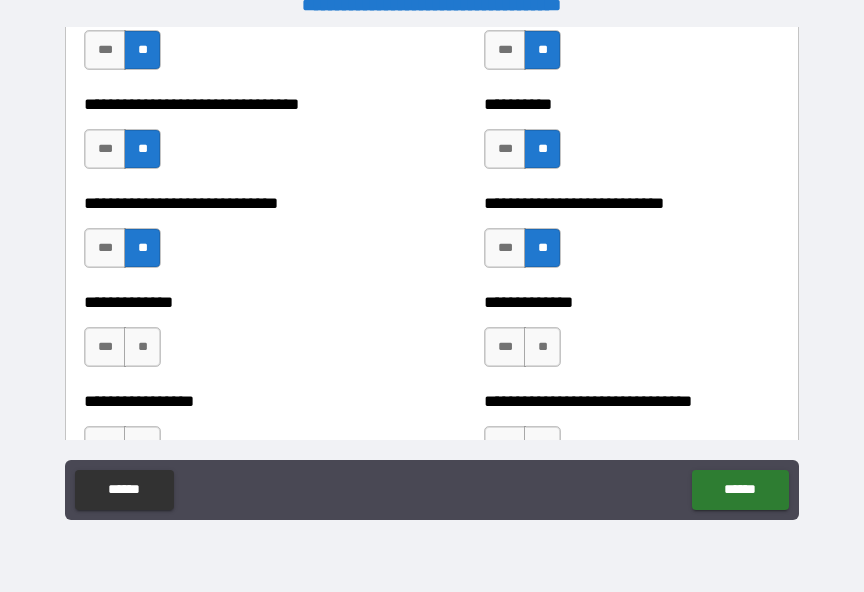 click on "**" at bounding box center (142, 347) 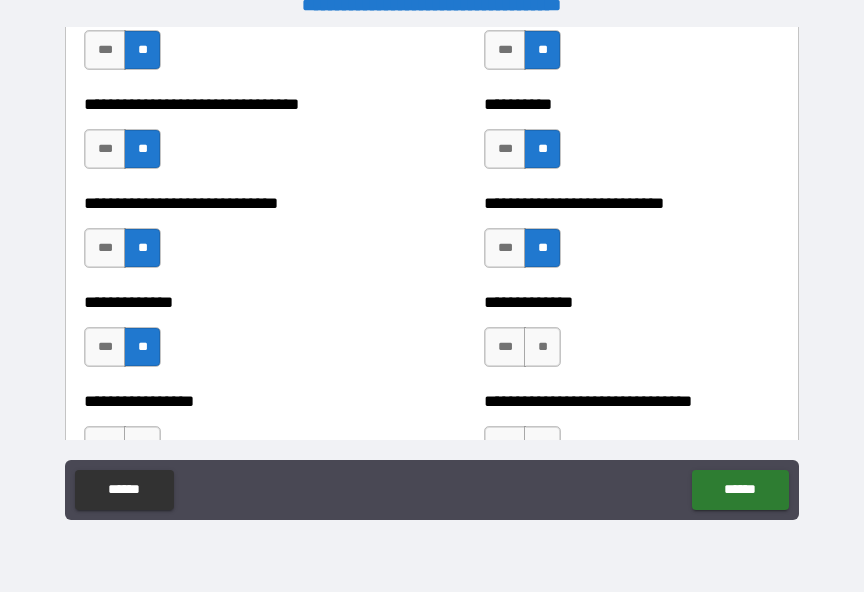 scroll, scrollTop: 7724, scrollLeft: 0, axis: vertical 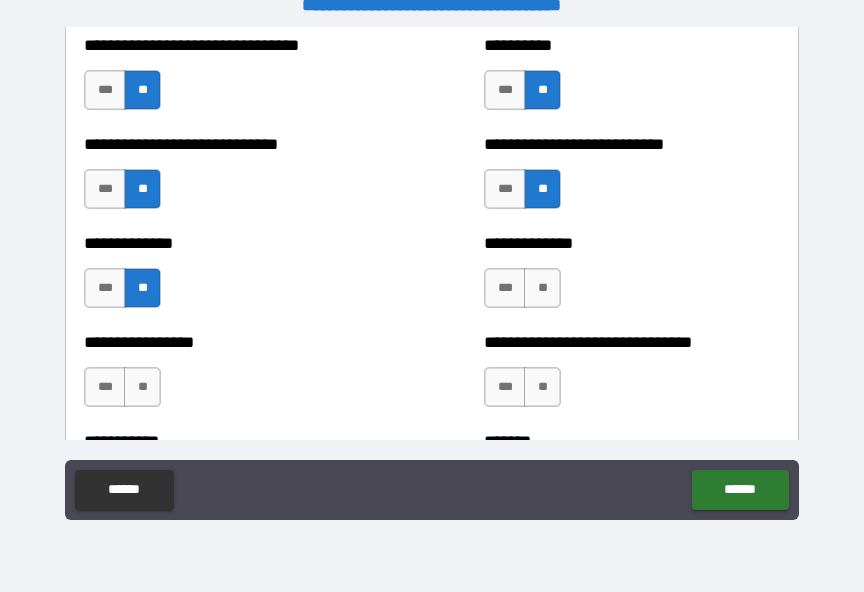click on "**" at bounding box center [542, 288] 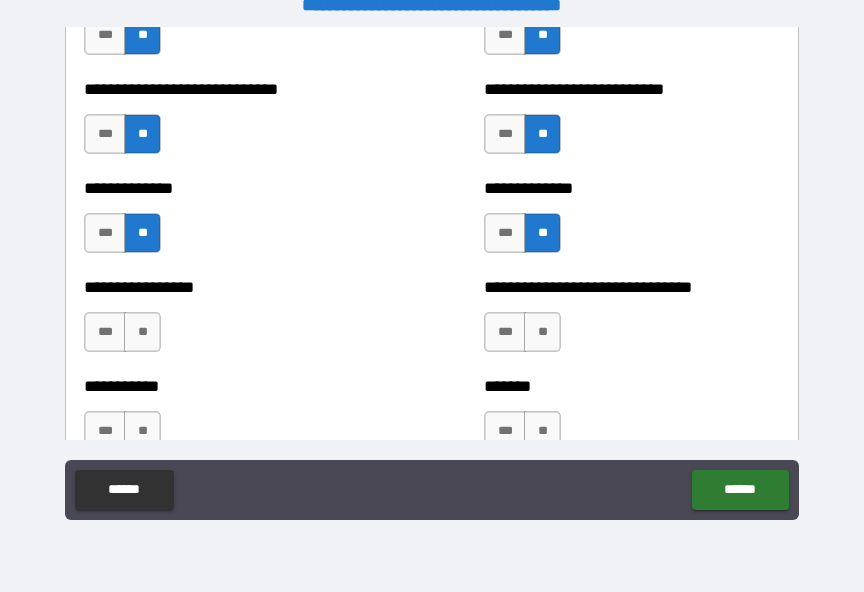 scroll, scrollTop: 7829, scrollLeft: 0, axis: vertical 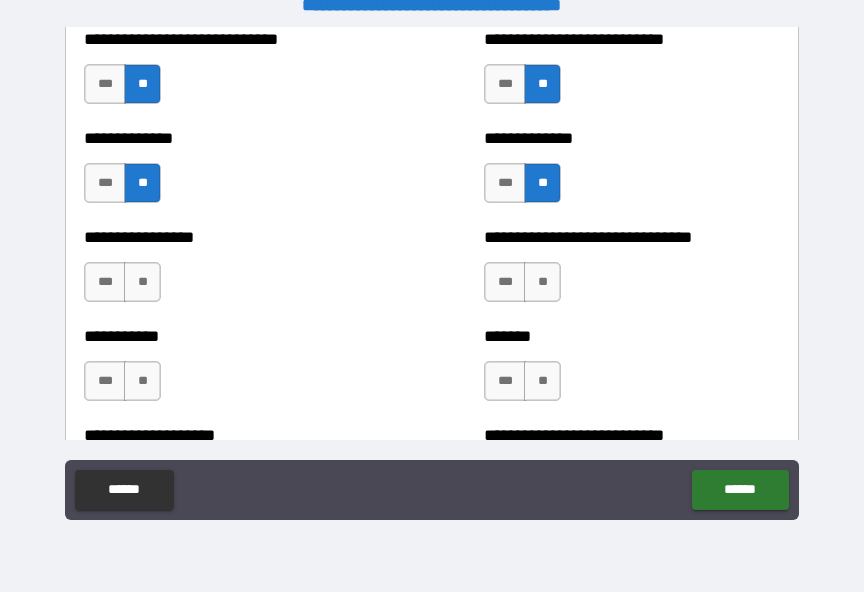 click on "**" at bounding box center [142, 282] 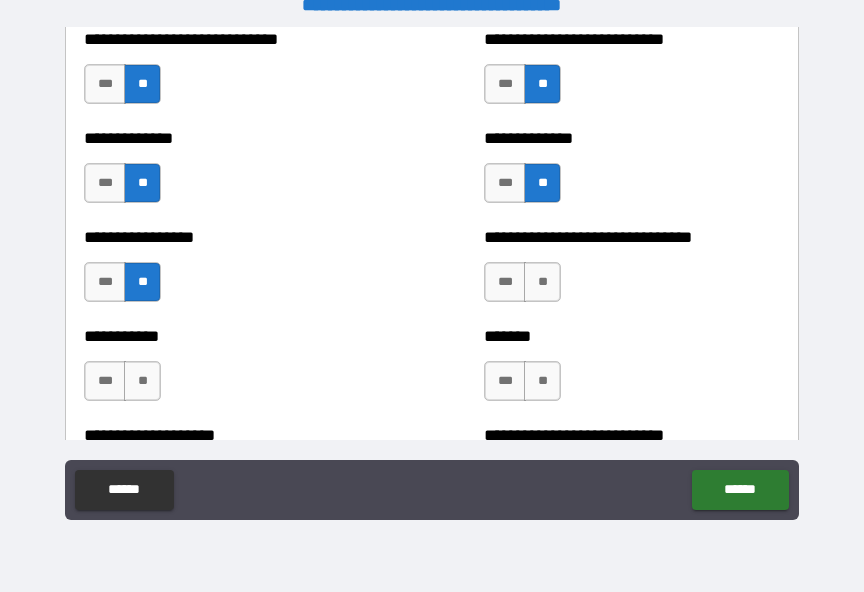click on "**" at bounding box center (142, 381) 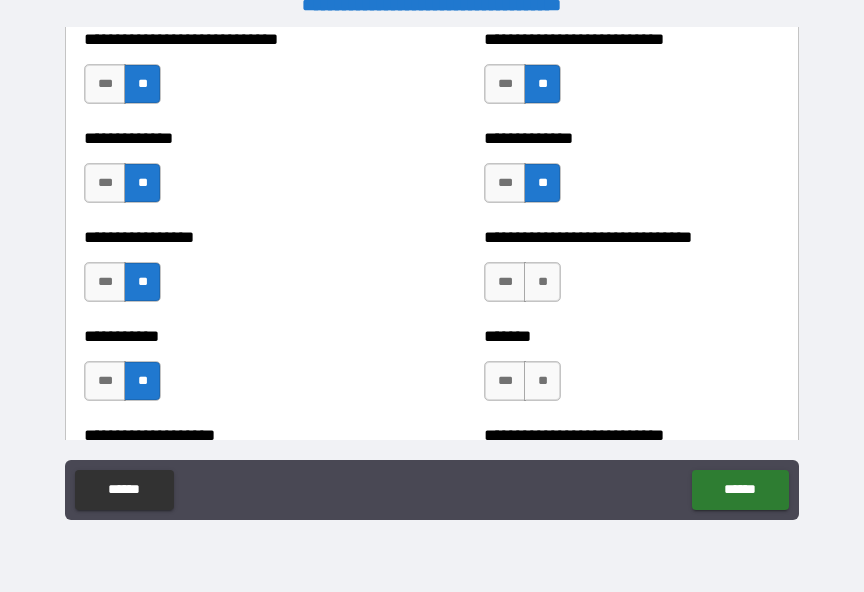 scroll, scrollTop: 7855, scrollLeft: 0, axis: vertical 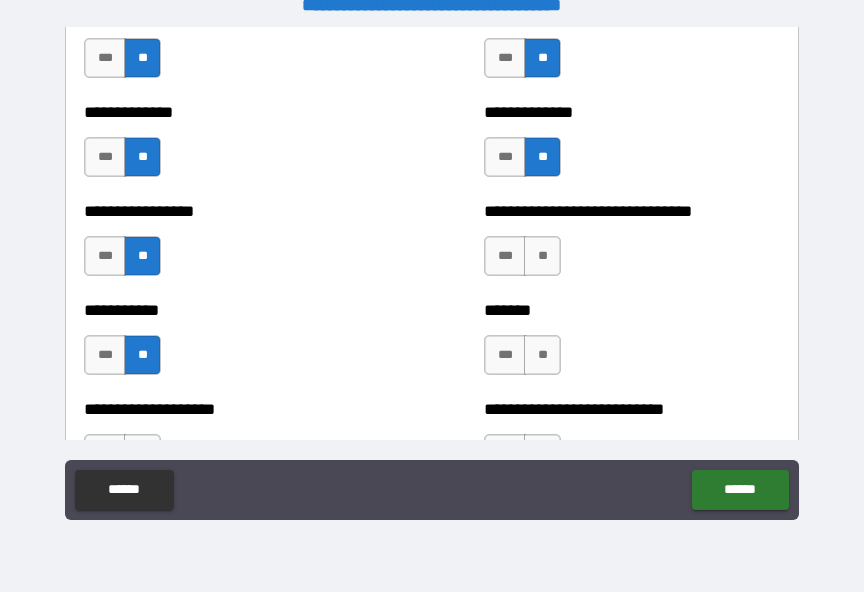 click on "**" at bounding box center (542, 256) 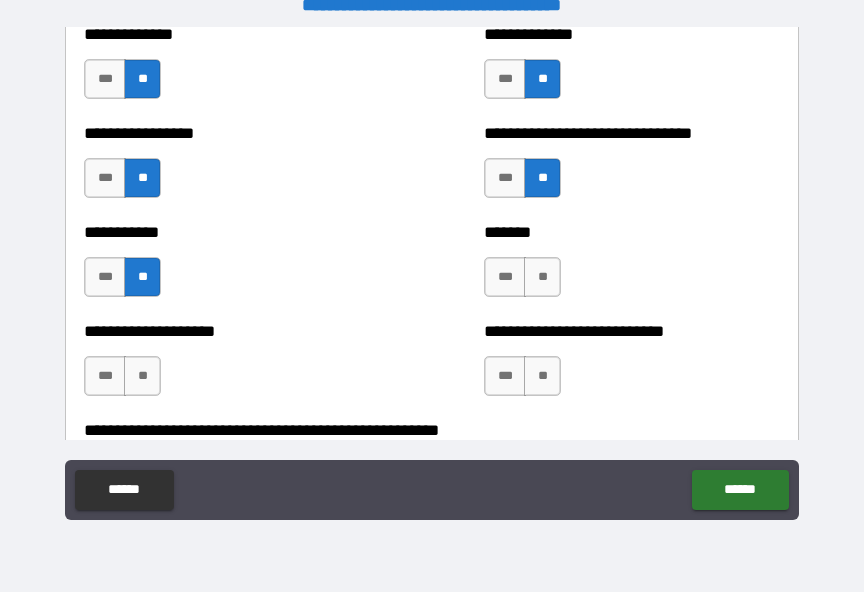 scroll, scrollTop: 7934, scrollLeft: 0, axis: vertical 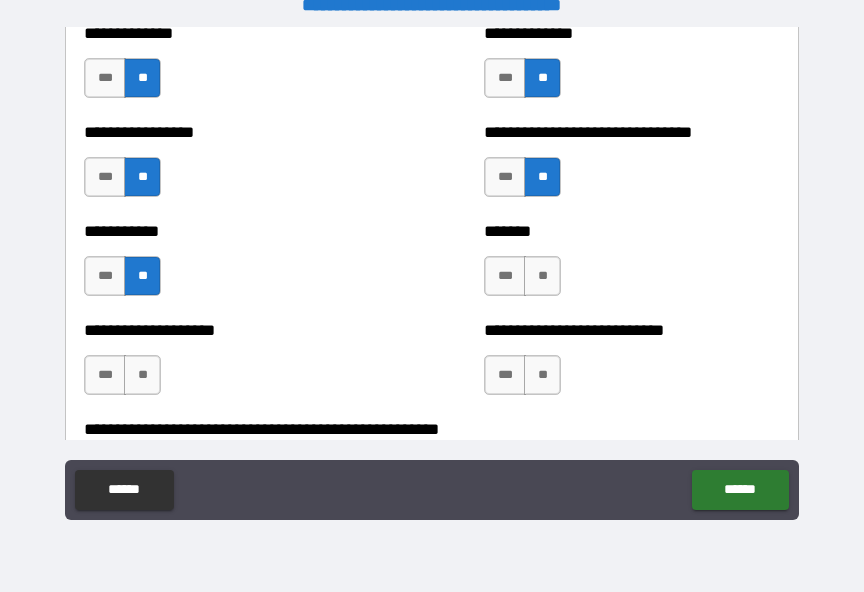 click on "**" at bounding box center (542, 276) 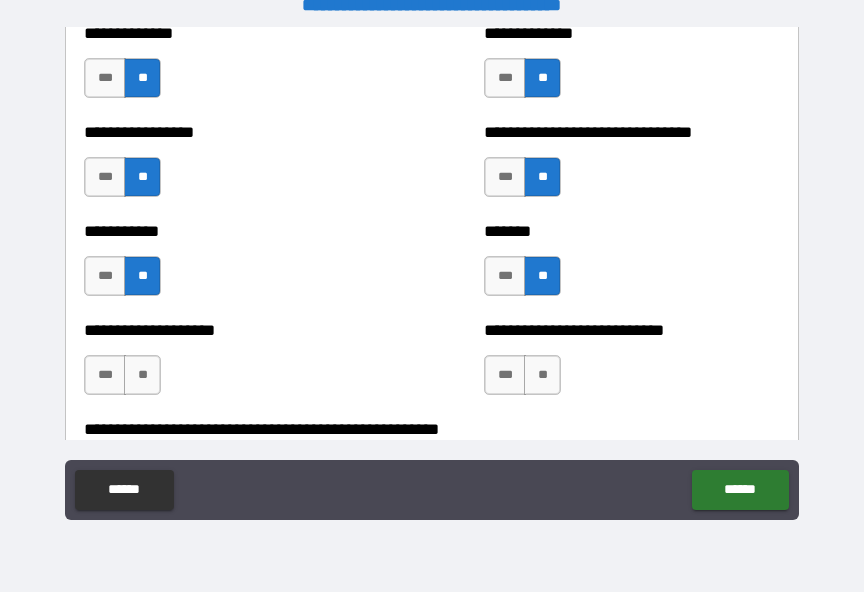 click on "**" at bounding box center (542, 375) 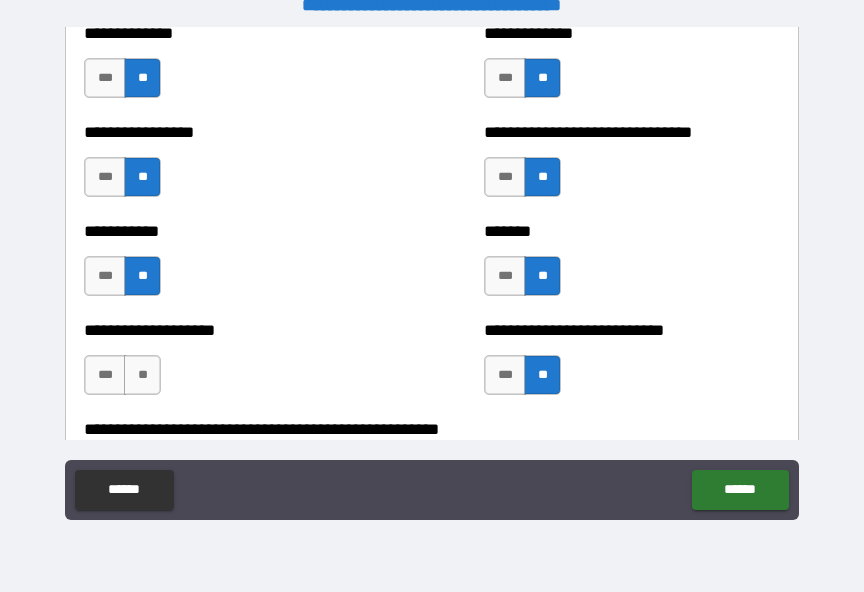 click on "**" at bounding box center (142, 375) 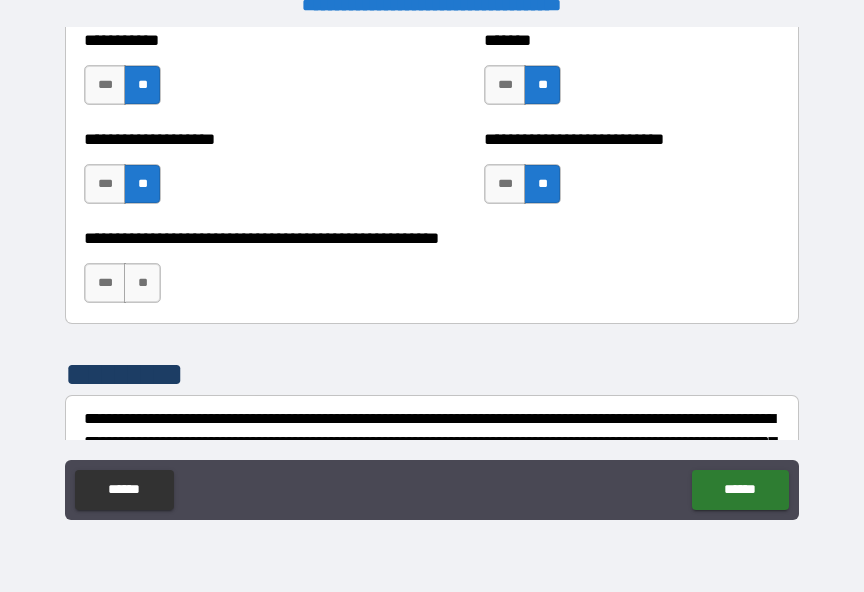 scroll, scrollTop: 8122, scrollLeft: 0, axis: vertical 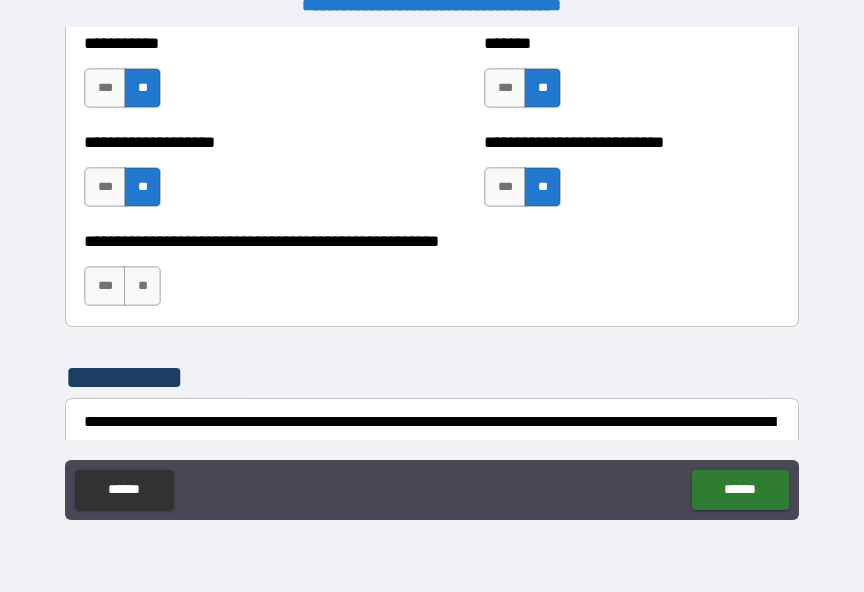 click on "**" at bounding box center (142, 286) 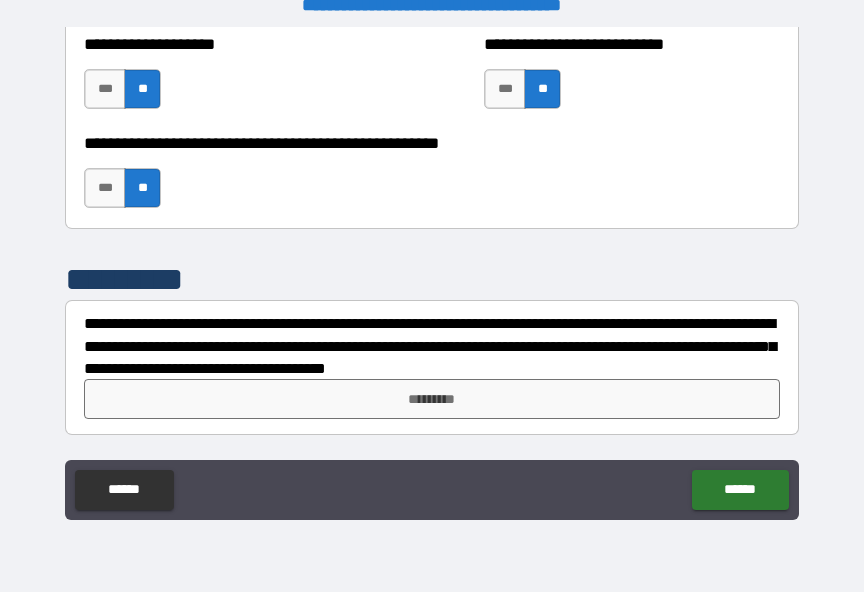 scroll, scrollTop: 8220, scrollLeft: 0, axis: vertical 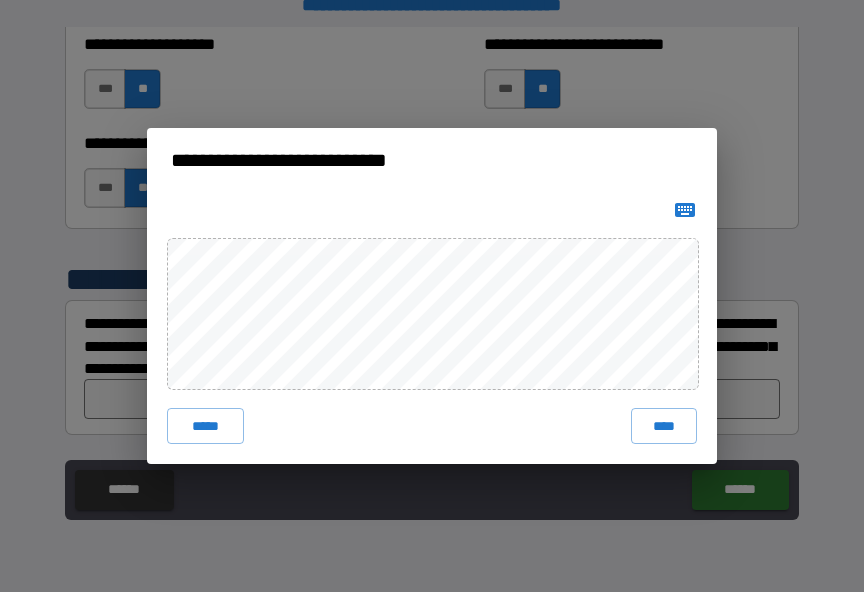 click on "****" at bounding box center [664, 426] 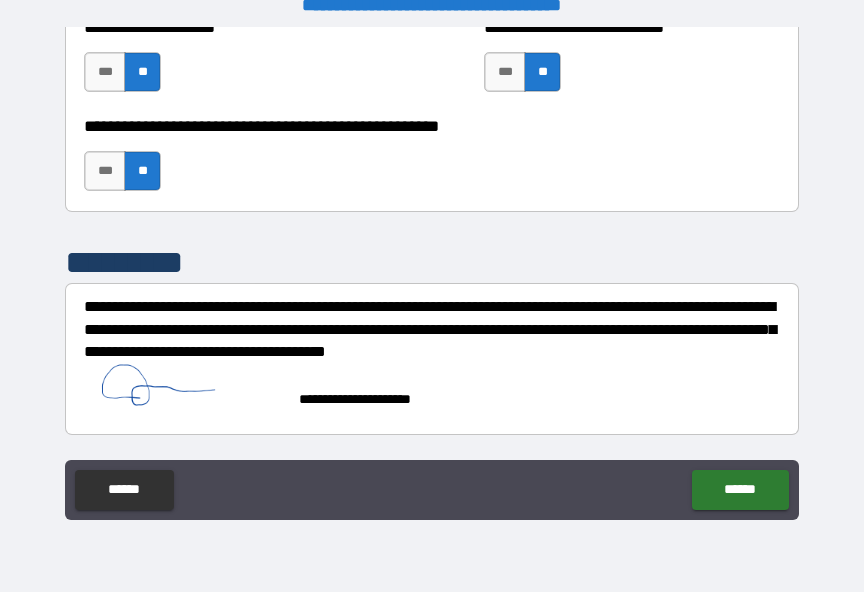 scroll, scrollTop: 8237, scrollLeft: 0, axis: vertical 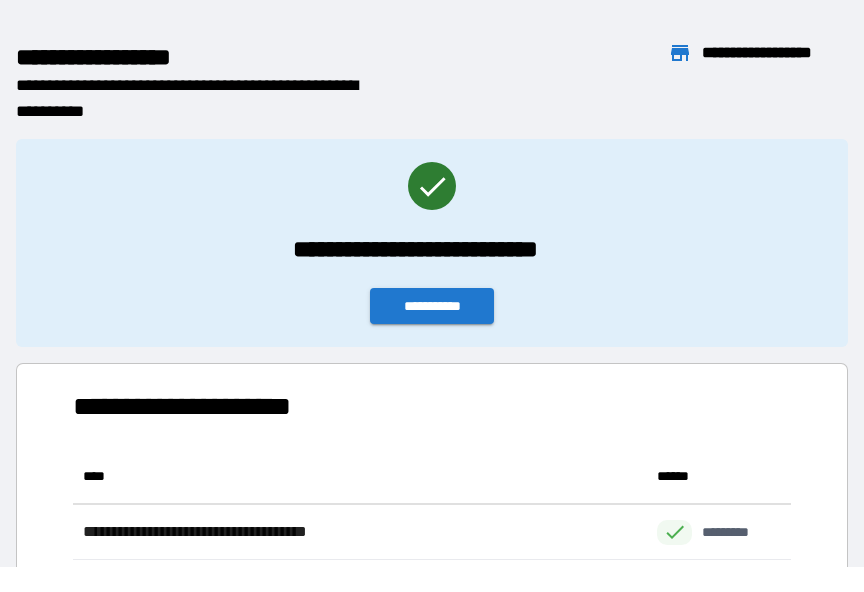 click on "**********" at bounding box center [432, 306] 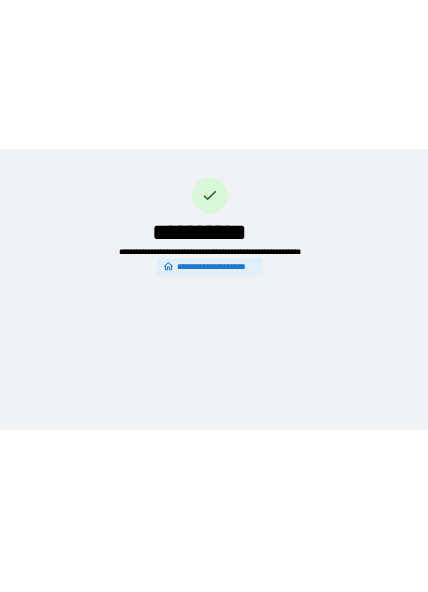 scroll, scrollTop: 0, scrollLeft: 0, axis: both 